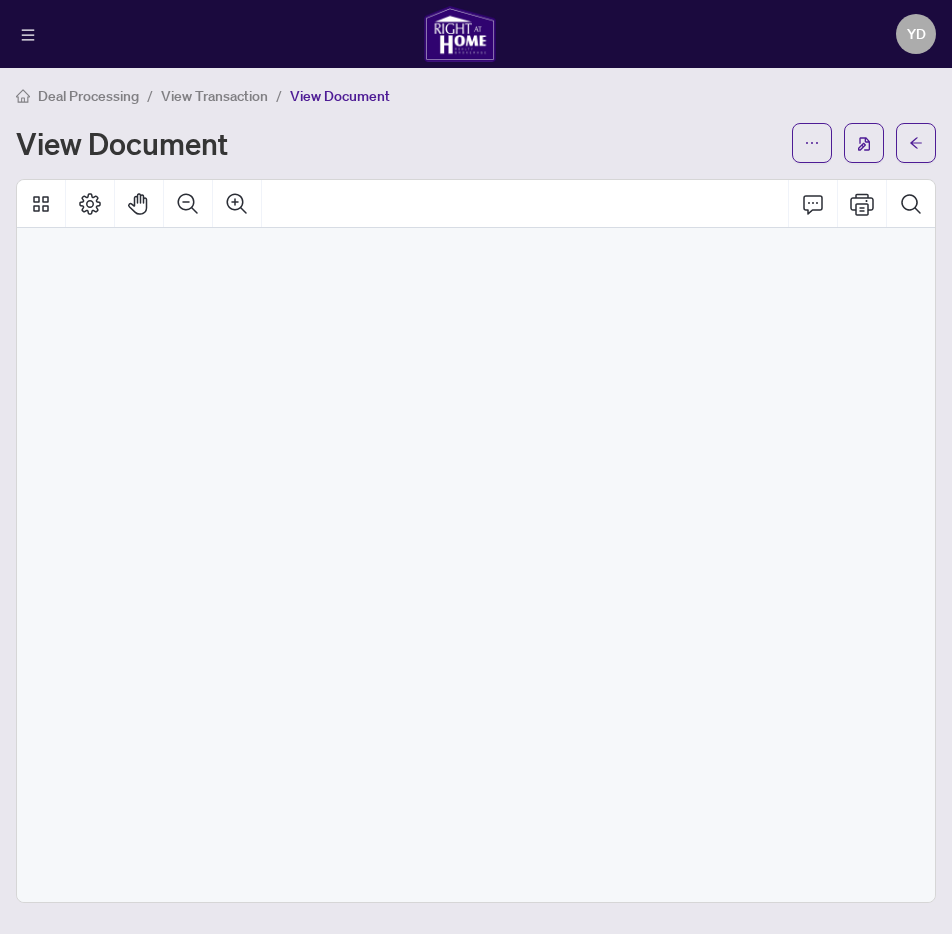 scroll, scrollTop: 0, scrollLeft: 0, axis: both 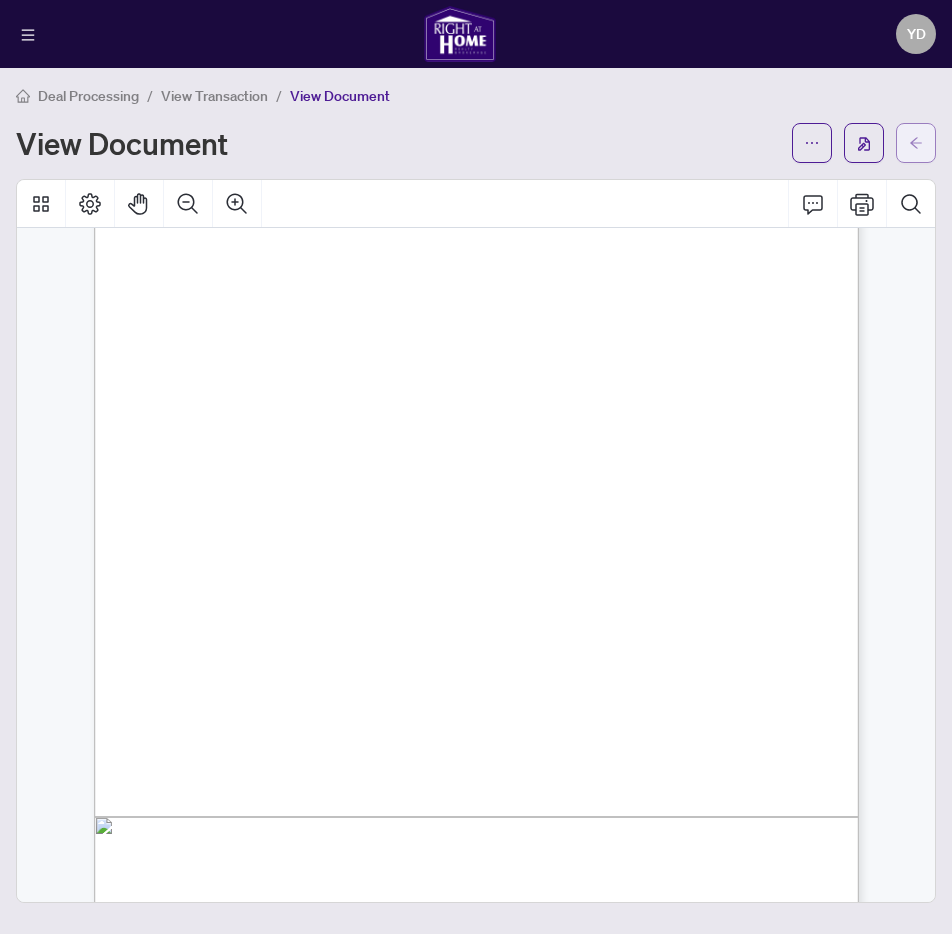 click at bounding box center (916, 143) 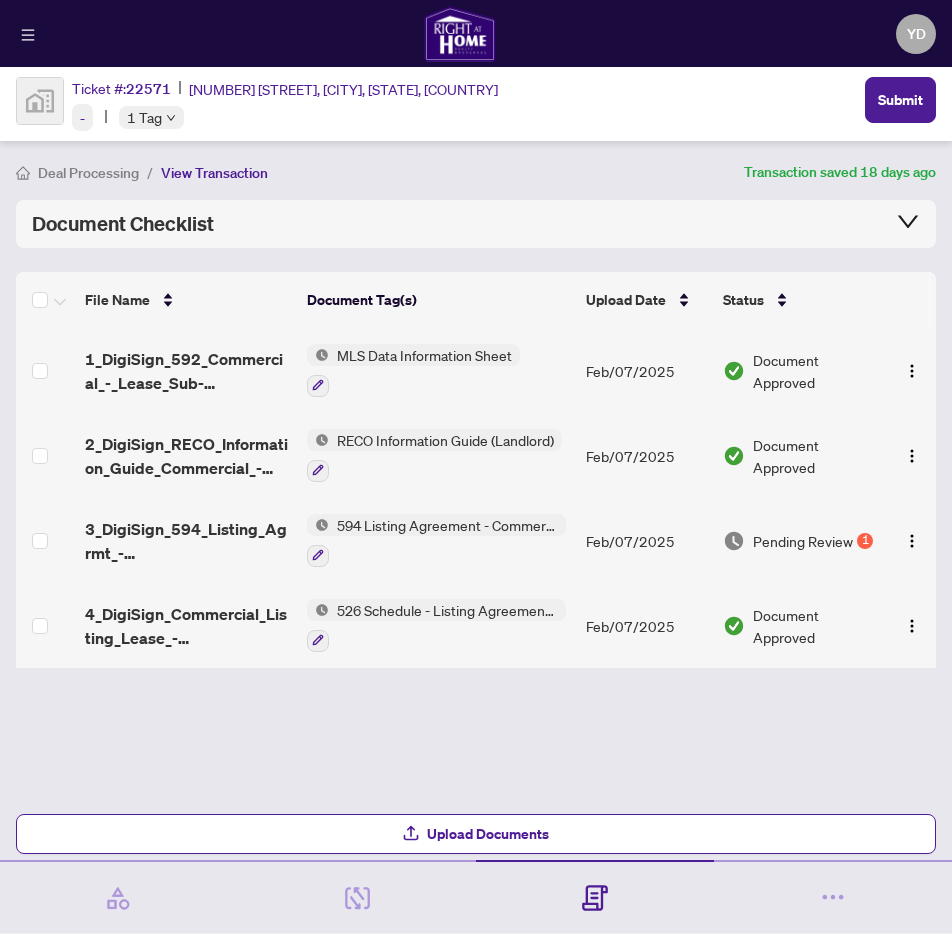 click on "Pending Review 1" at bounding box center (801, 540) 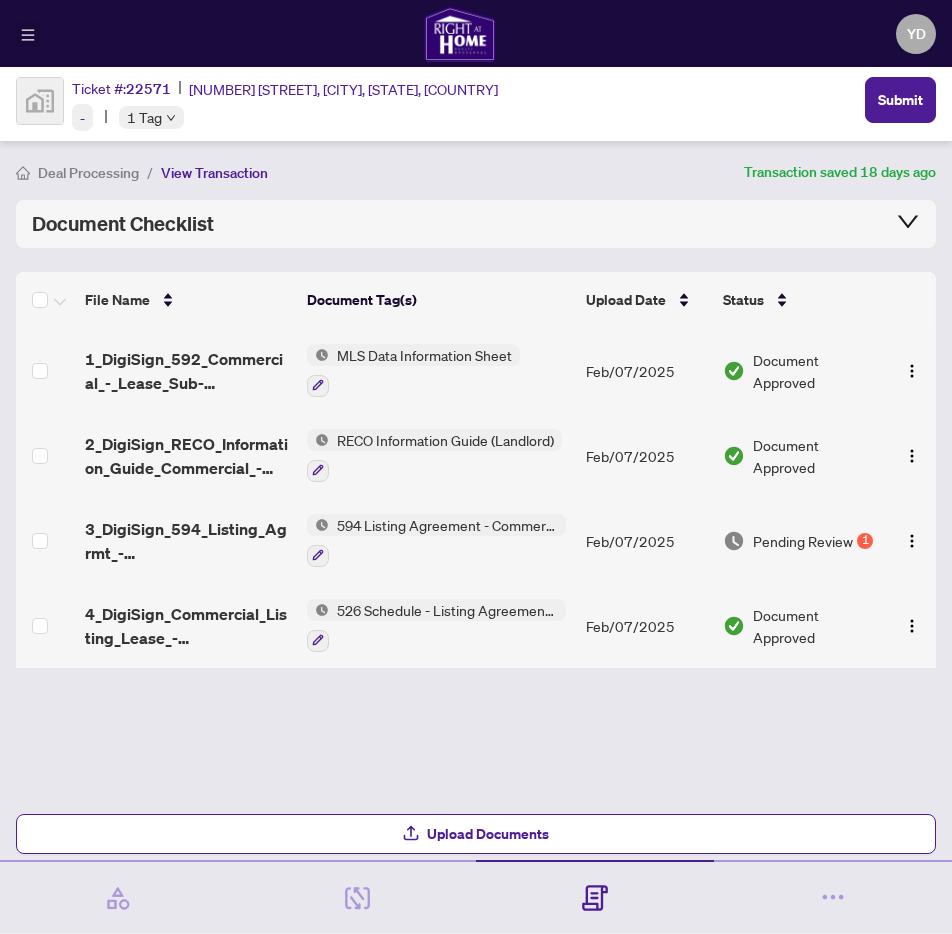 click at bounding box center (28, 34) 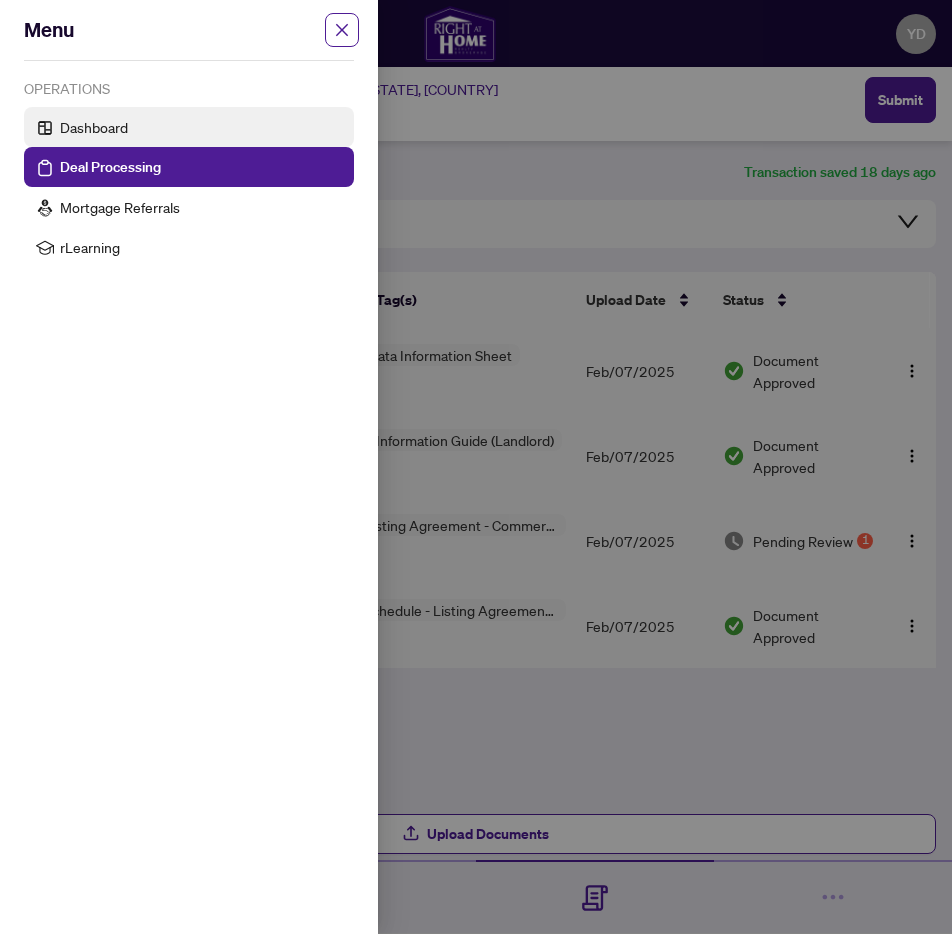 click on "Dashboard" at bounding box center (94, 127) 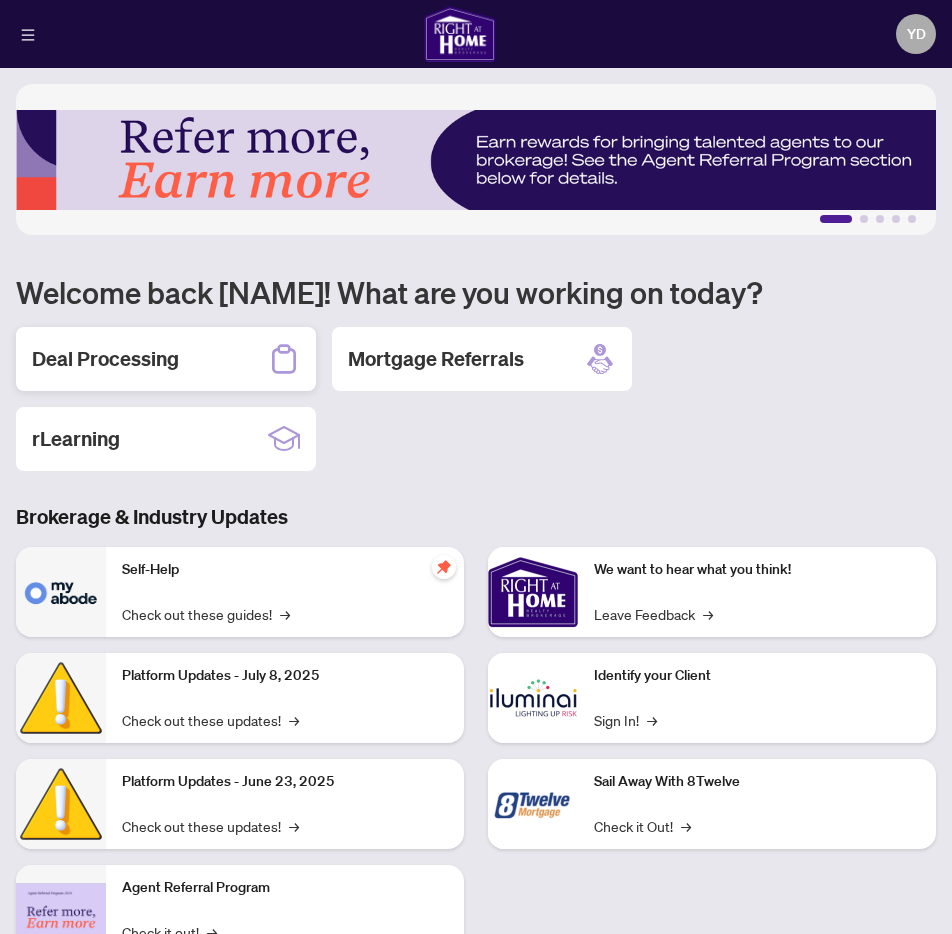 click on "Deal Processing" at bounding box center (105, 359) 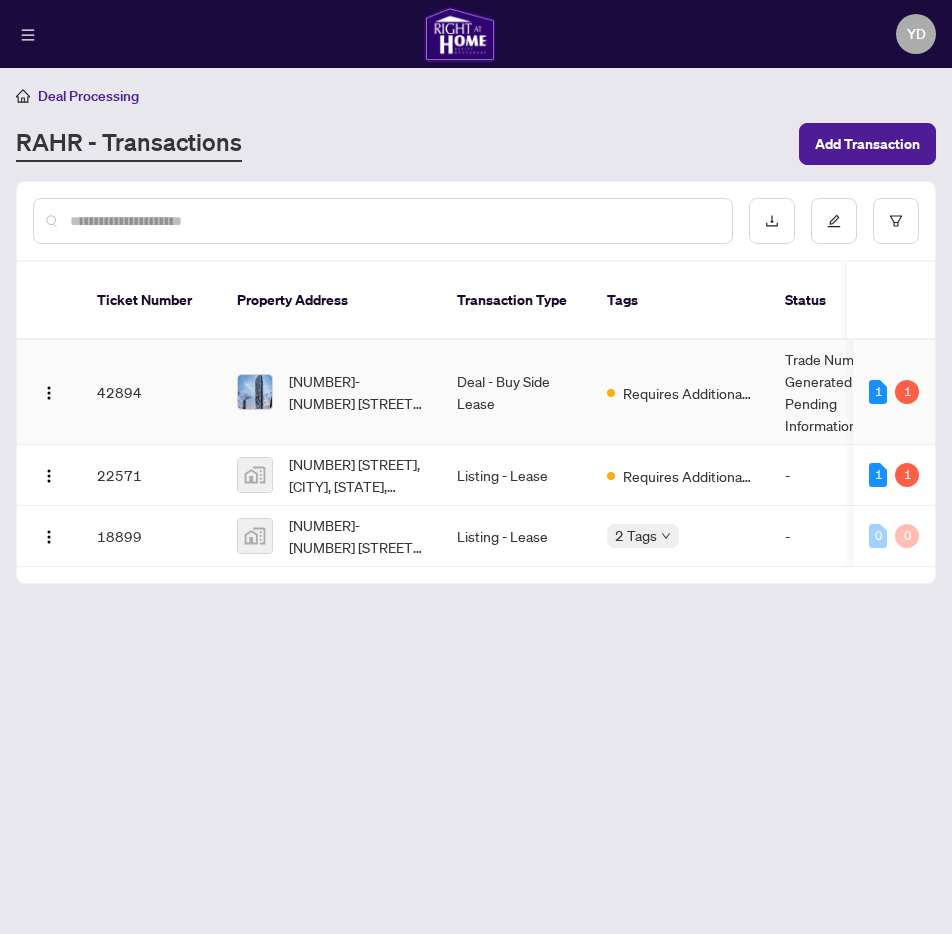 click on "1 1" at bounding box center [894, 392] 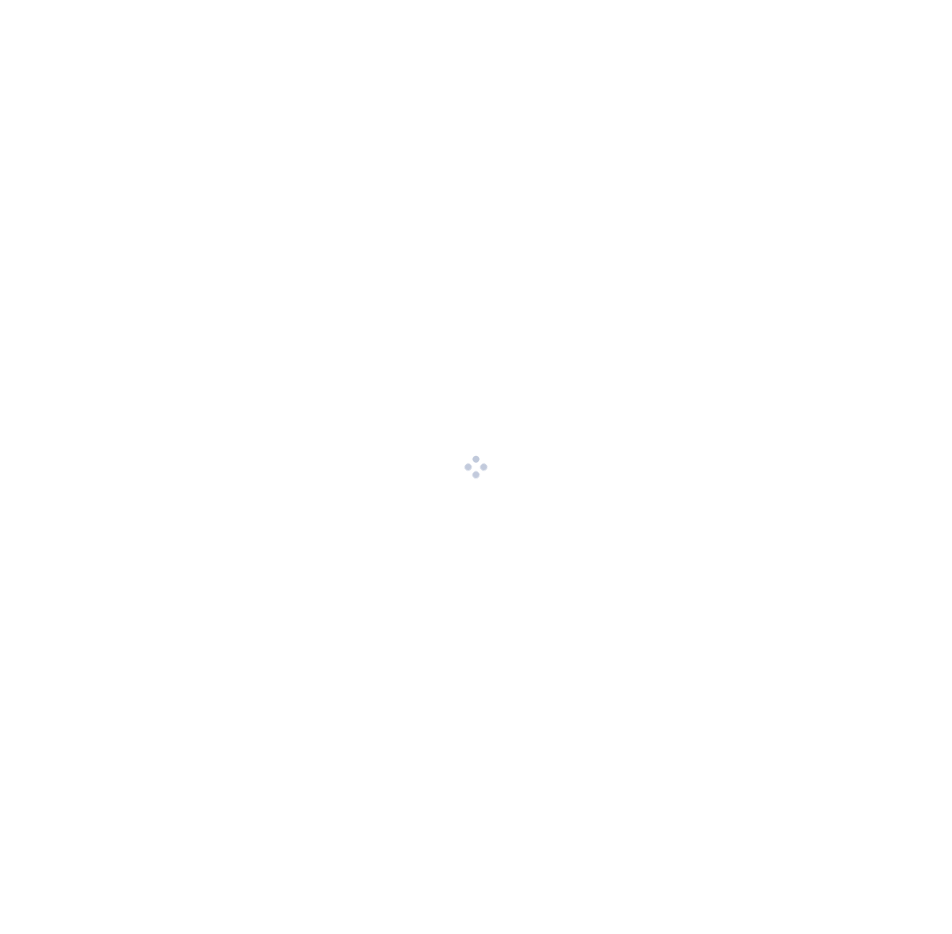scroll, scrollTop: 0, scrollLeft: 0, axis: both 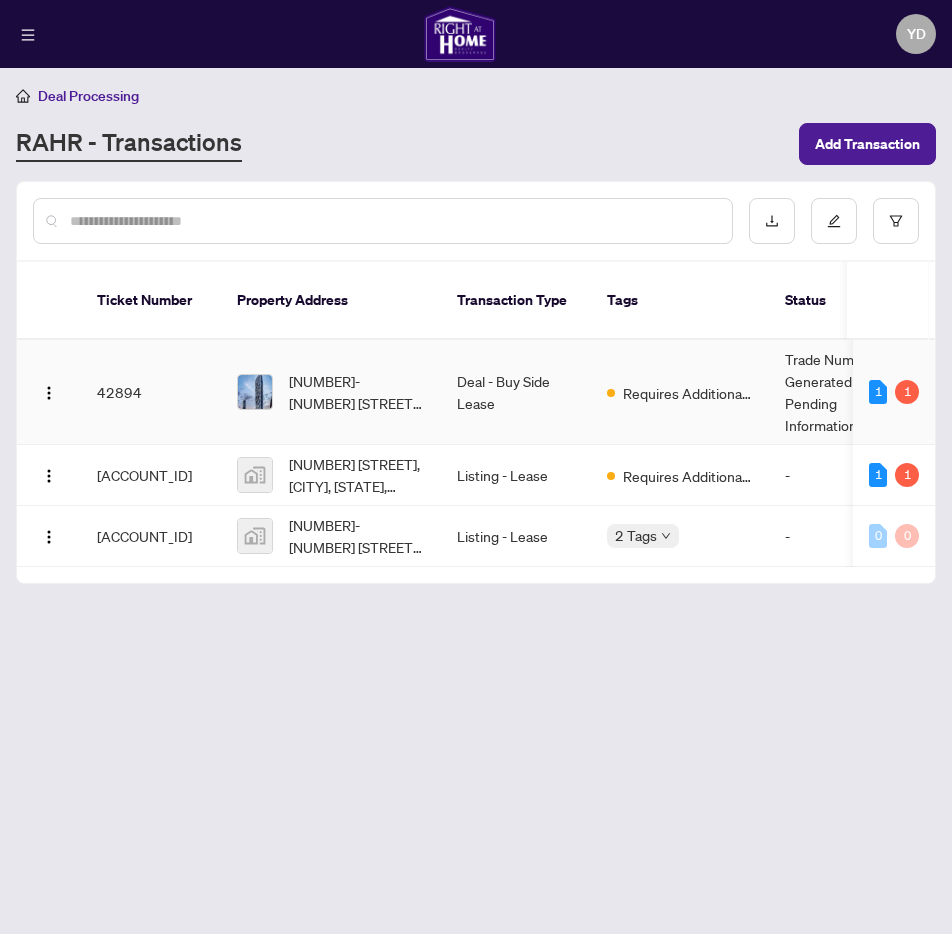 click on "Deal - Buy Side Lease" at bounding box center [516, 392] 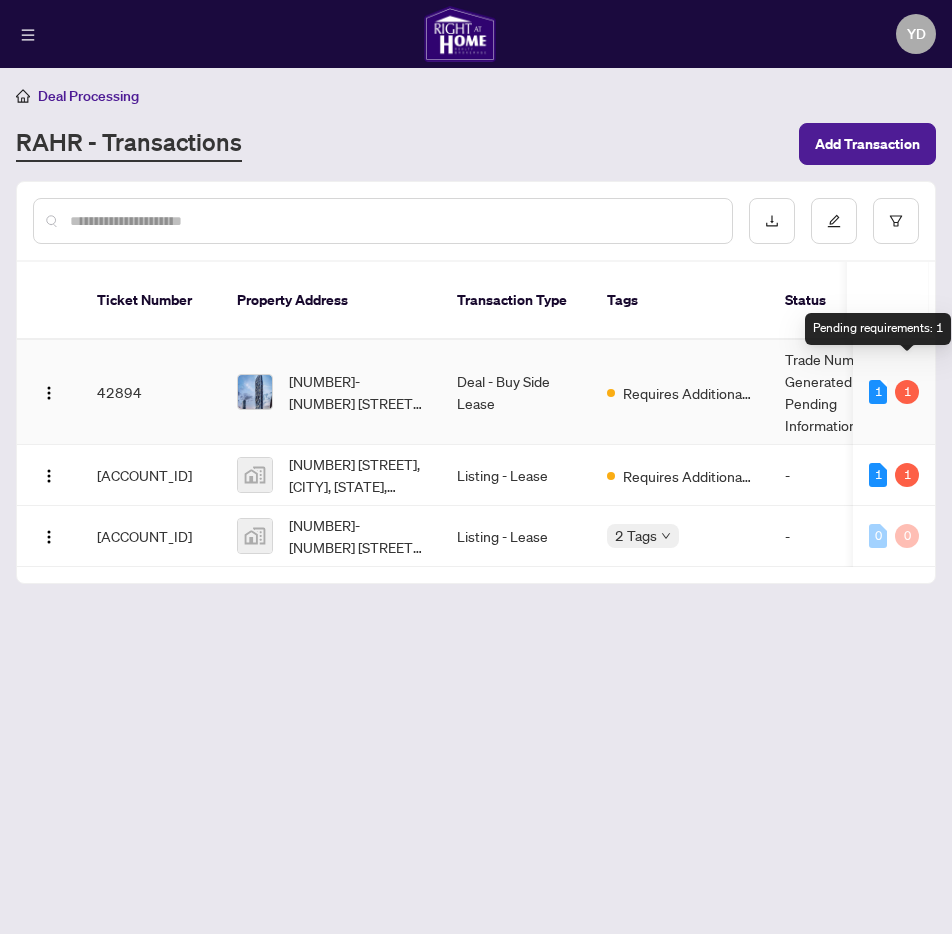 click on "Trade Number Generated - Pending Information" at bounding box center [844, 392] 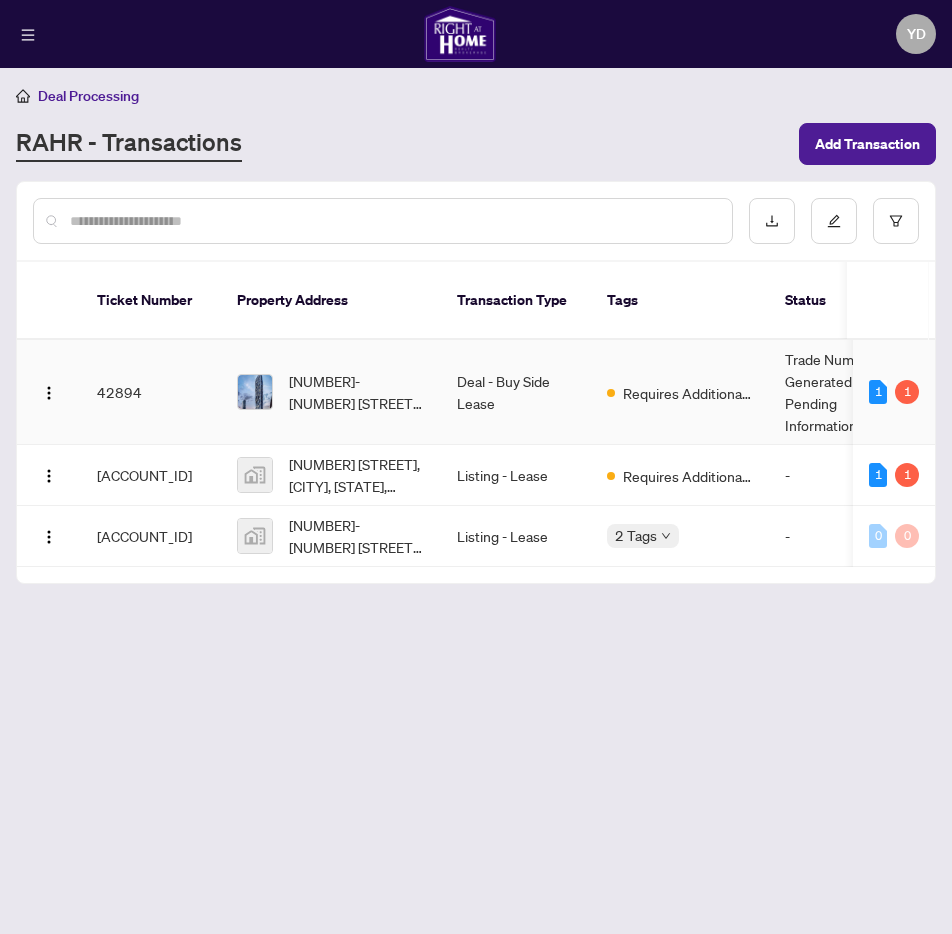 click on "Requires Additional Docs" at bounding box center [680, 392] 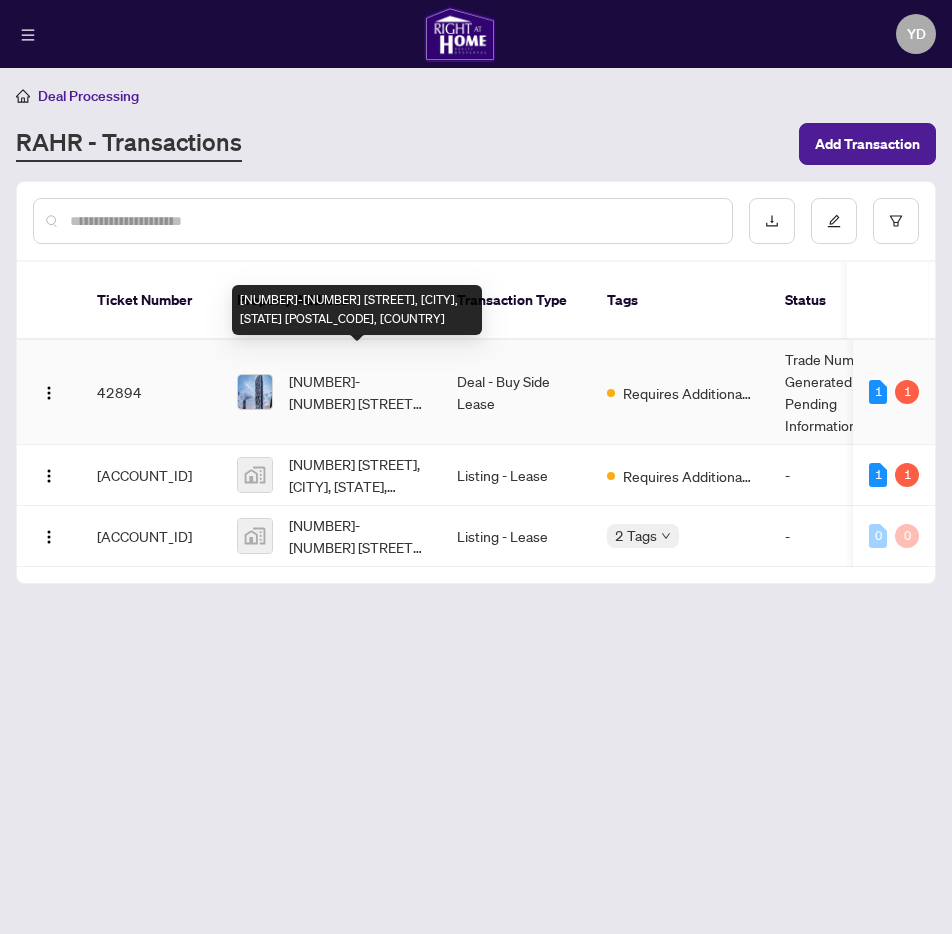 click on "42894" at bounding box center [151, 392] 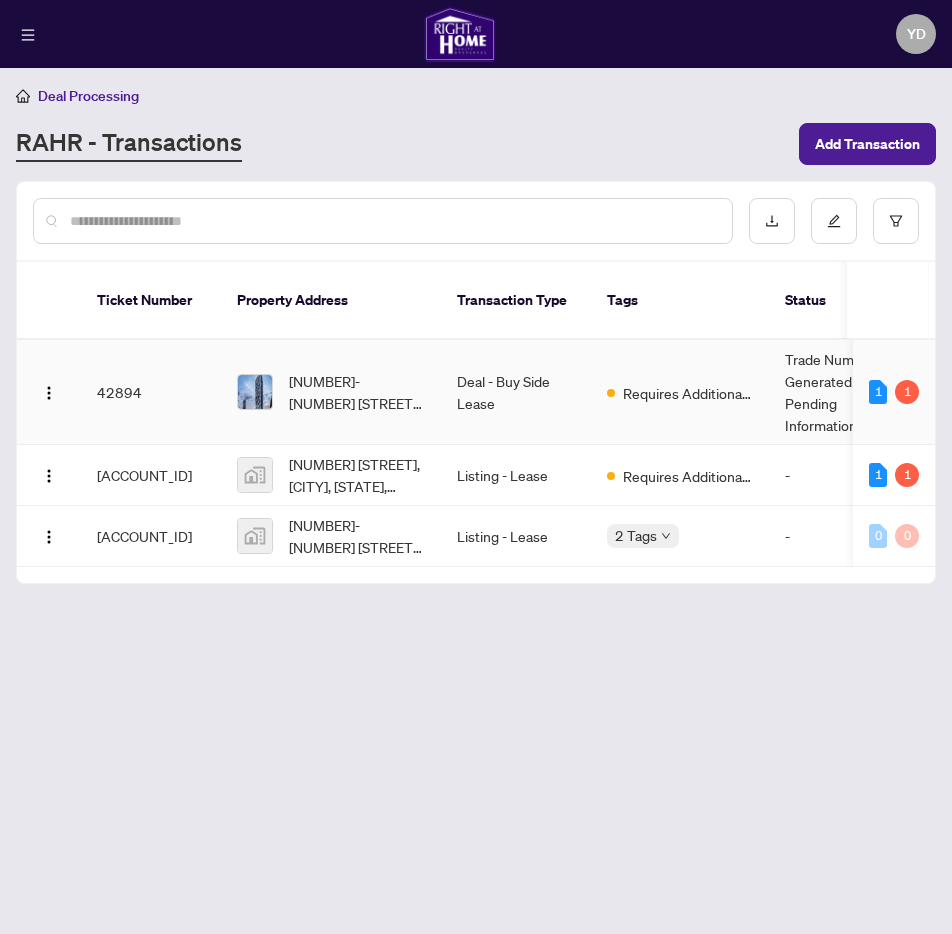 click on "42894" at bounding box center [151, 392] 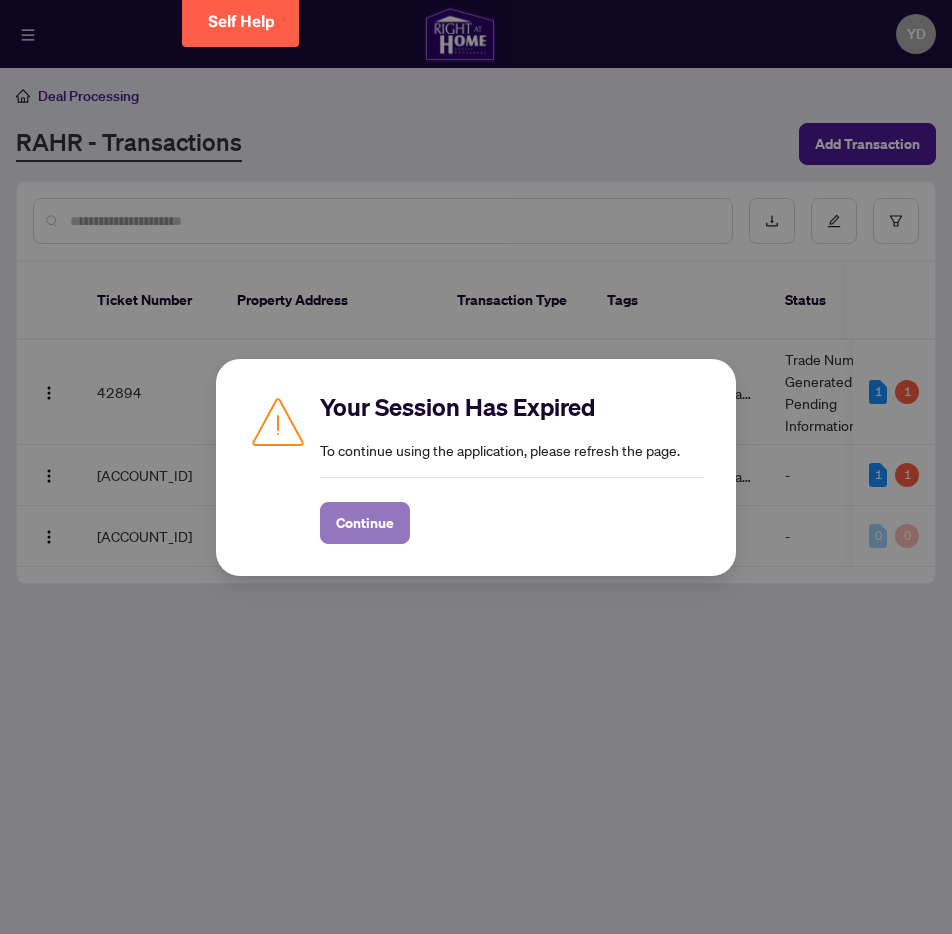 click on "Continue" at bounding box center (365, 523) 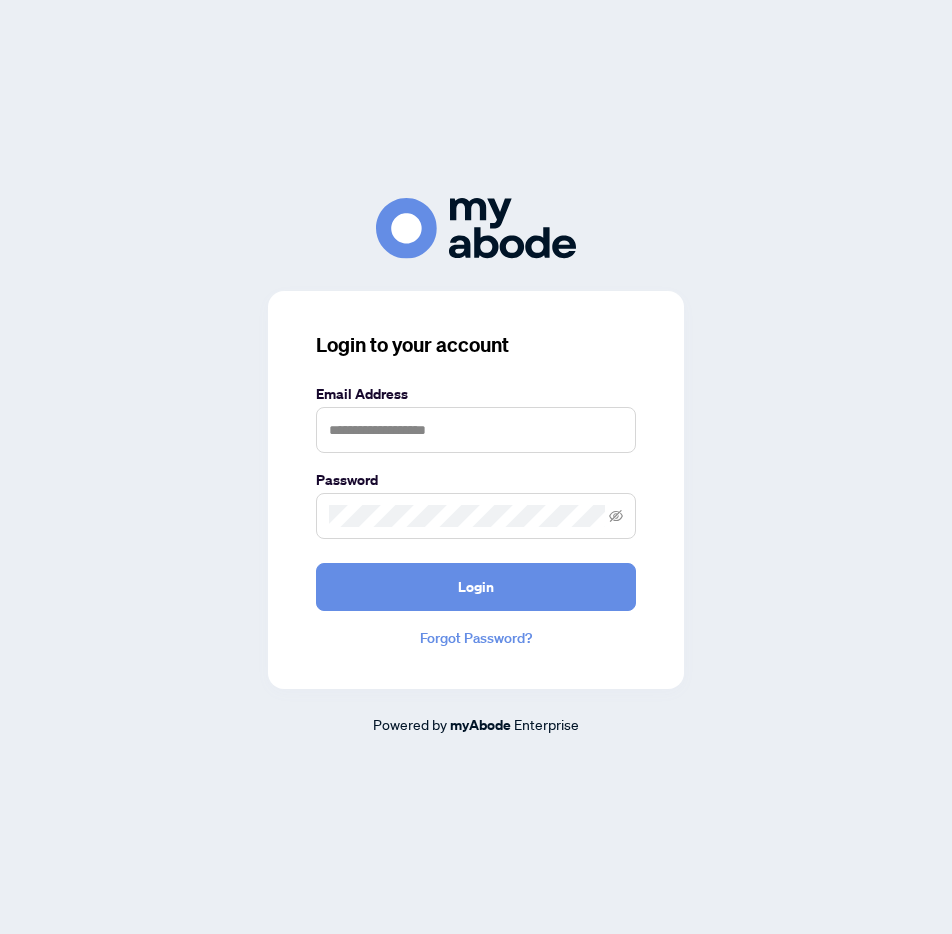 scroll, scrollTop: 0, scrollLeft: 0, axis: both 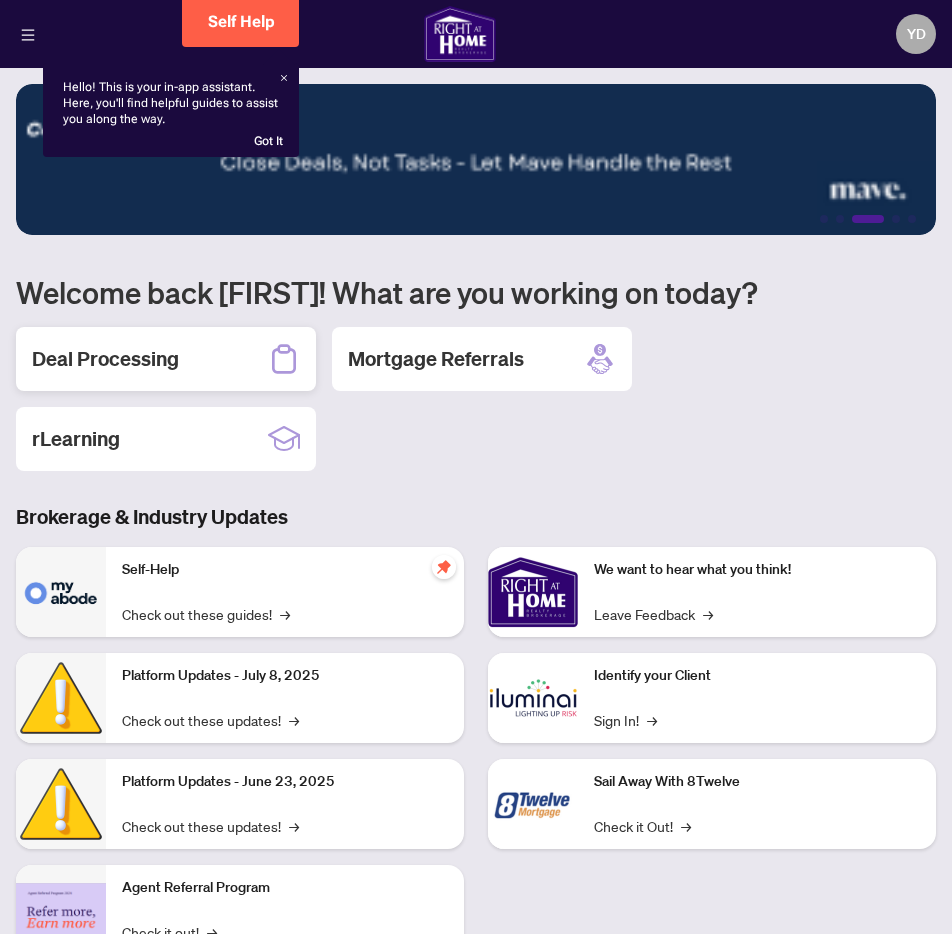 click on "Deal Processing" at bounding box center [166, 359] 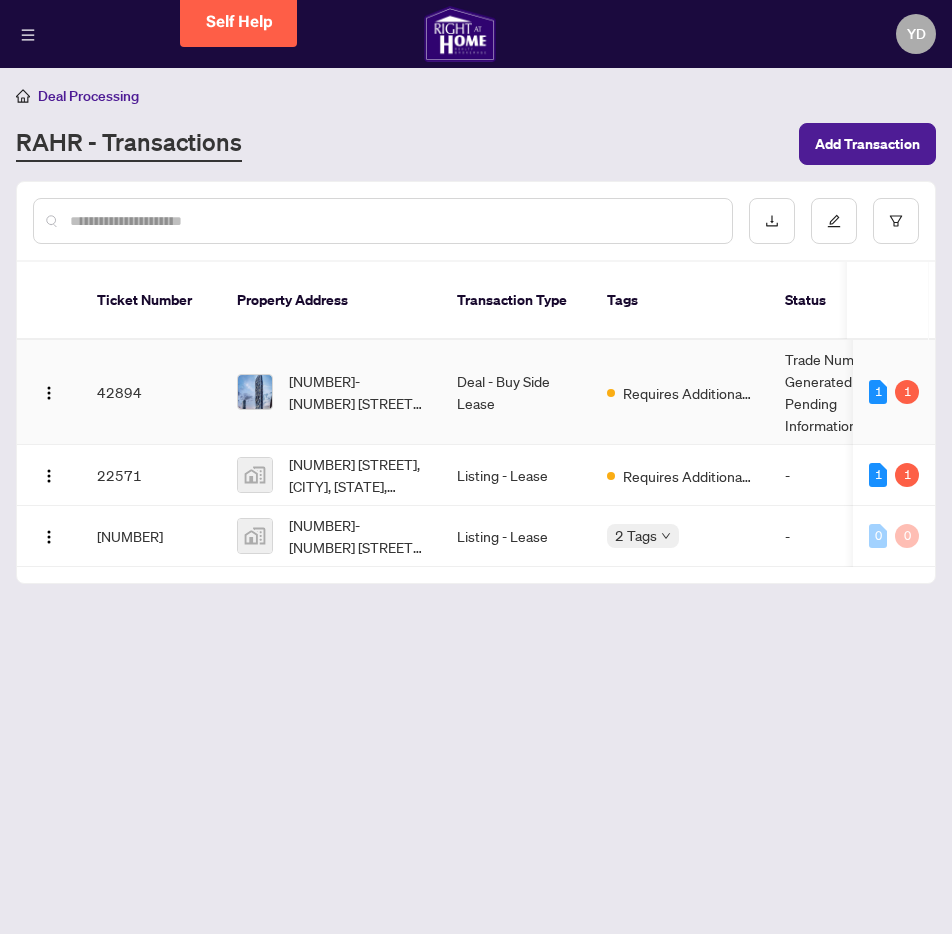 click on "Requires Additional Docs" at bounding box center (680, 392) 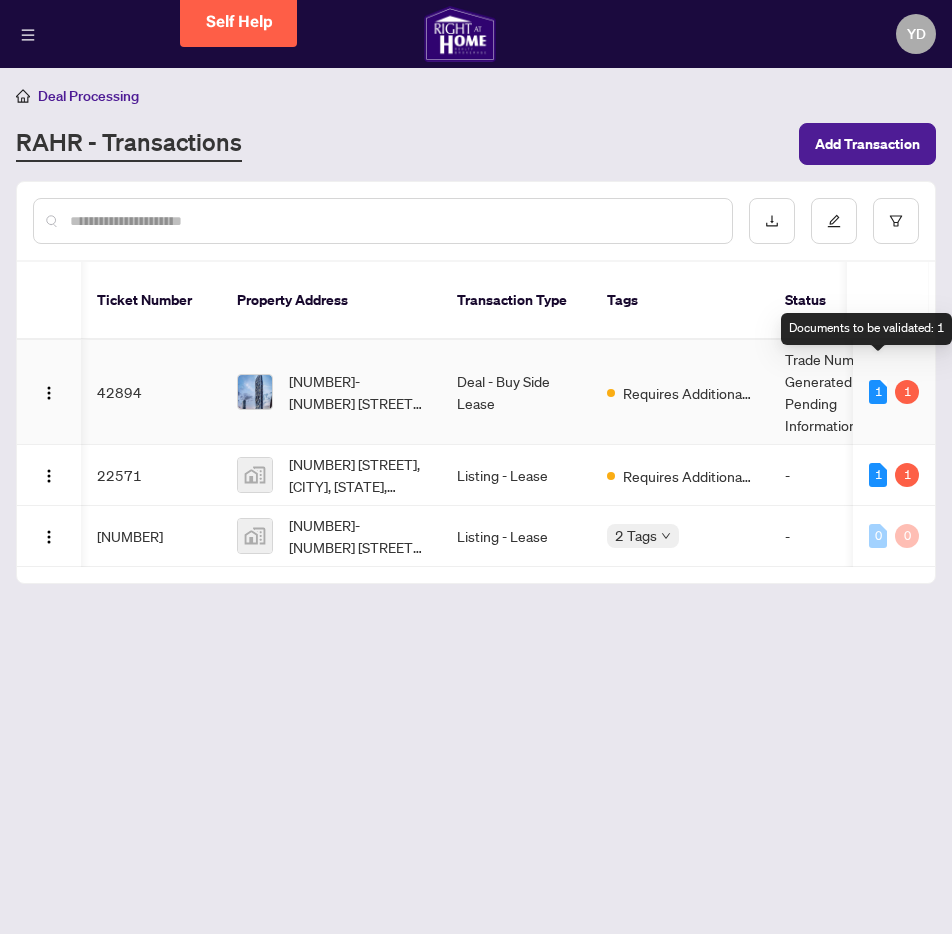 scroll, scrollTop: 0, scrollLeft: 190, axis: horizontal 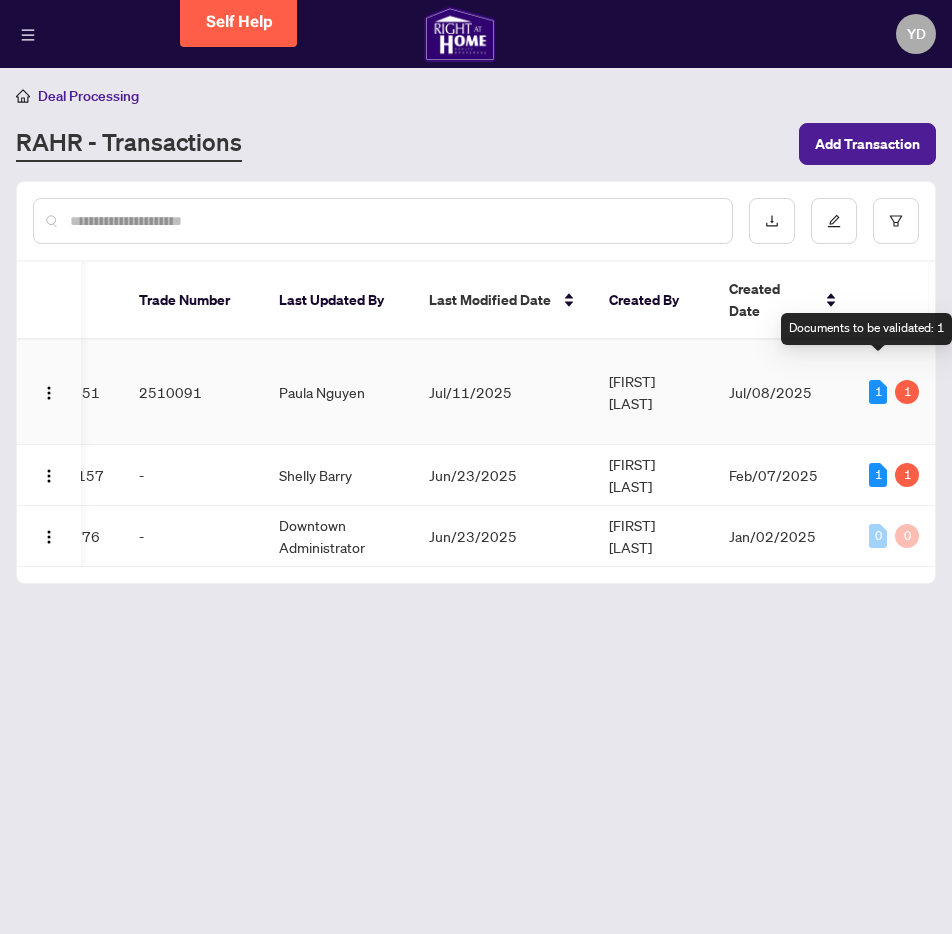 click on "1" at bounding box center [878, 392] 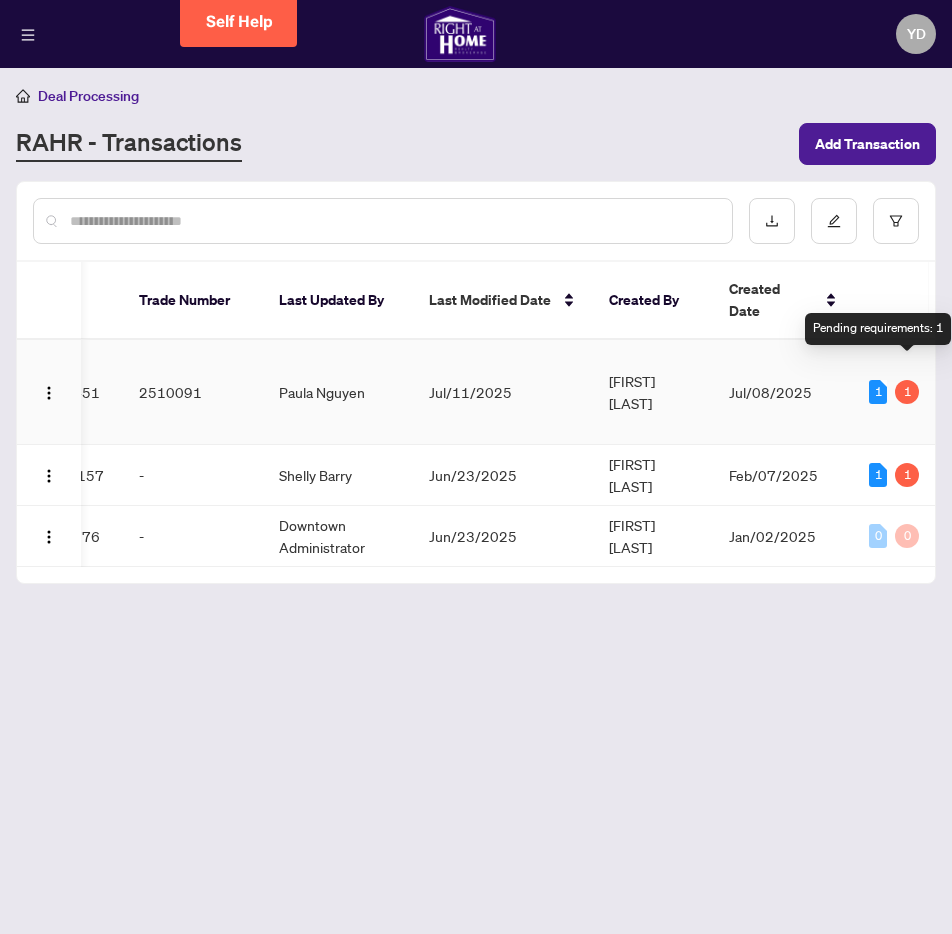 click on "1" at bounding box center [878, 392] 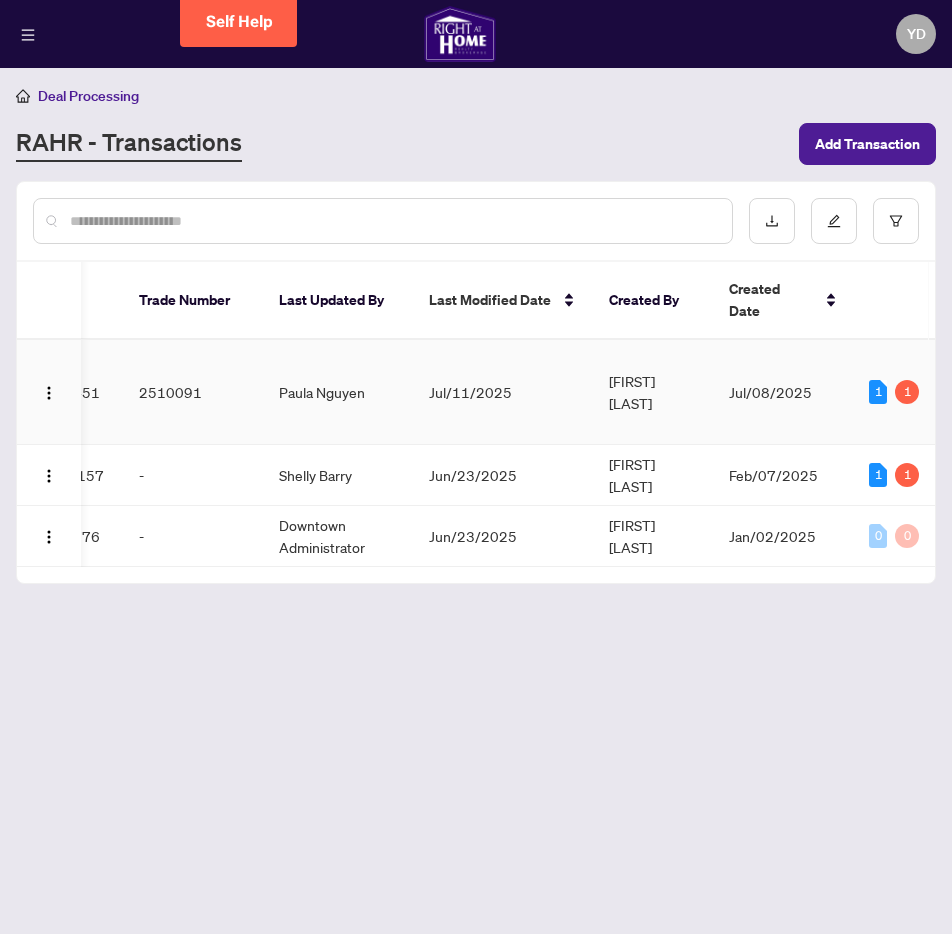 click on "Jul/08/2025" at bounding box center [770, 392] 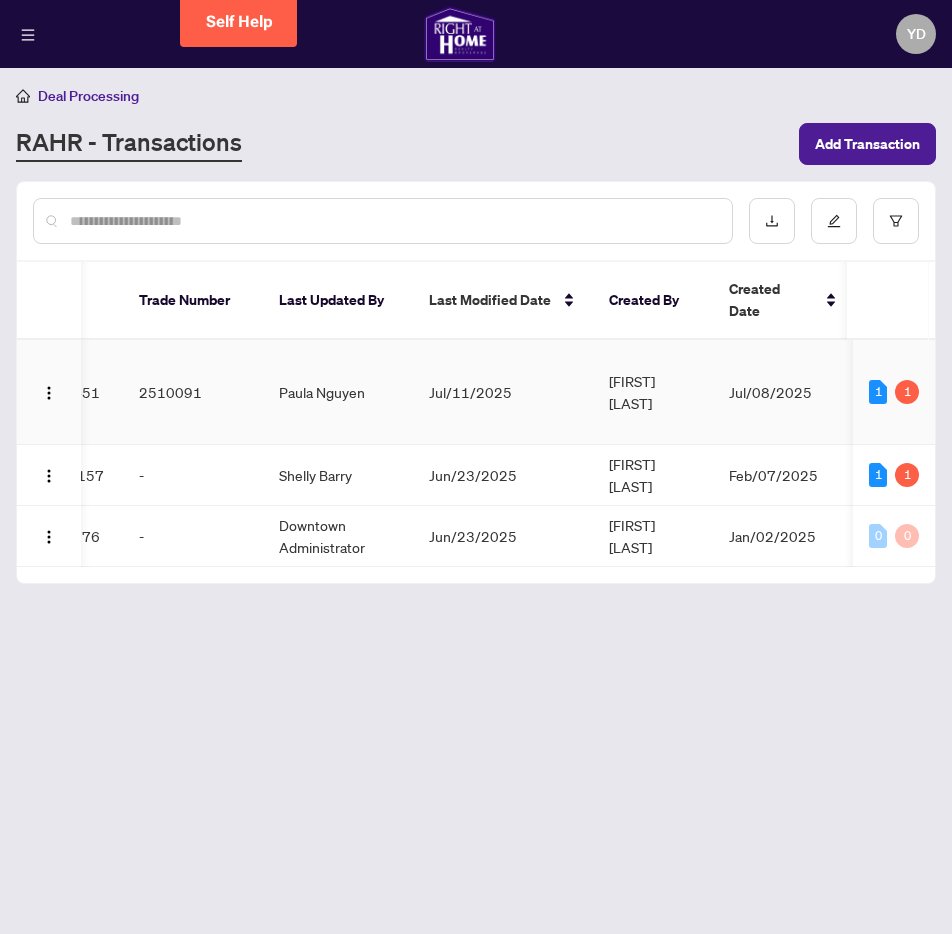scroll, scrollTop: 0, scrollLeft: 663, axis: horizontal 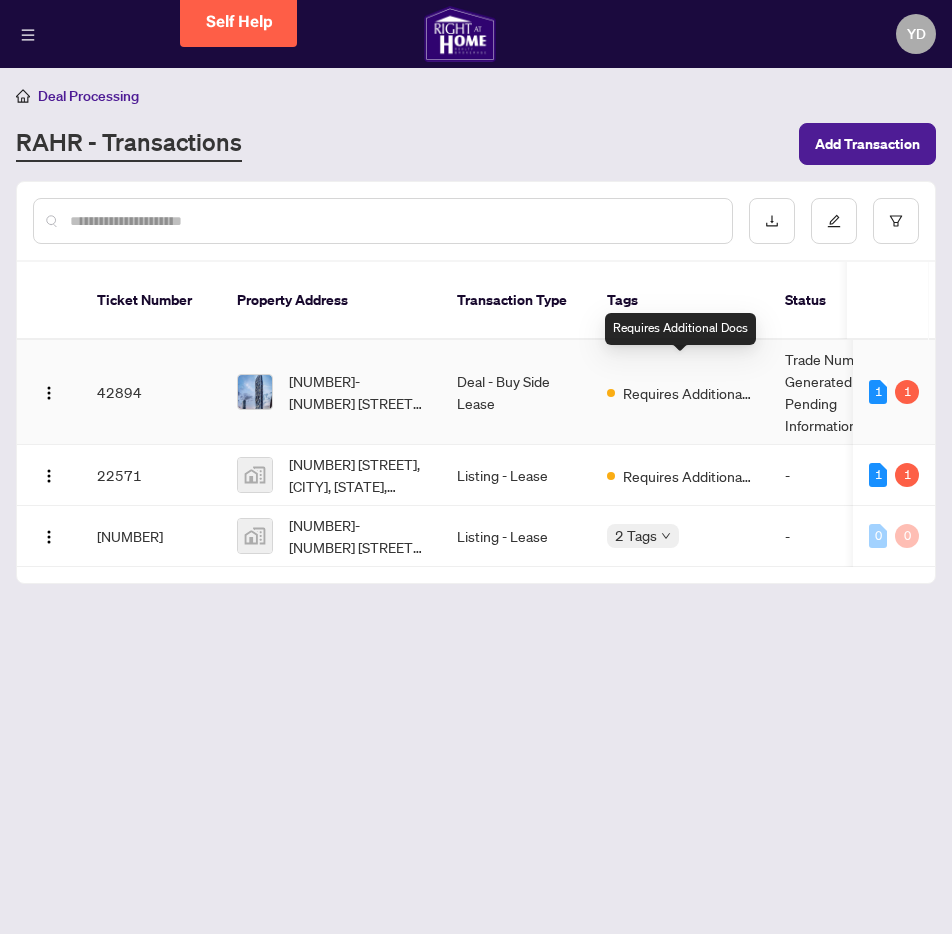 click on "3503-100 Dalhousie St, Toronto, Ontario M5B 0C7, Canada" at bounding box center [331, 392] 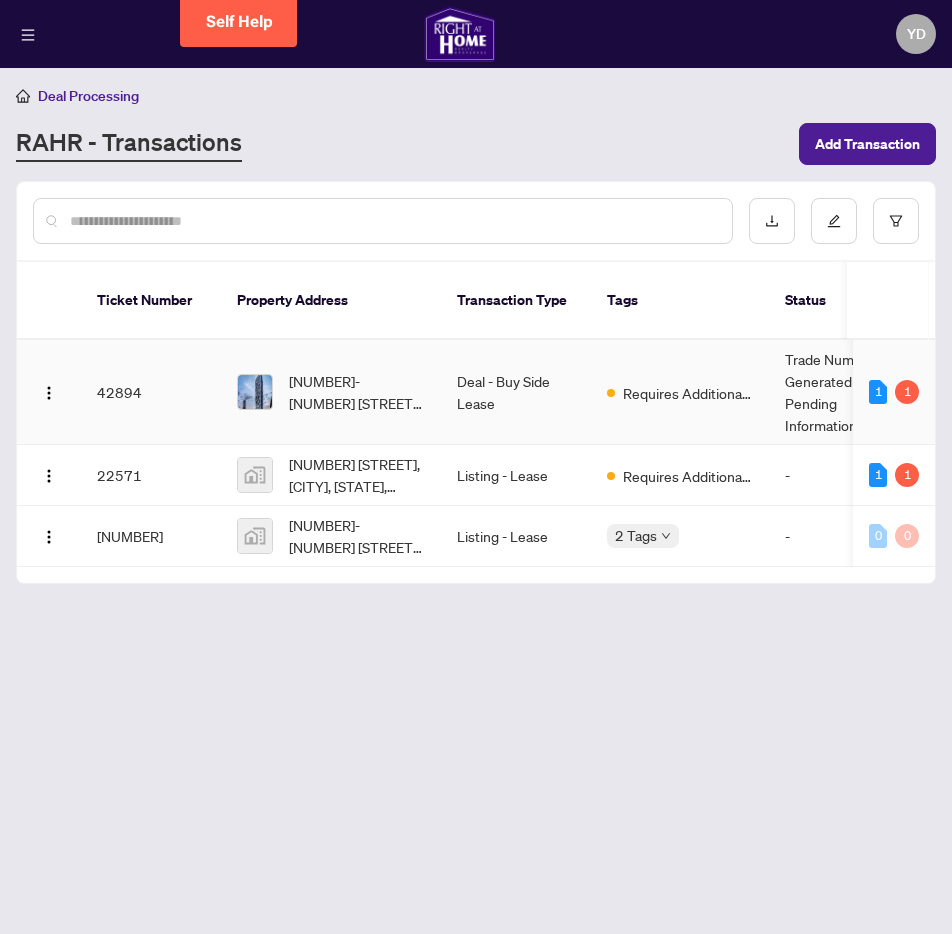 click on "Requires Additional Docs" at bounding box center [680, 392] 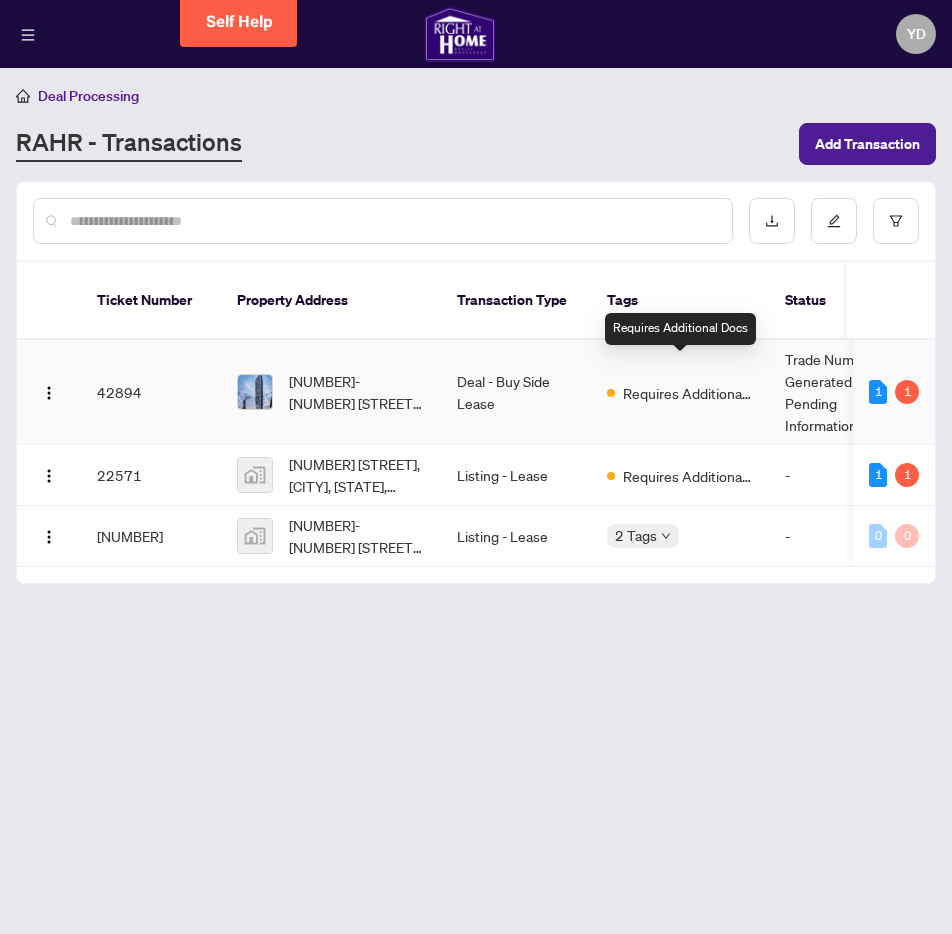 click on "Requires Additional Docs" at bounding box center [680, 392] 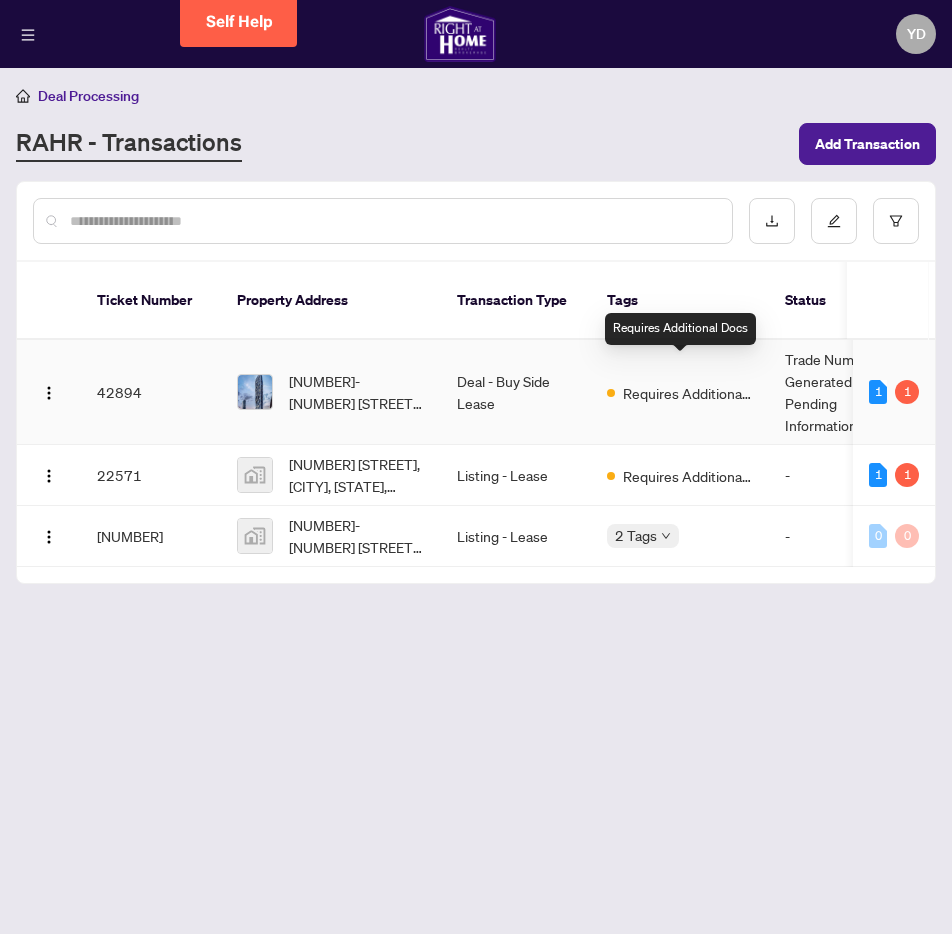 click on "Requires Additional Docs" at bounding box center [680, 329] 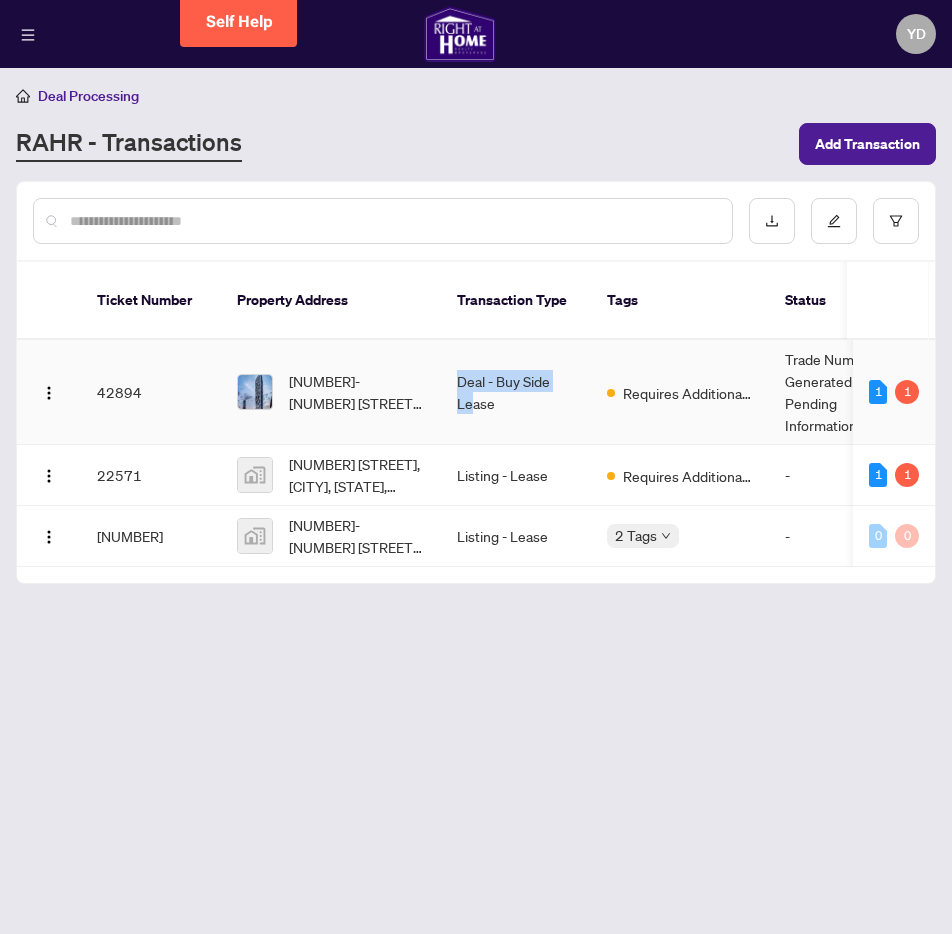 drag, startPoint x: 447, startPoint y: 371, endPoint x: 376, endPoint y: 371, distance: 71 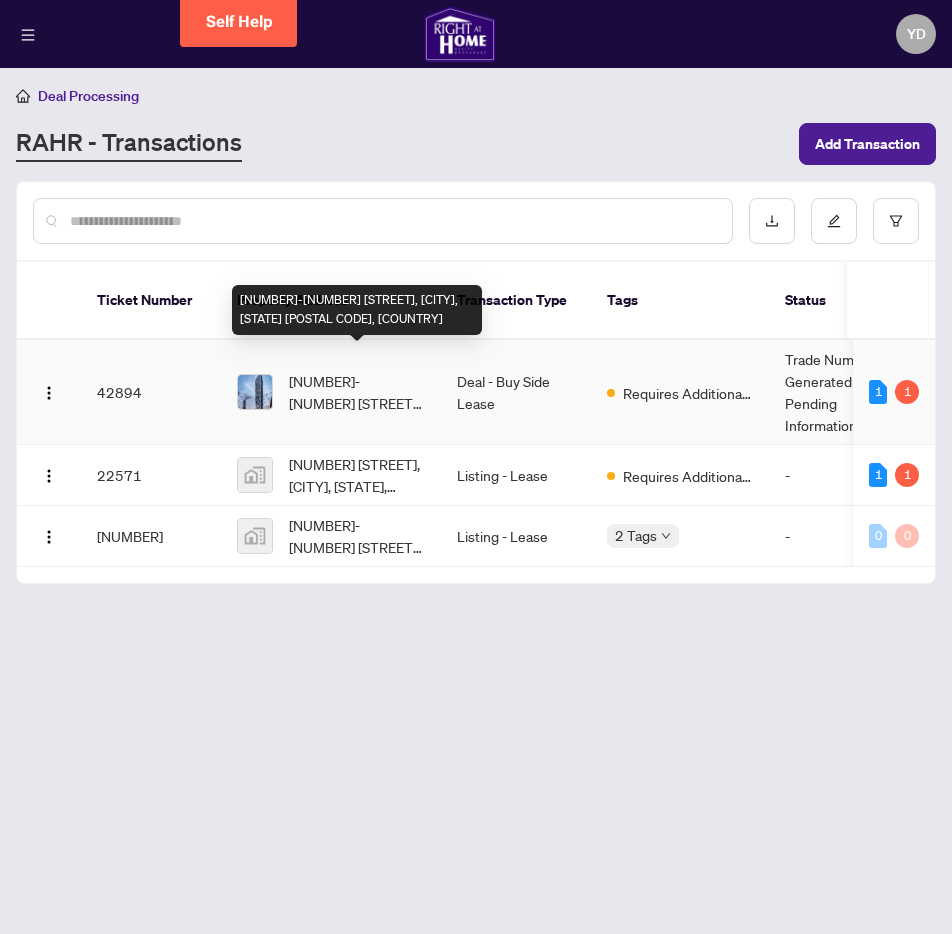 drag, startPoint x: 376, startPoint y: 371, endPoint x: 329, endPoint y: 371, distance: 47 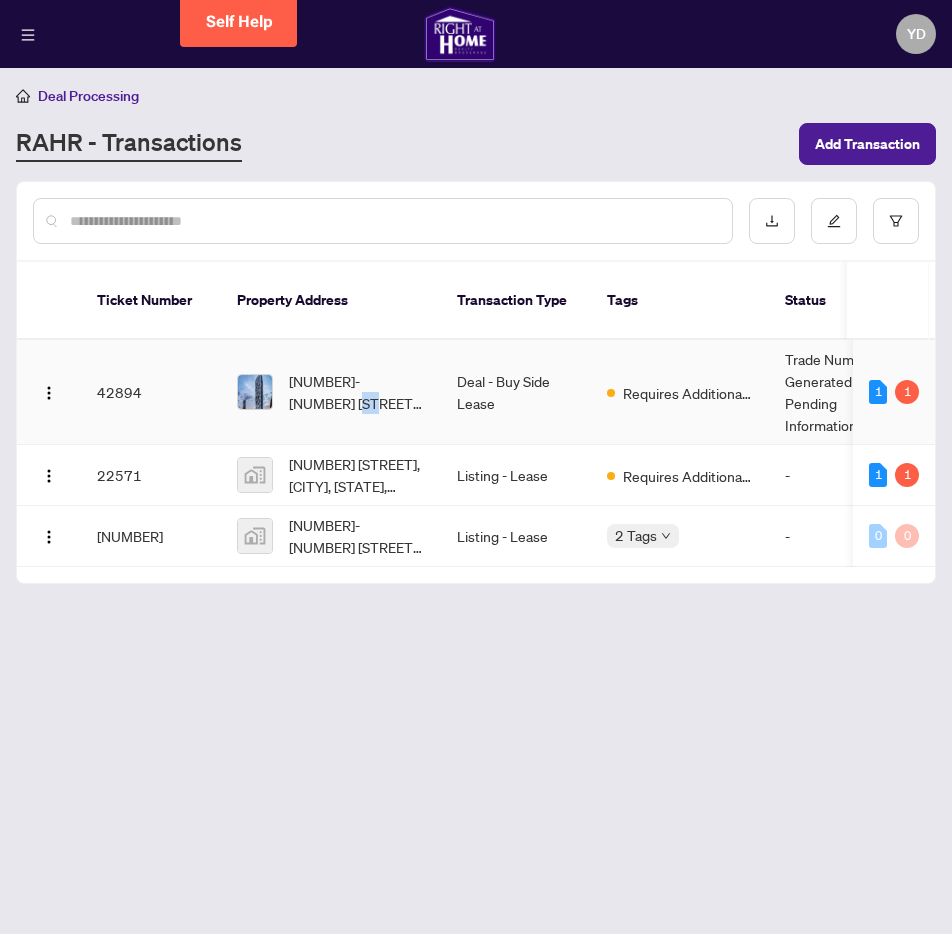 click on "3503-100 Dalhousie St, Toronto, Ontario M5B 0C7, Canada" at bounding box center [331, 392] 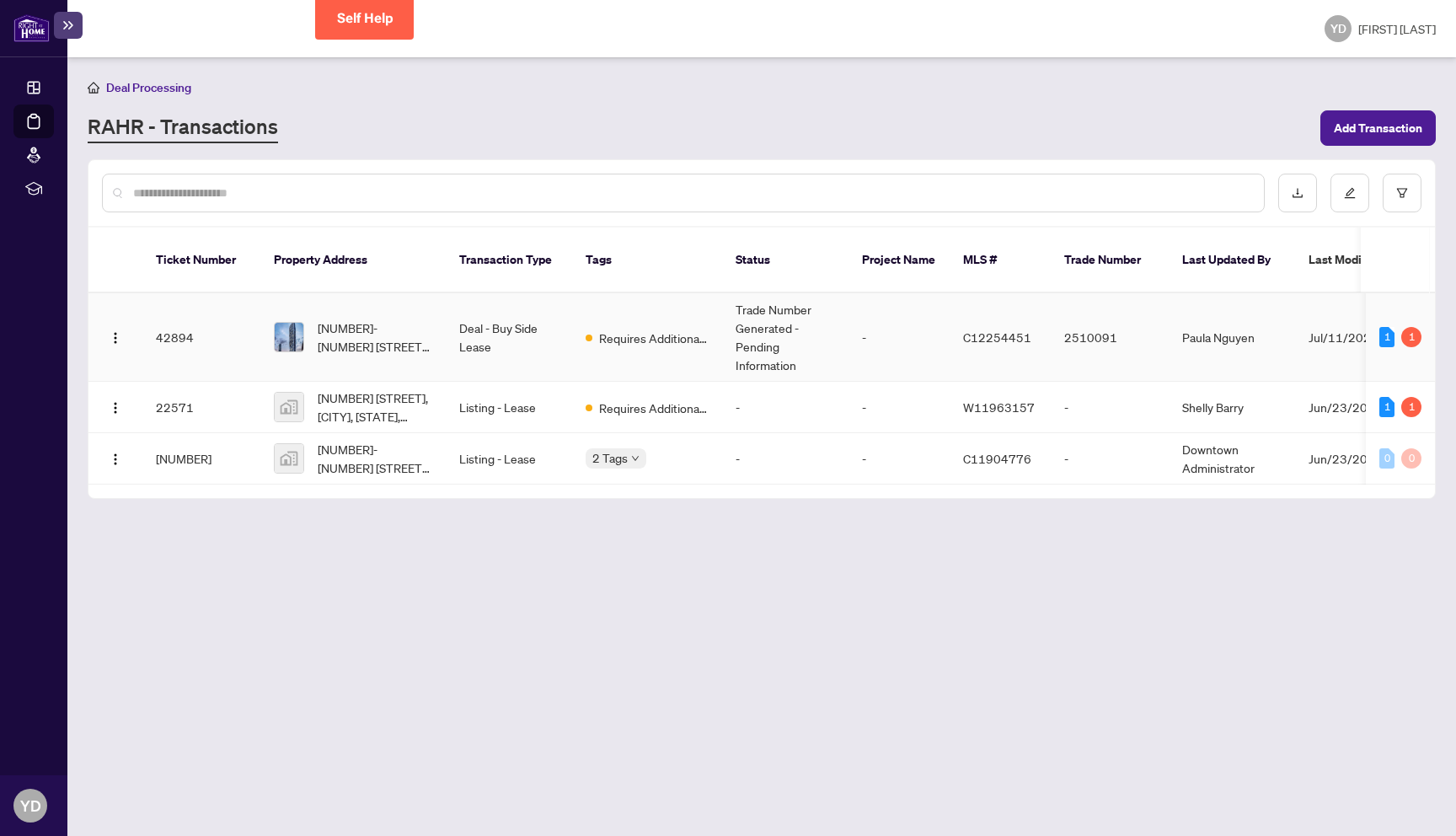 click on "Requires Additional Docs" at bounding box center [647, 337] 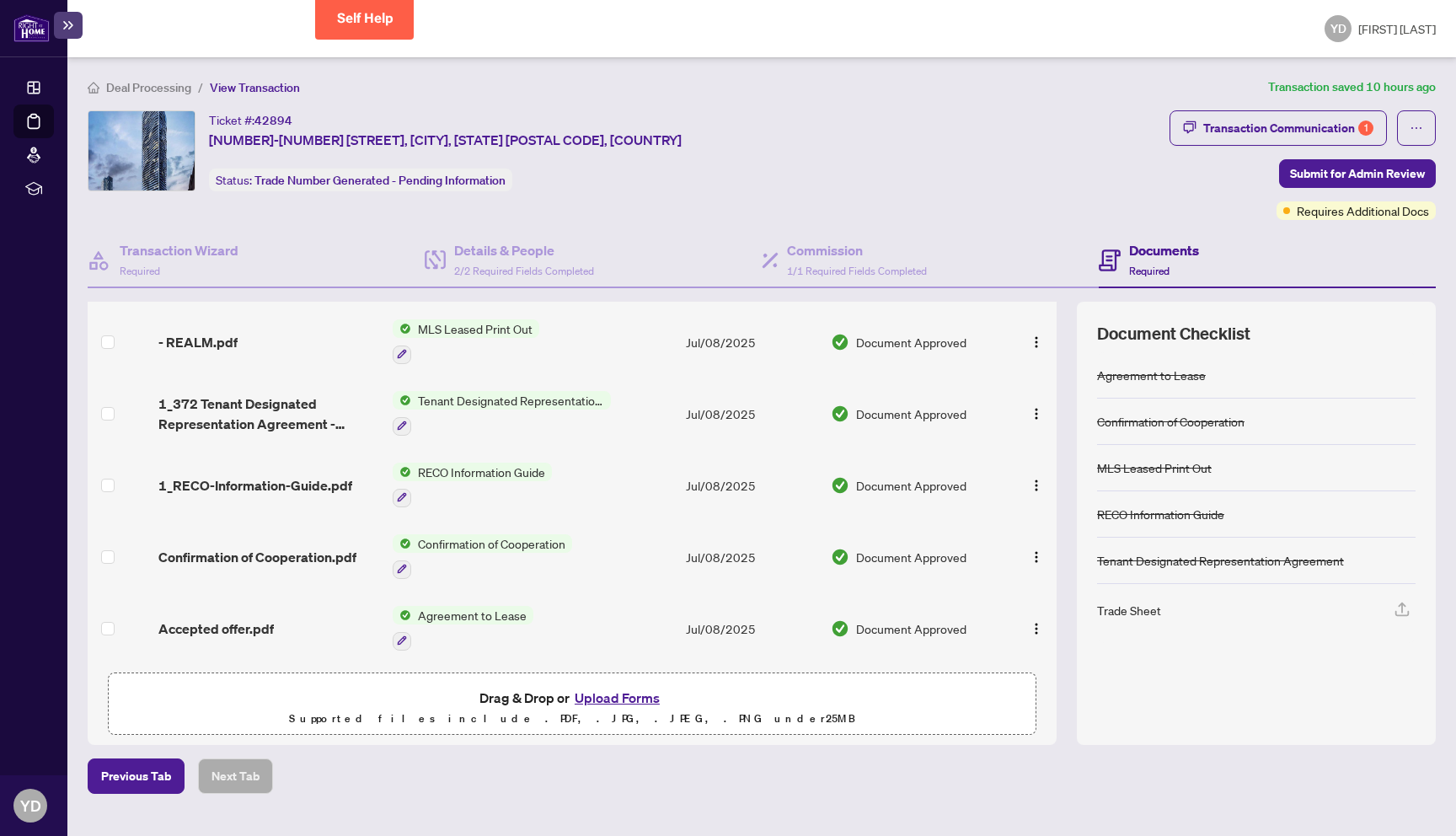 scroll, scrollTop: 0, scrollLeft: 0, axis: both 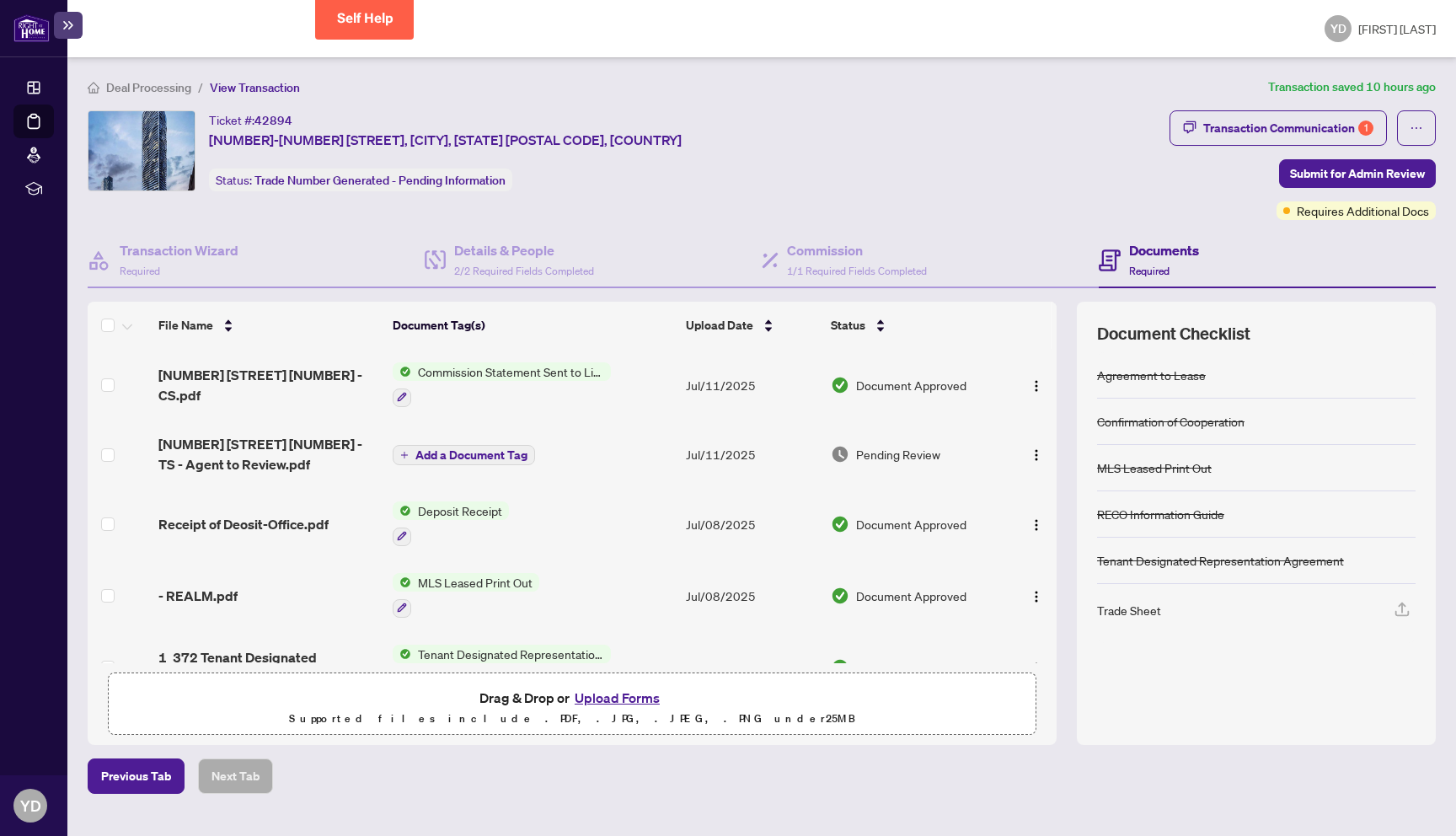 click on "Add a Document Tag" at bounding box center (471, 455) 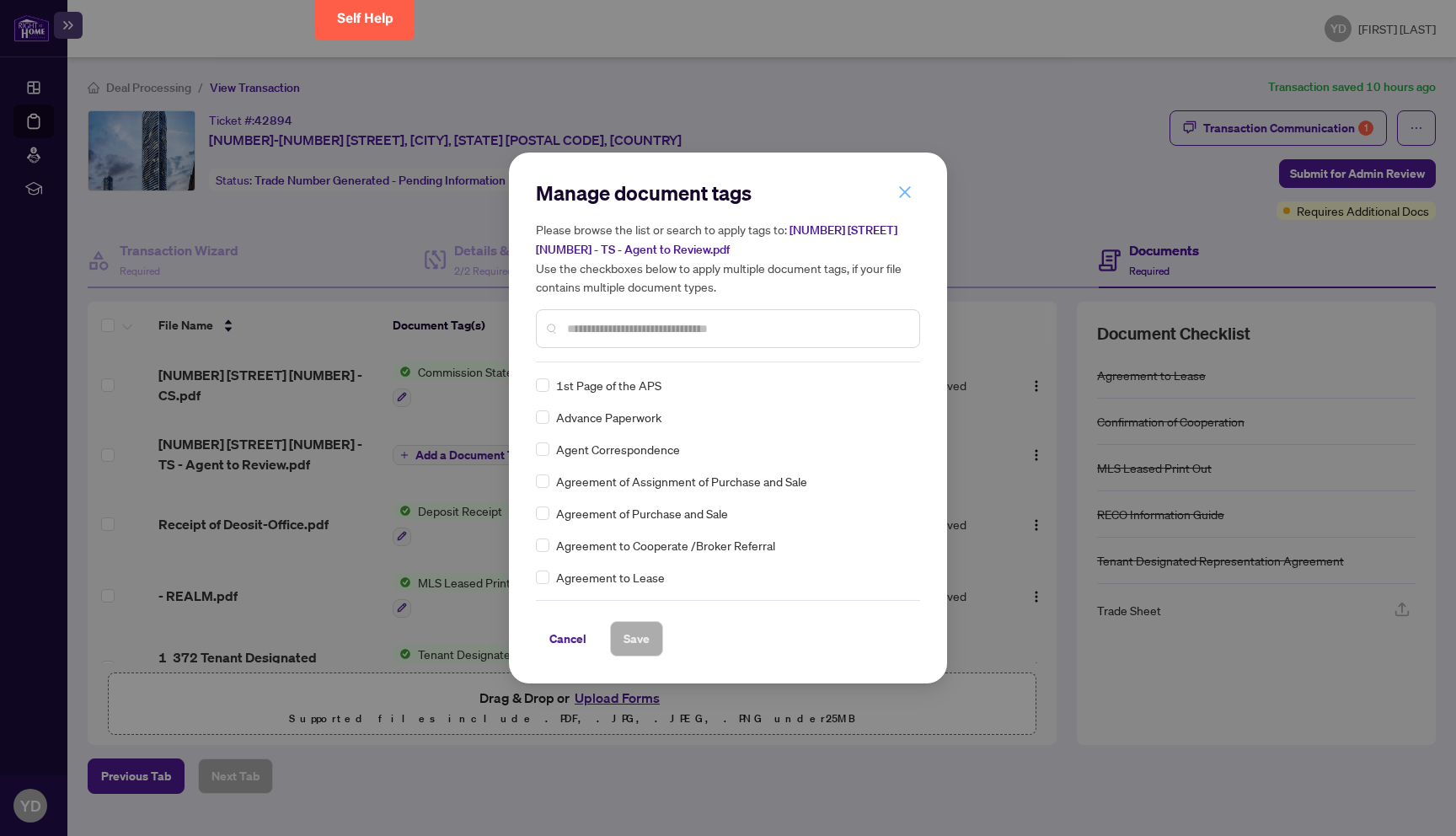 click 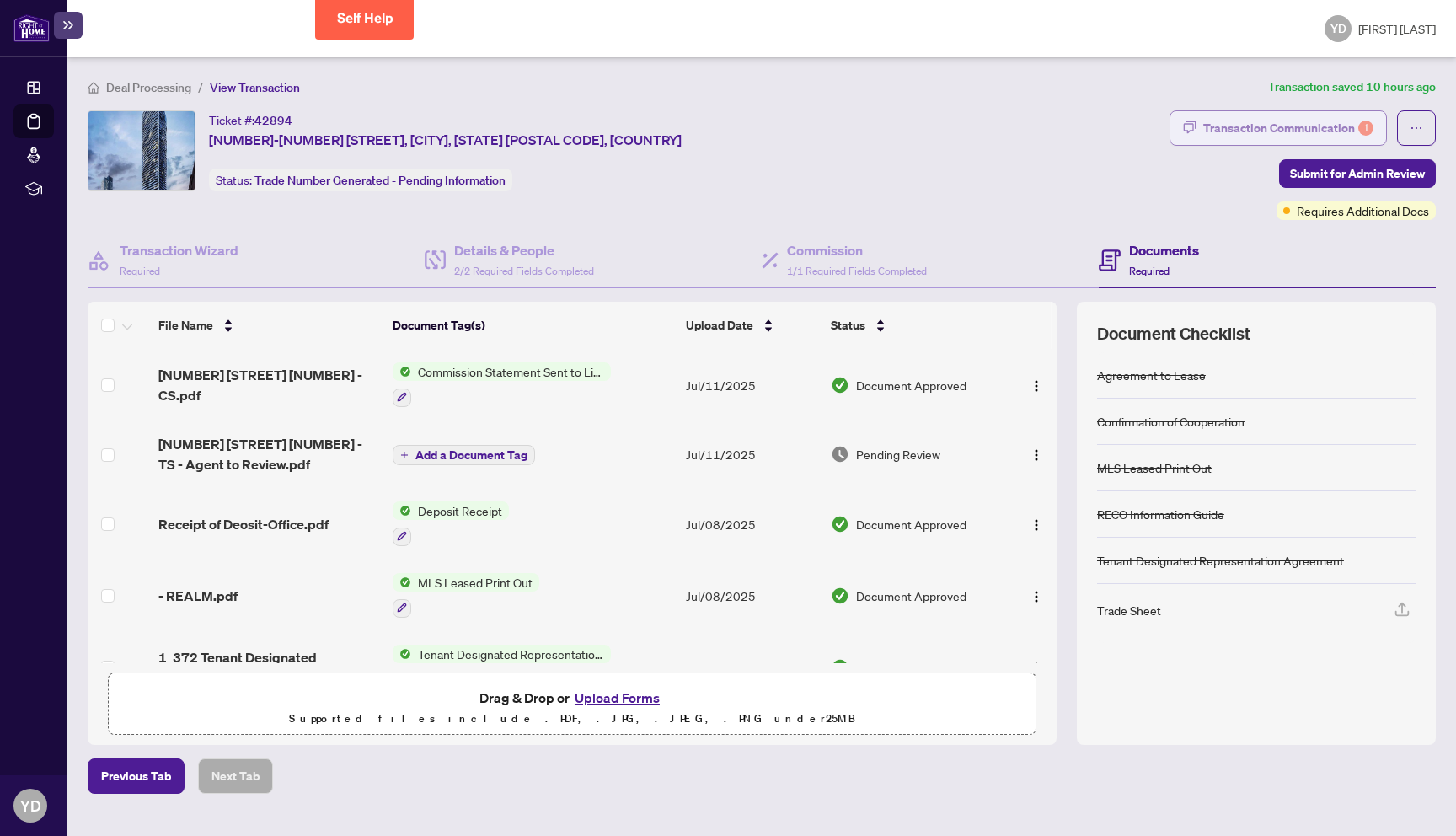 click on "Transaction Communication 1" at bounding box center [1288, 128] 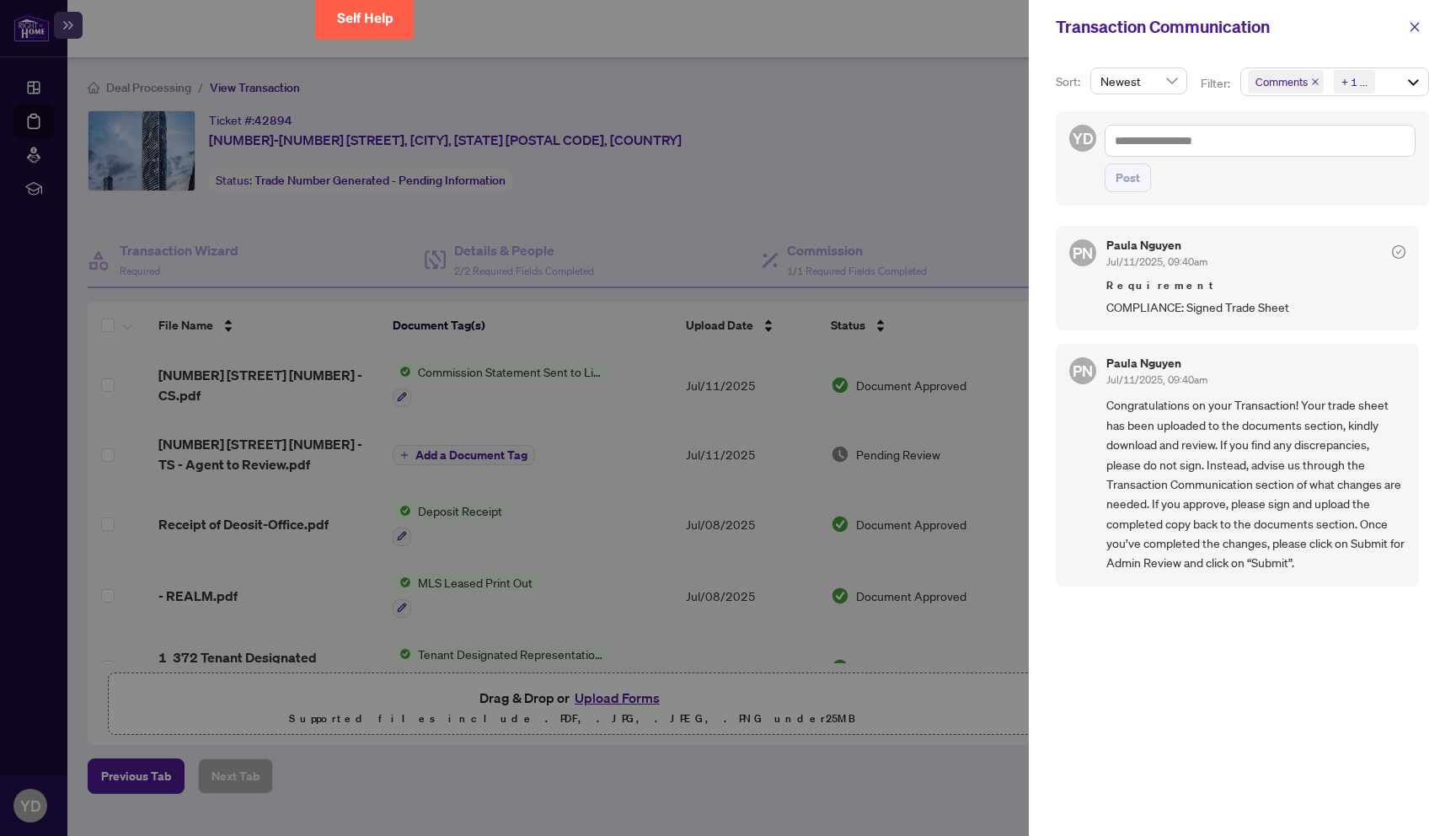 click on "COMPLIANCE: Signed Trade Sheet" at bounding box center (1255, 307) 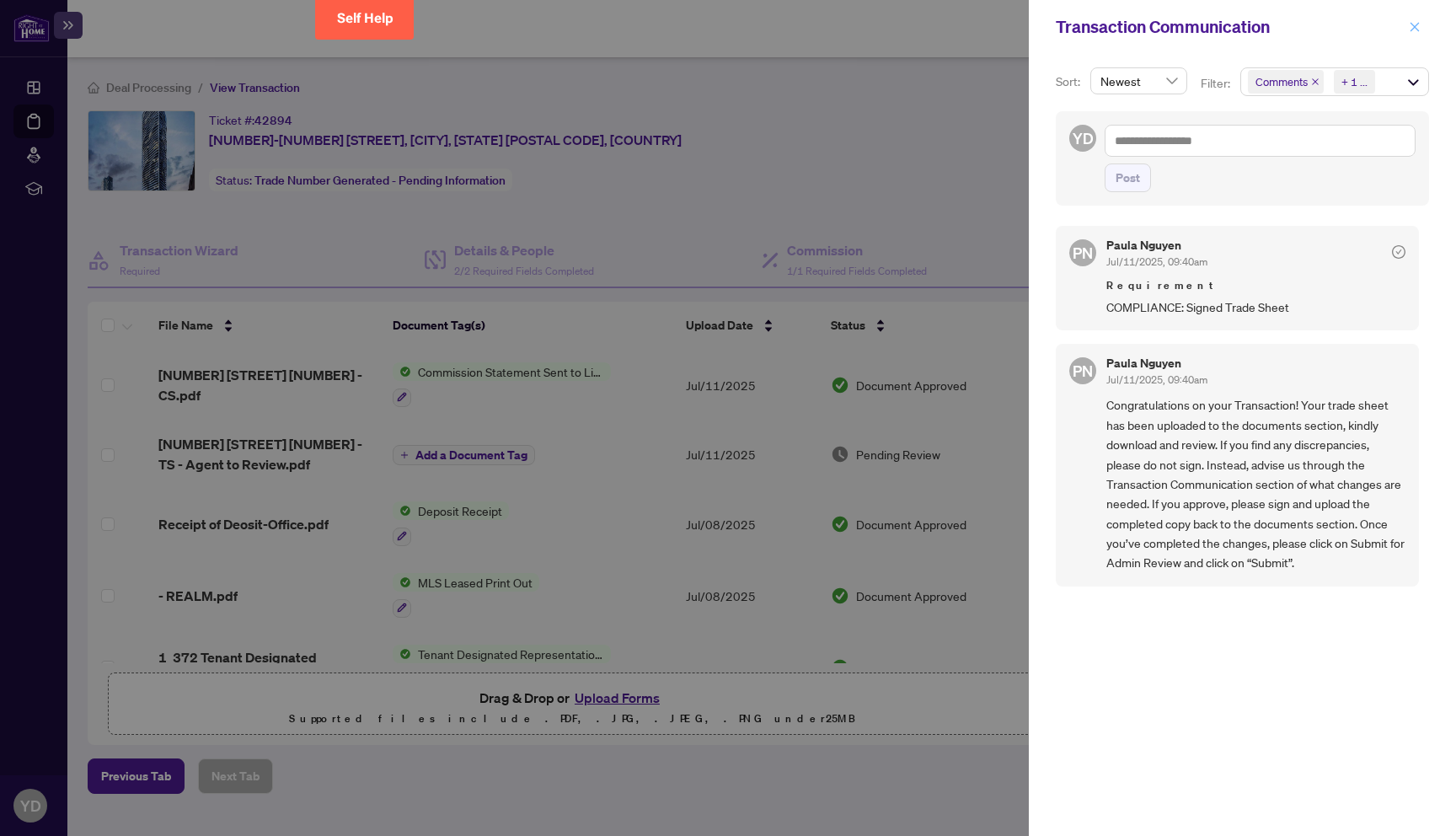 click 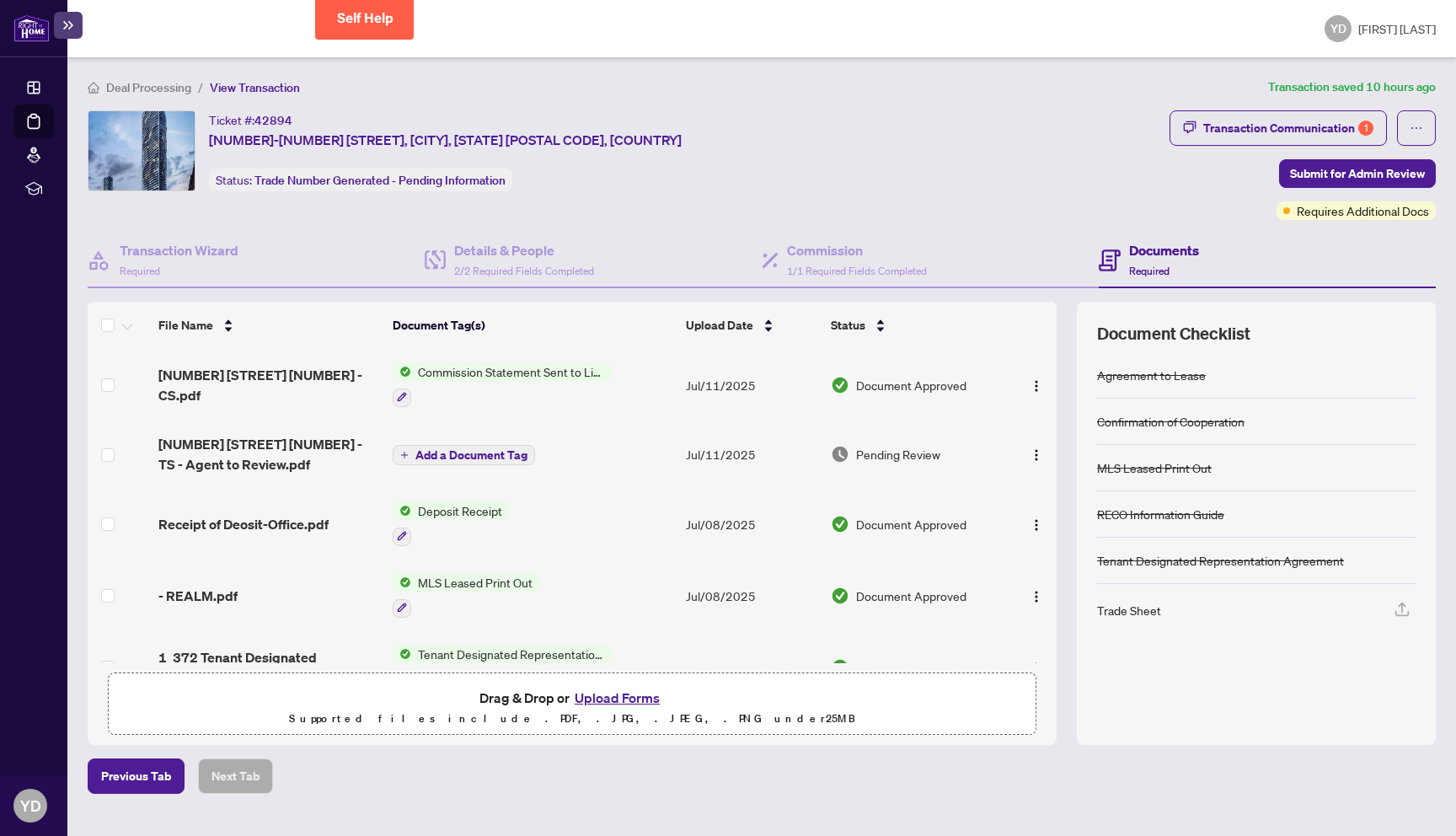click on "Pending Review" at bounding box center [898, 454] 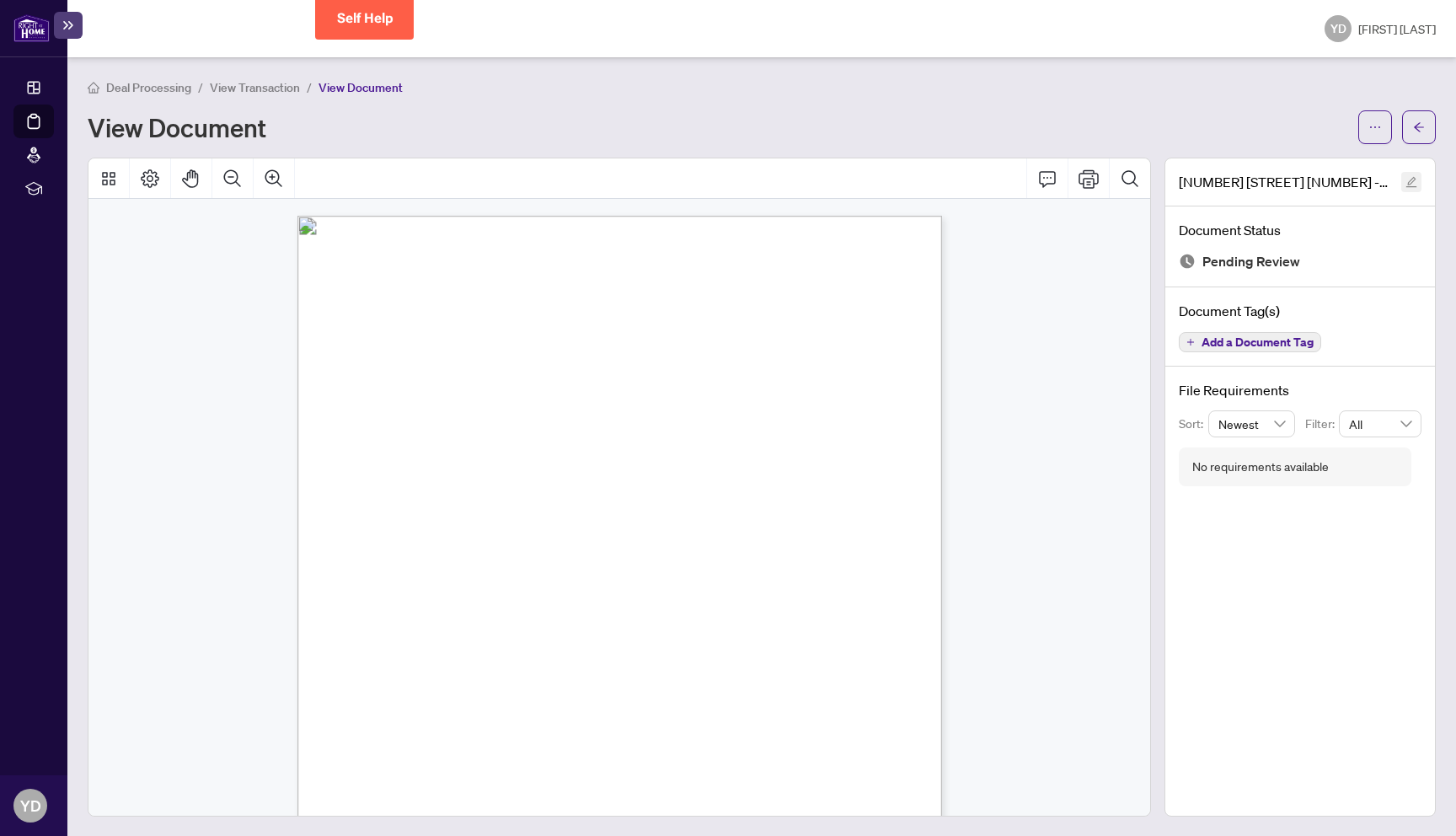 click 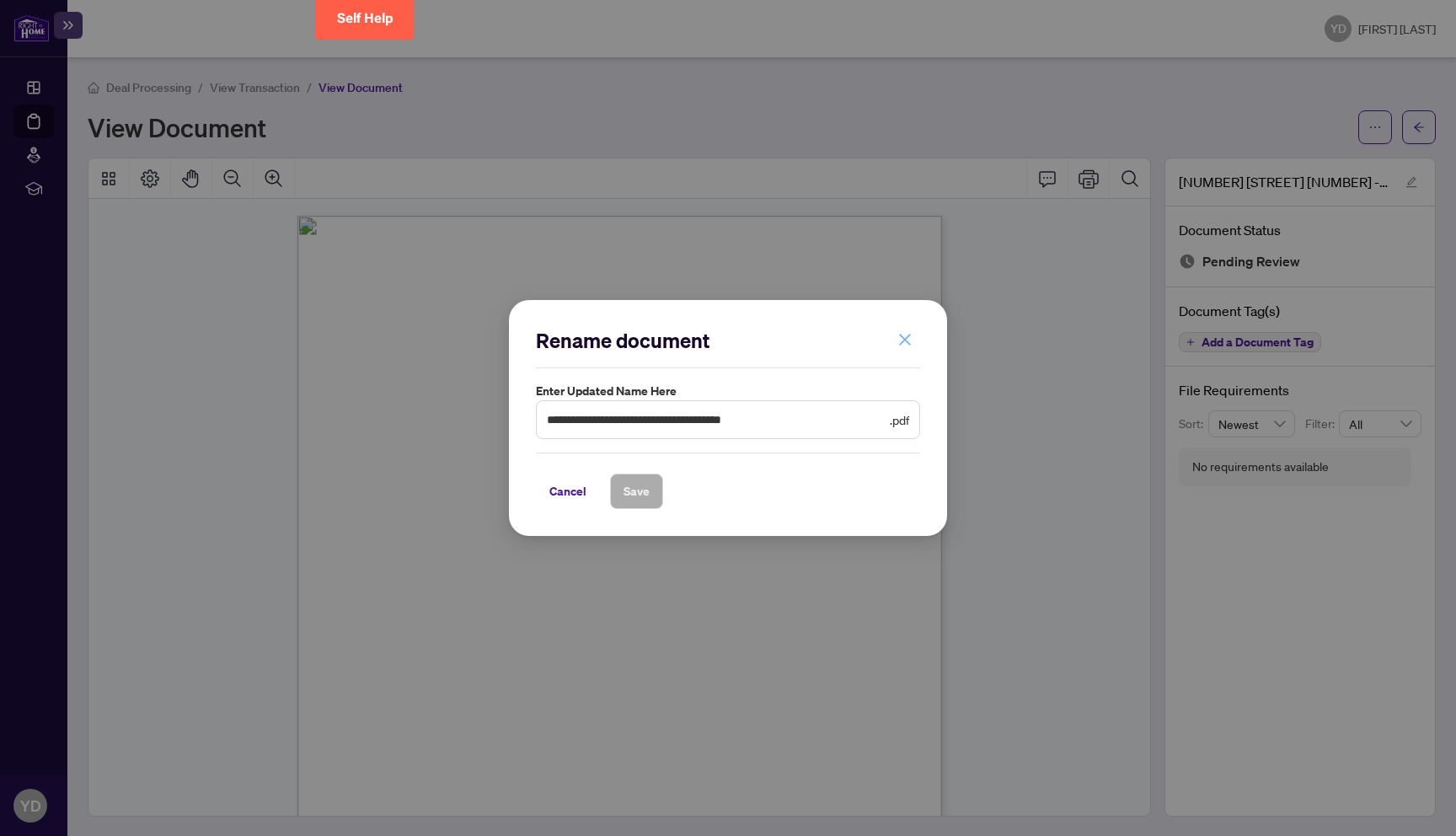 click at bounding box center (905, 340) 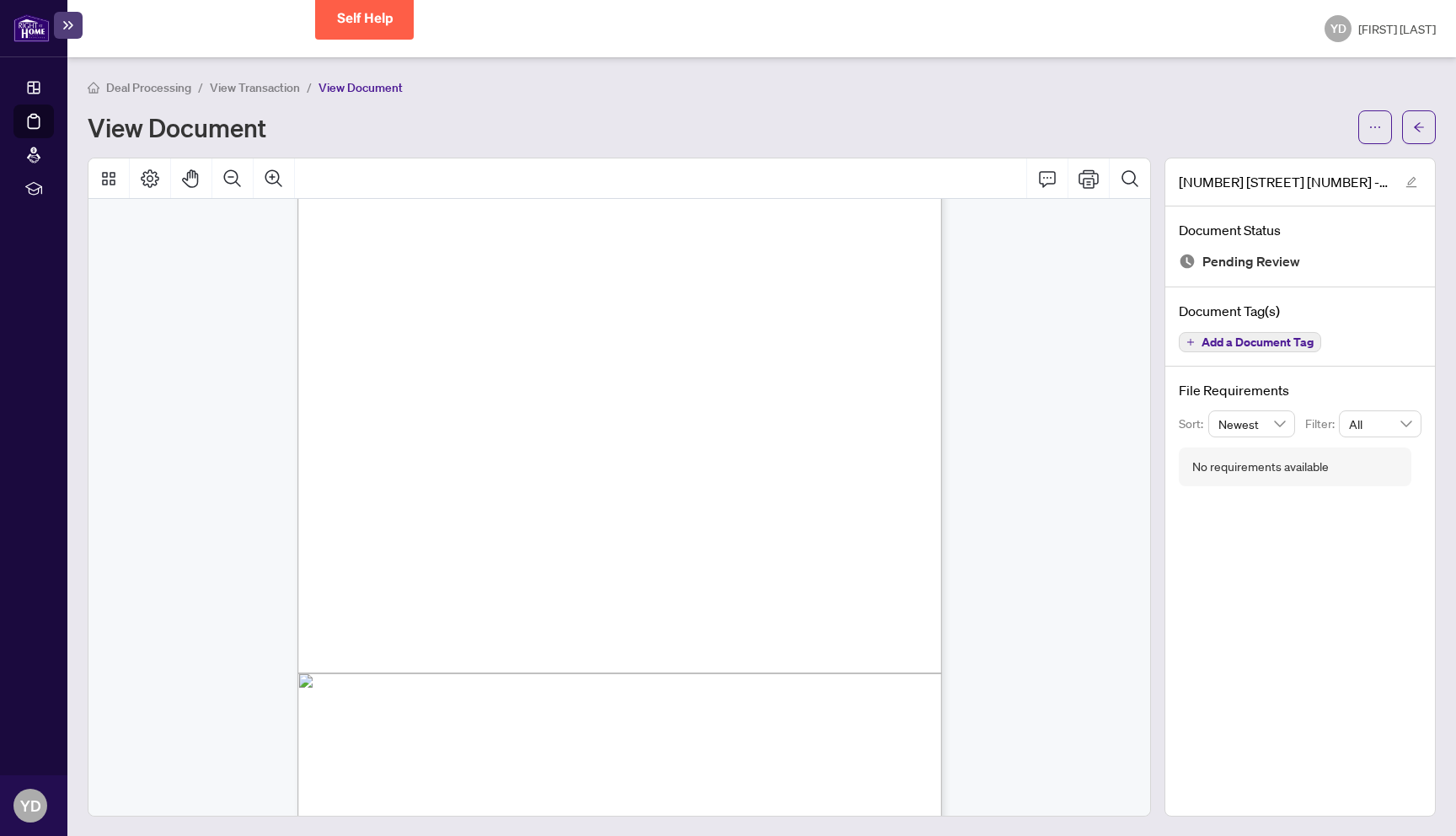 scroll, scrollTop: 251, scrollLeft: 0, axis: vertical 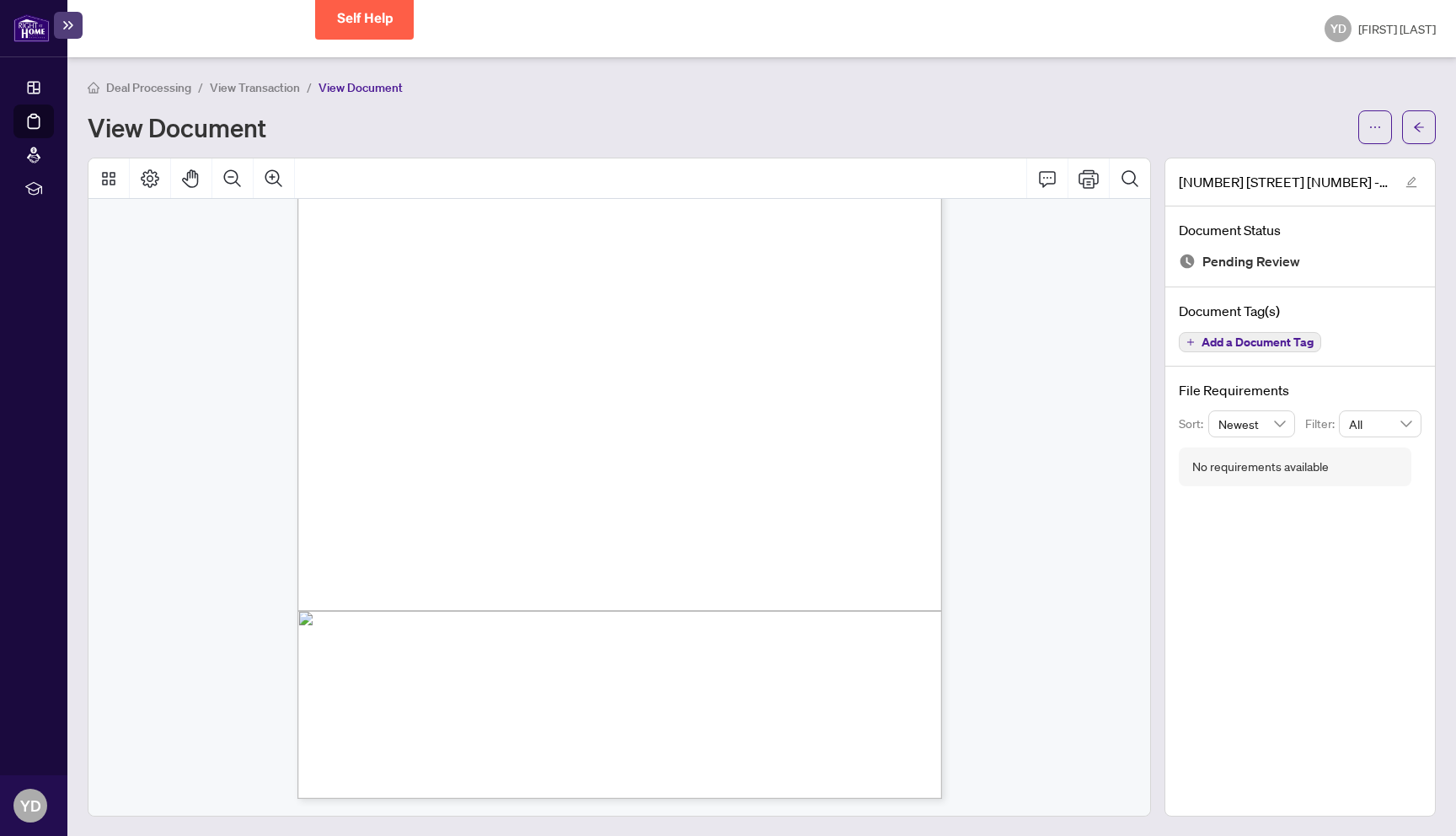 drag, startPoint x: 447, startPoint y: 408, endPoint x: 476, endPoint y: 408, distance: 29 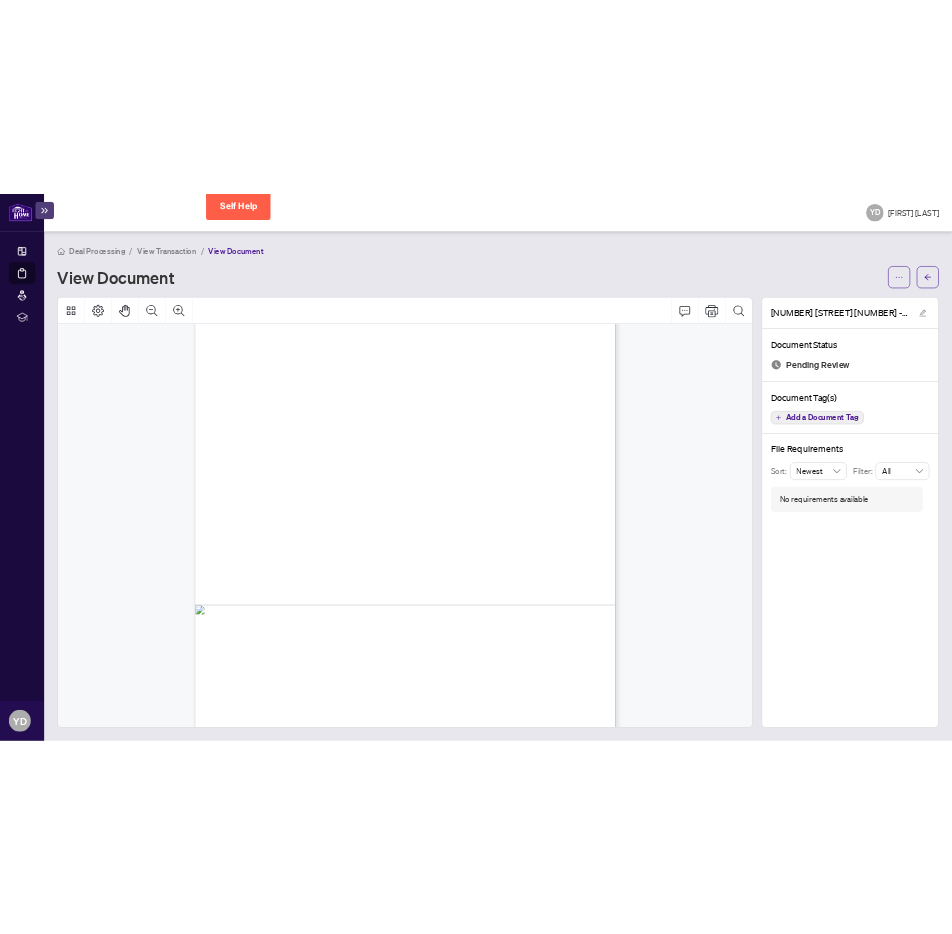 scroll, scrollTop: 298, scrollLeft: 0, axis: vertical 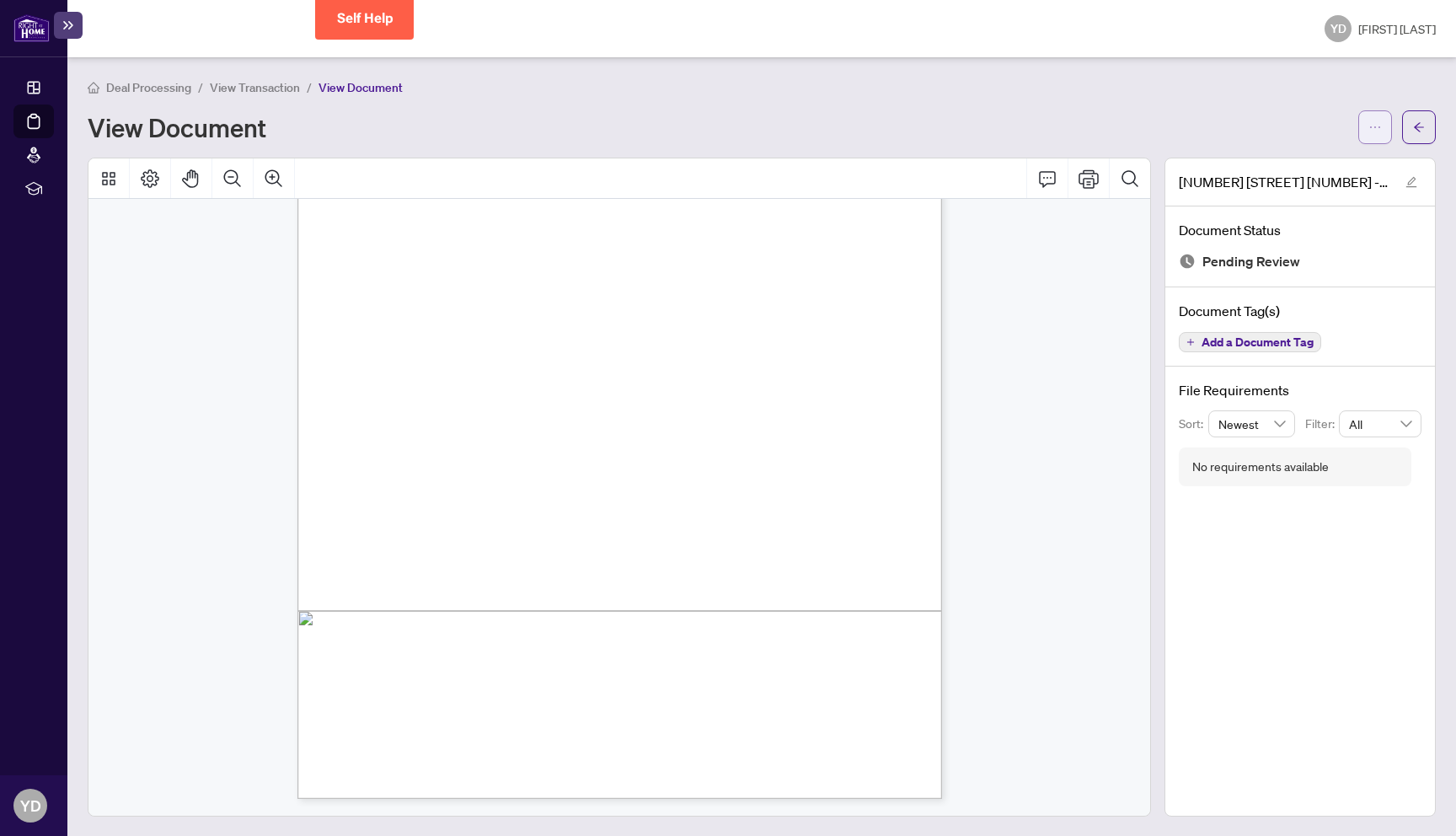 click at bounding box center [1375, 127] 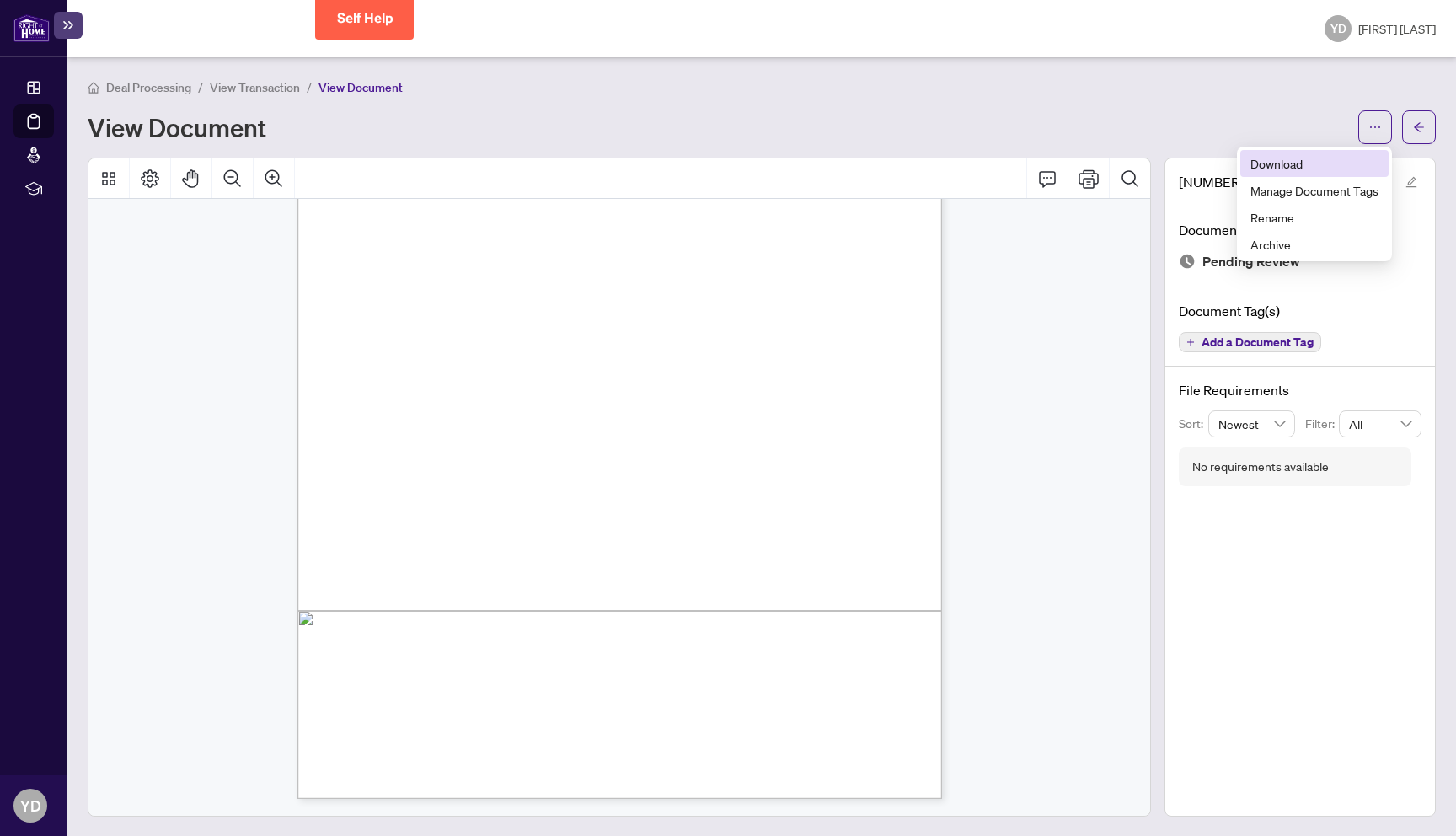 click on "Download" at bounding box center (1314, 163) 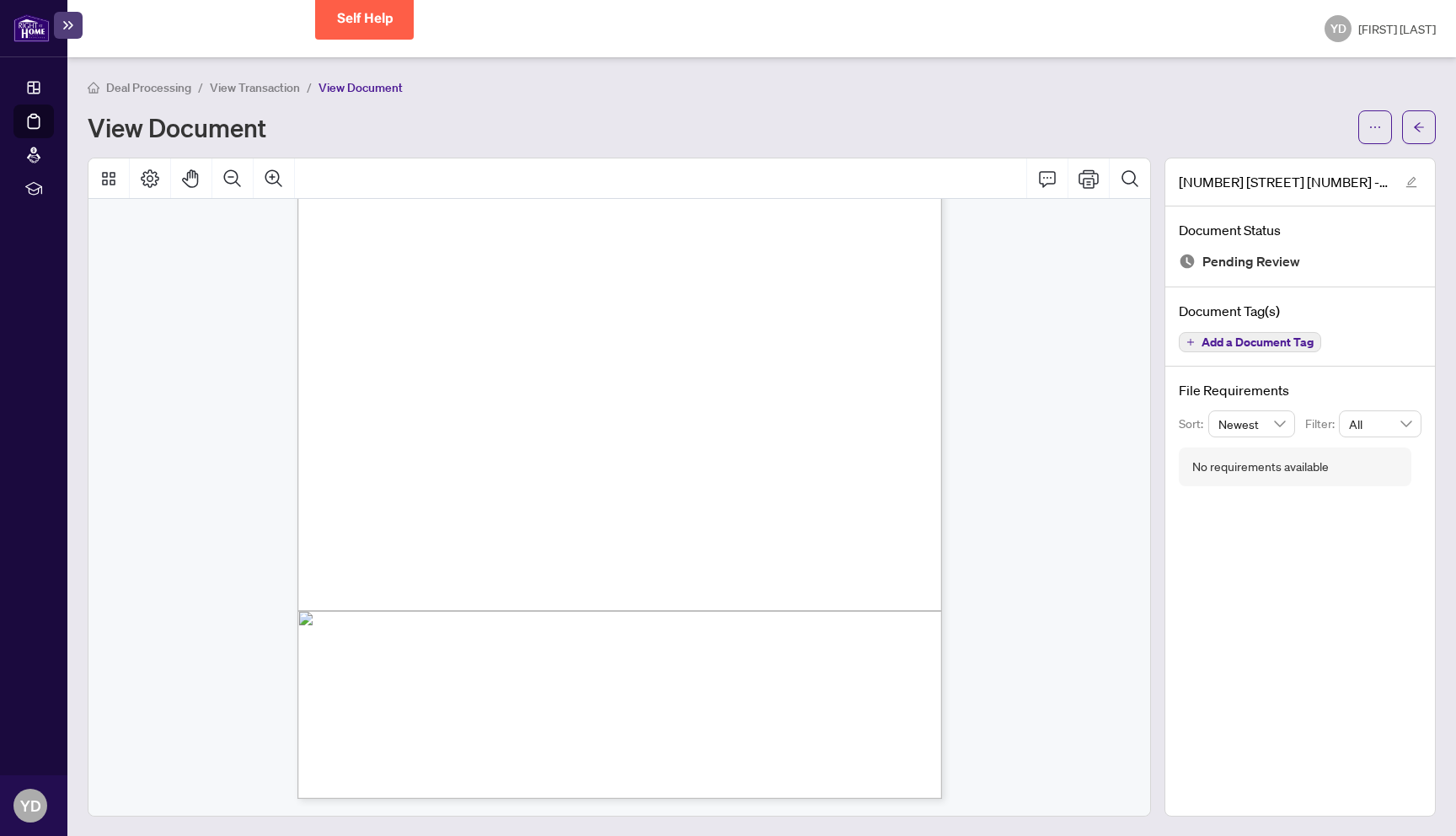 click on "Deal Processing / View Transaction / View Document View Document" at bounding box center (762, 110) 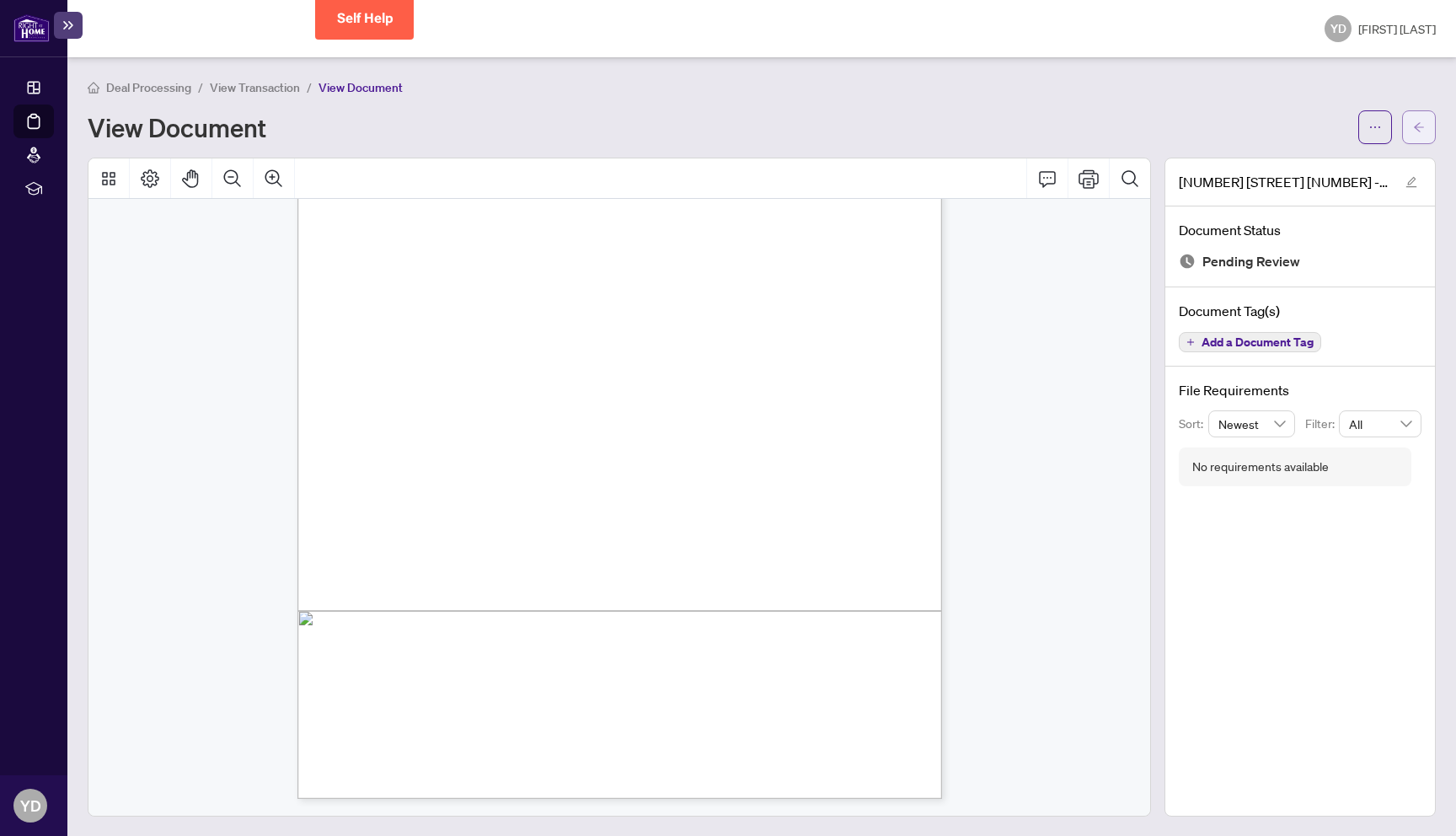 click at bounding box center [1419, 127] 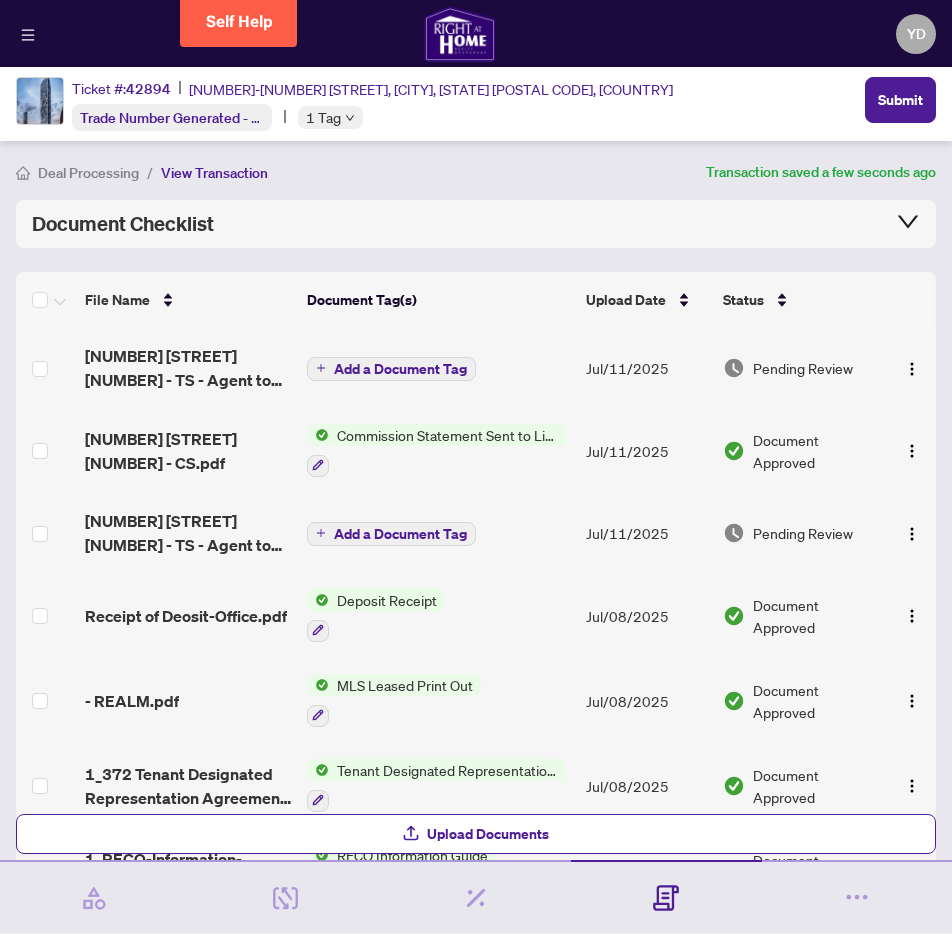 click on "Add a Document Tag" at bounding box center [400, 369] 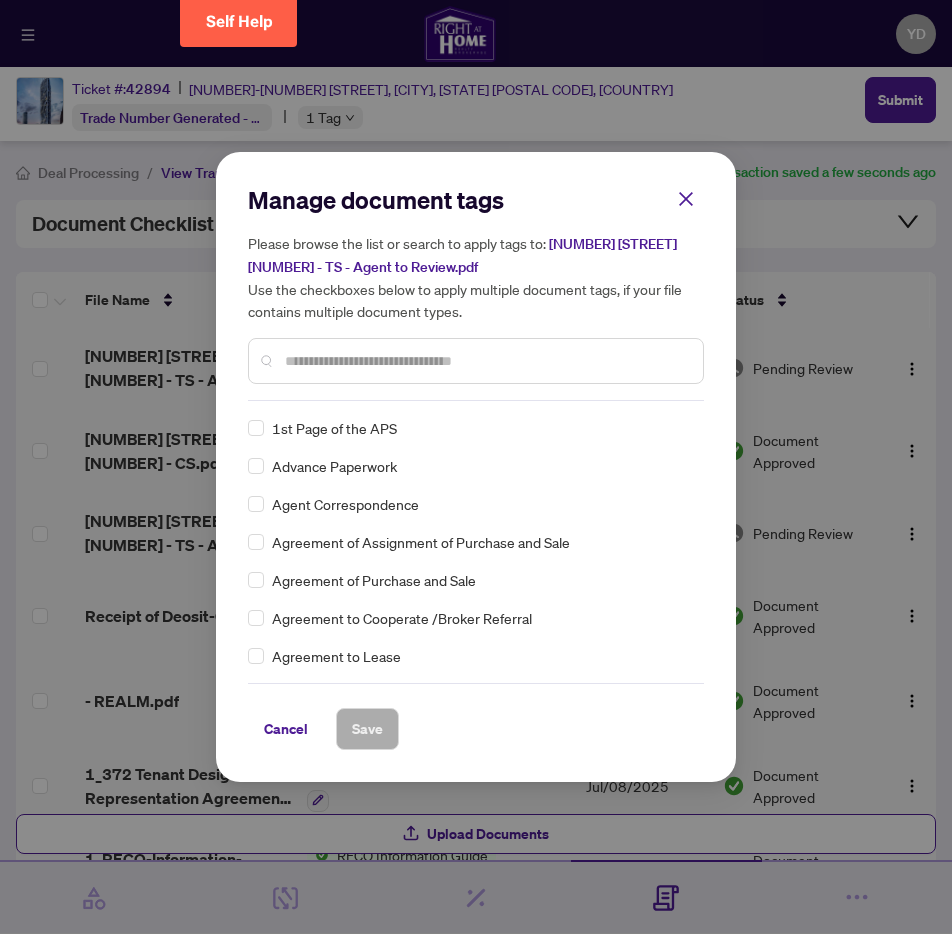 click at bounding box center [486, 361] 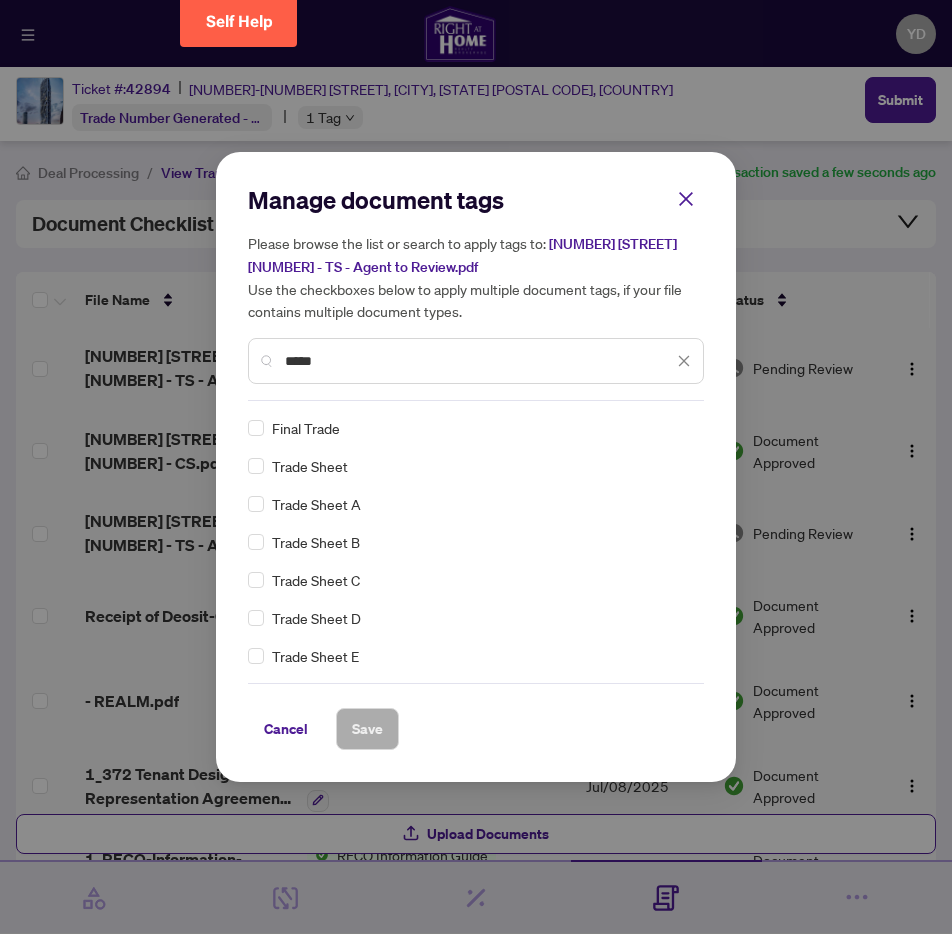 type on "*****" 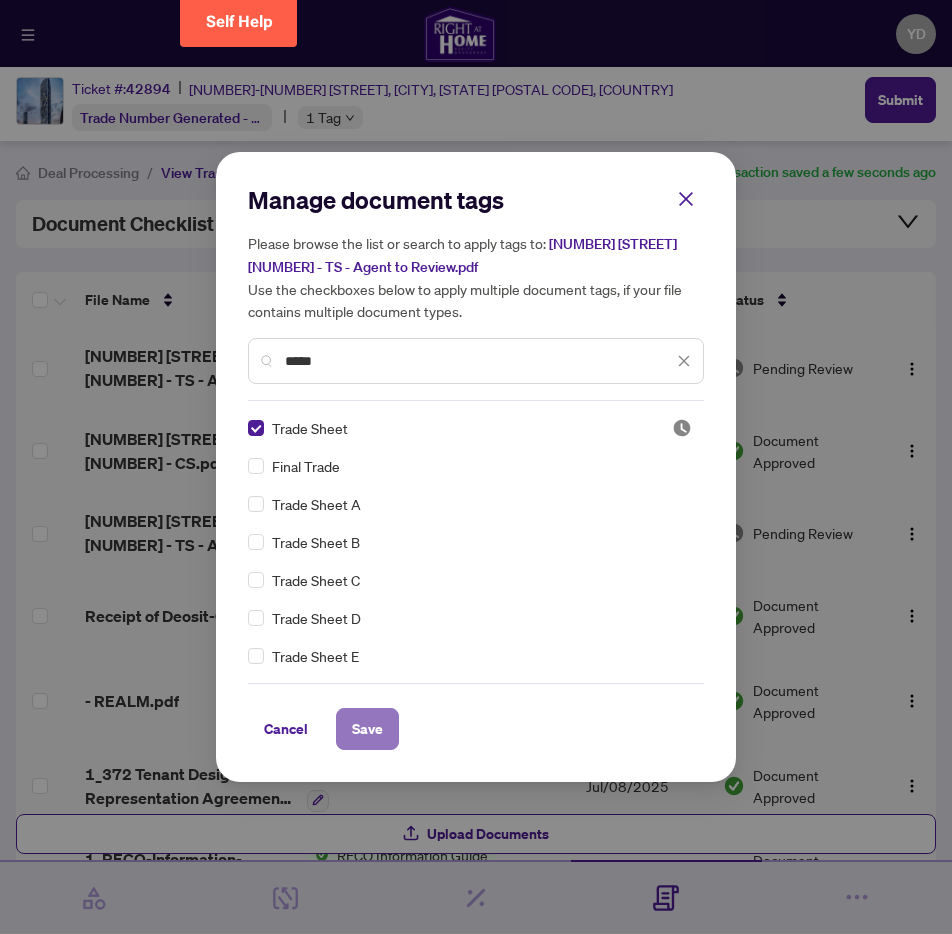 click on "Save" at bounding box center [367, 729] 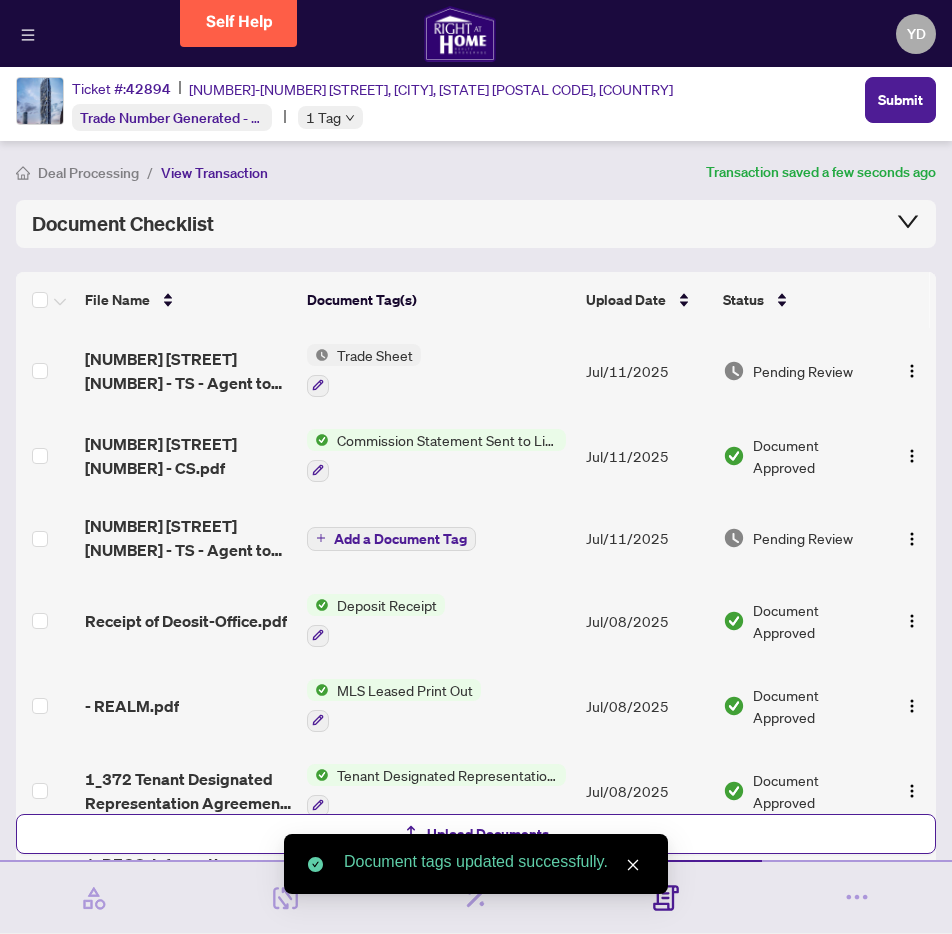 click on "Pending Review" at bounding box center [803, 371] 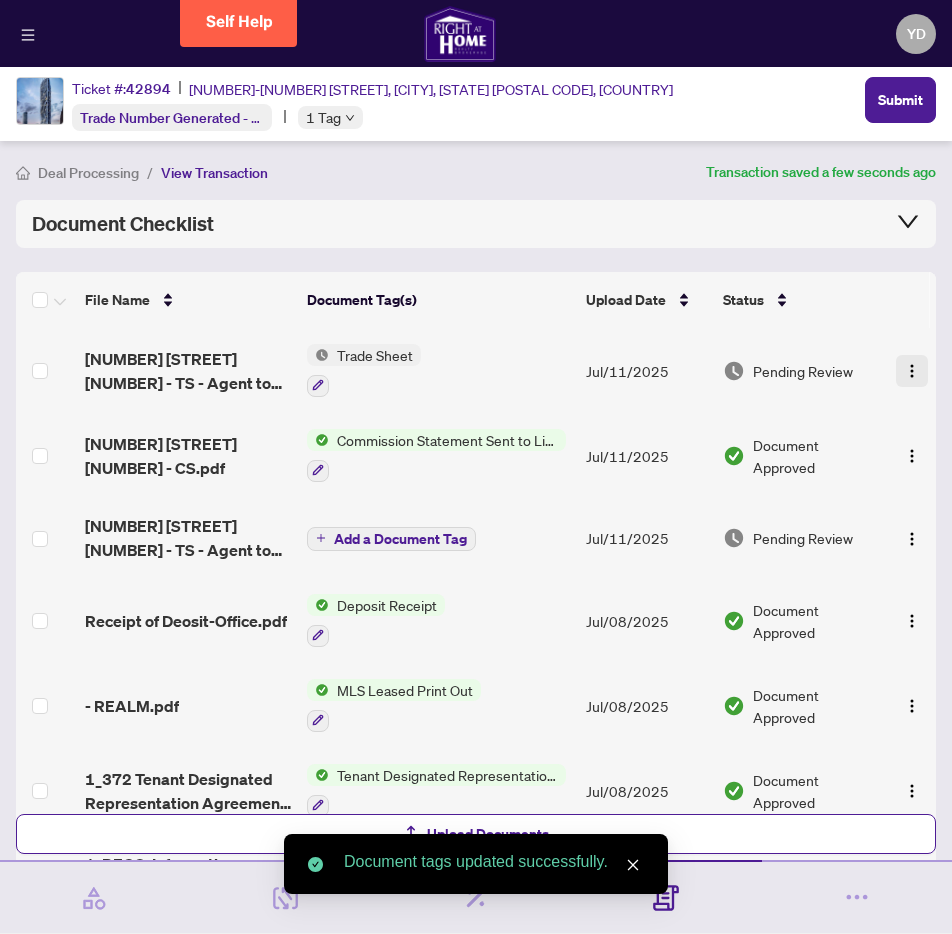 click at bounding box center (912, 371) 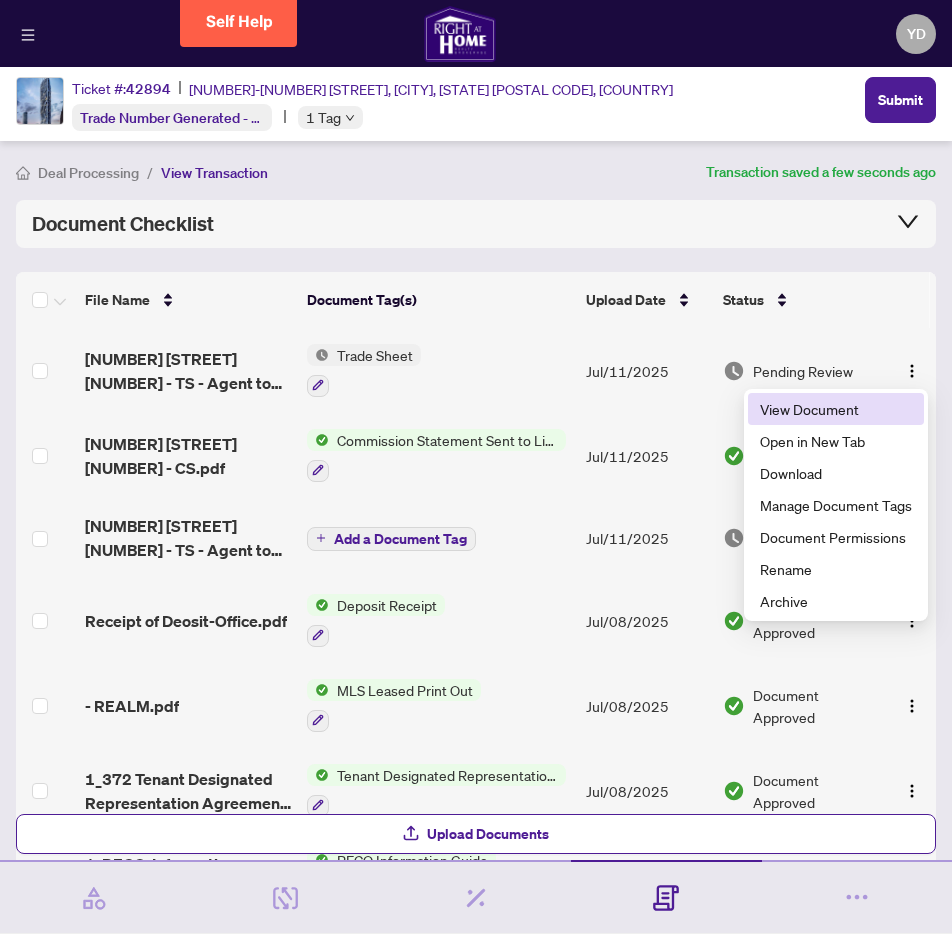 click on "View Document" at bounding box center (836, 409) 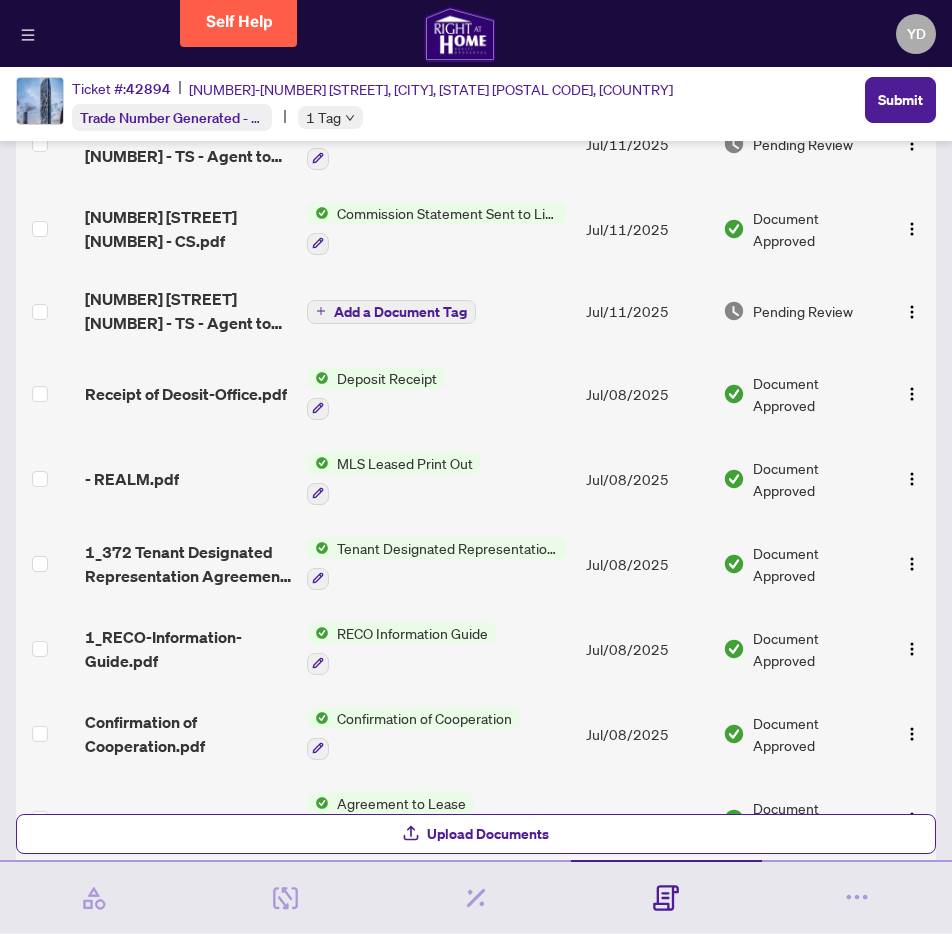 scroll, scrollTop: 0, scrollLeft: 0, axis: both 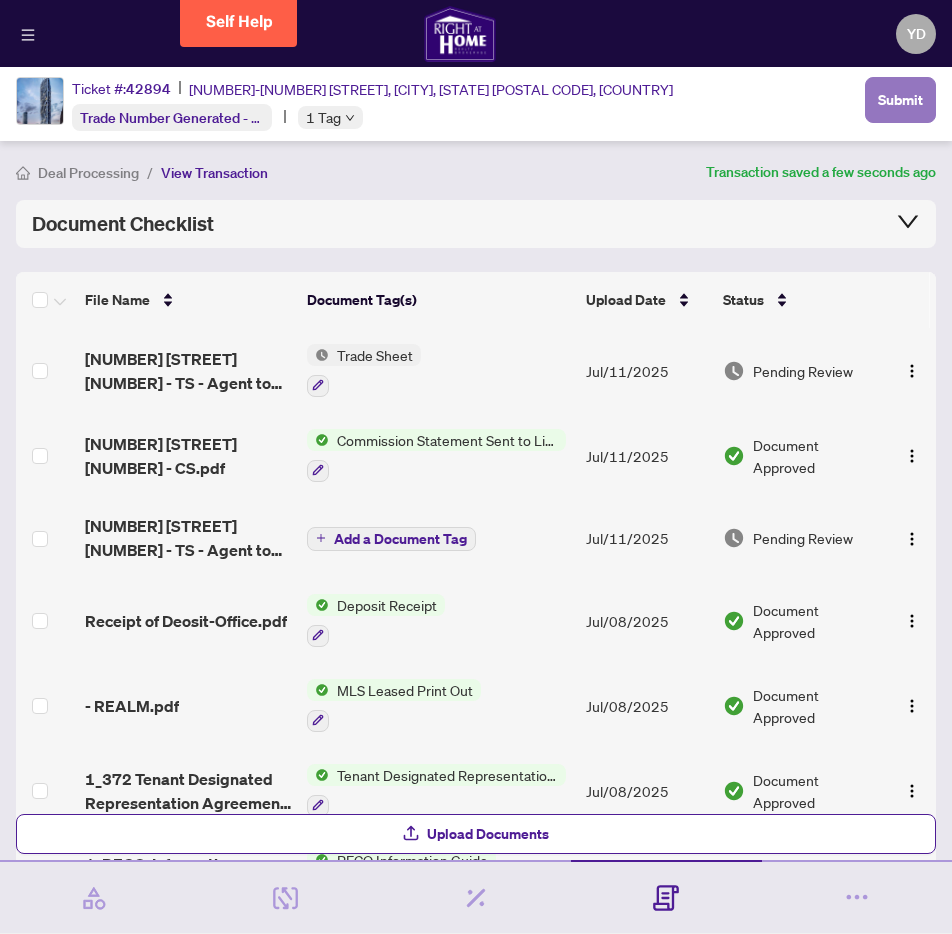 click on "Submit" at bounding box center (900, 100) 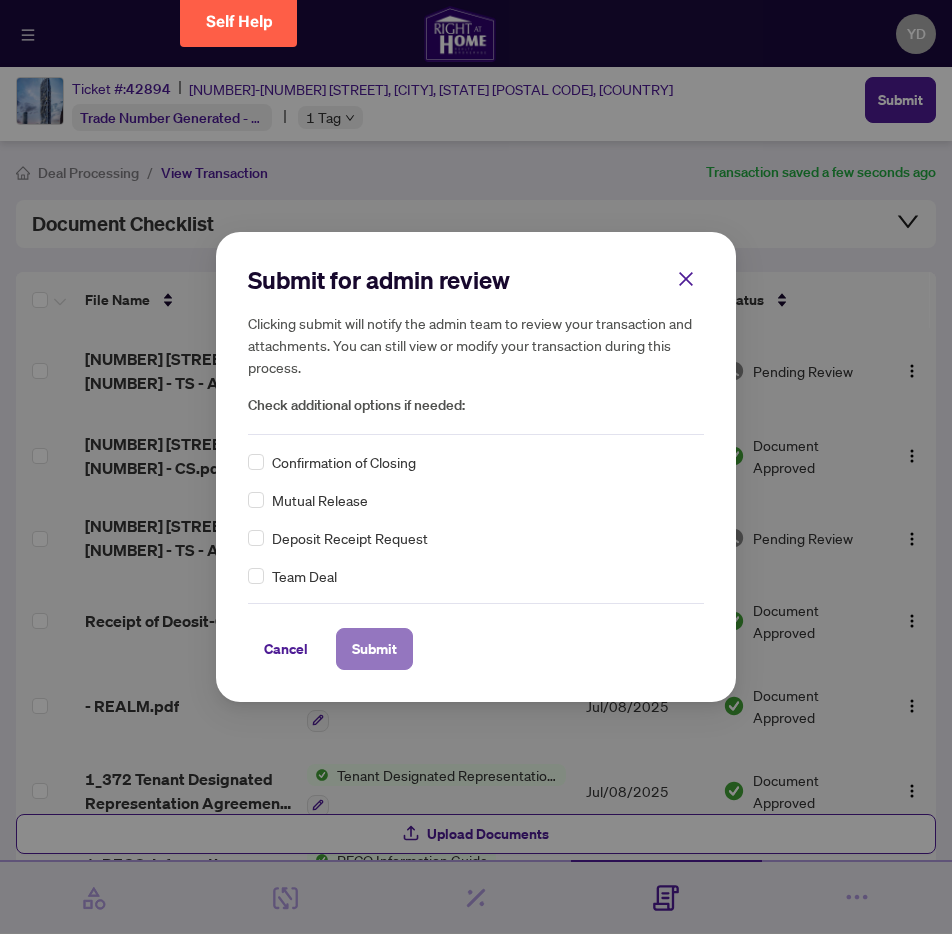 click on "Submit" at bounding box center [374, 649] 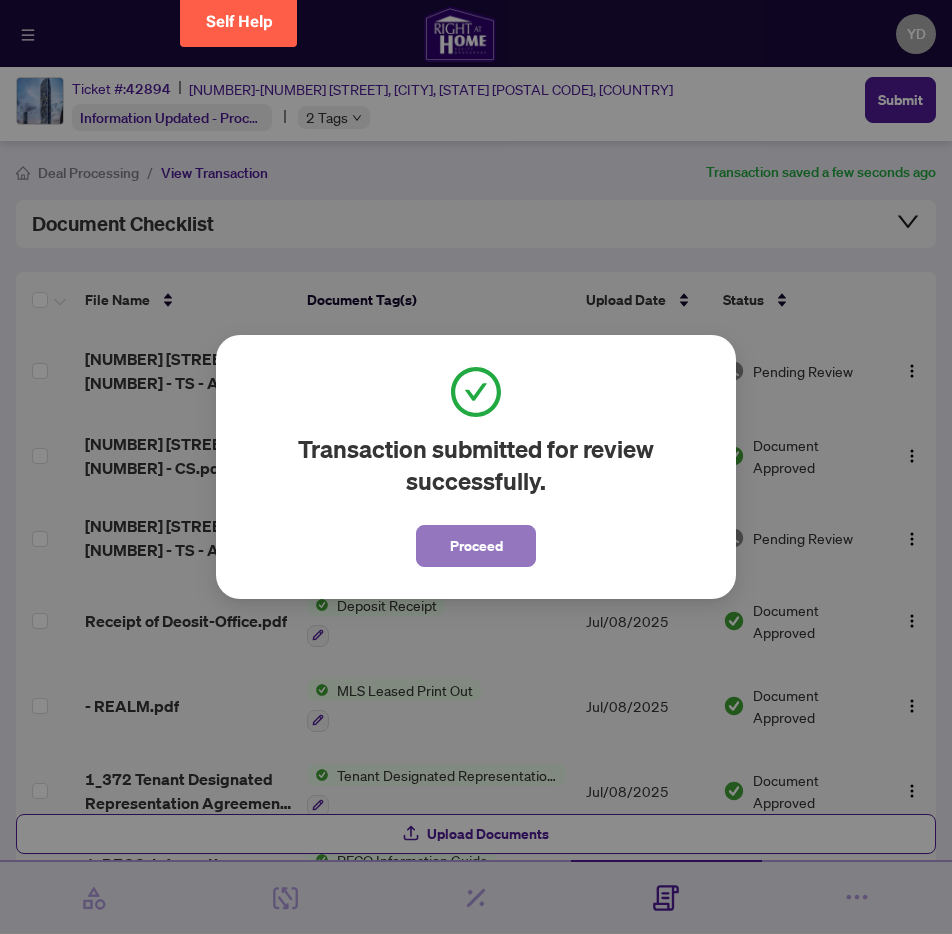 click on "Proceed" at bounding box center [476, 546] 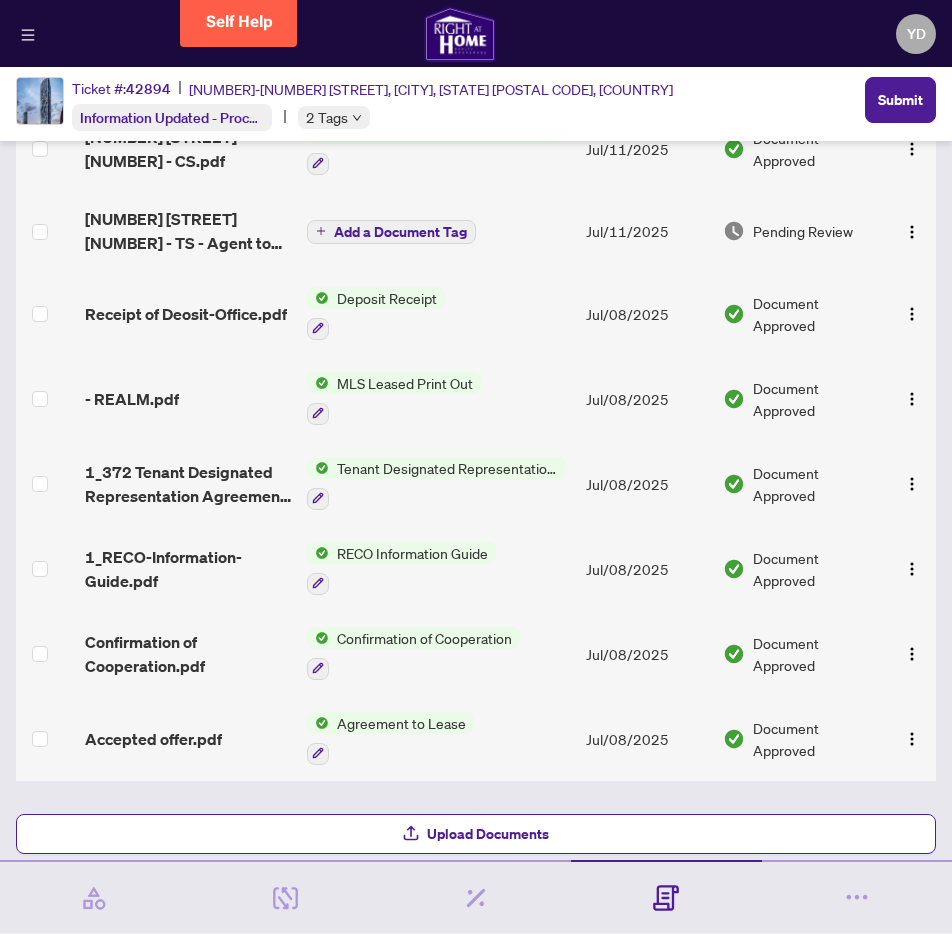 scroll, scrollTop: 0, scrollLeft: 0, axis: both 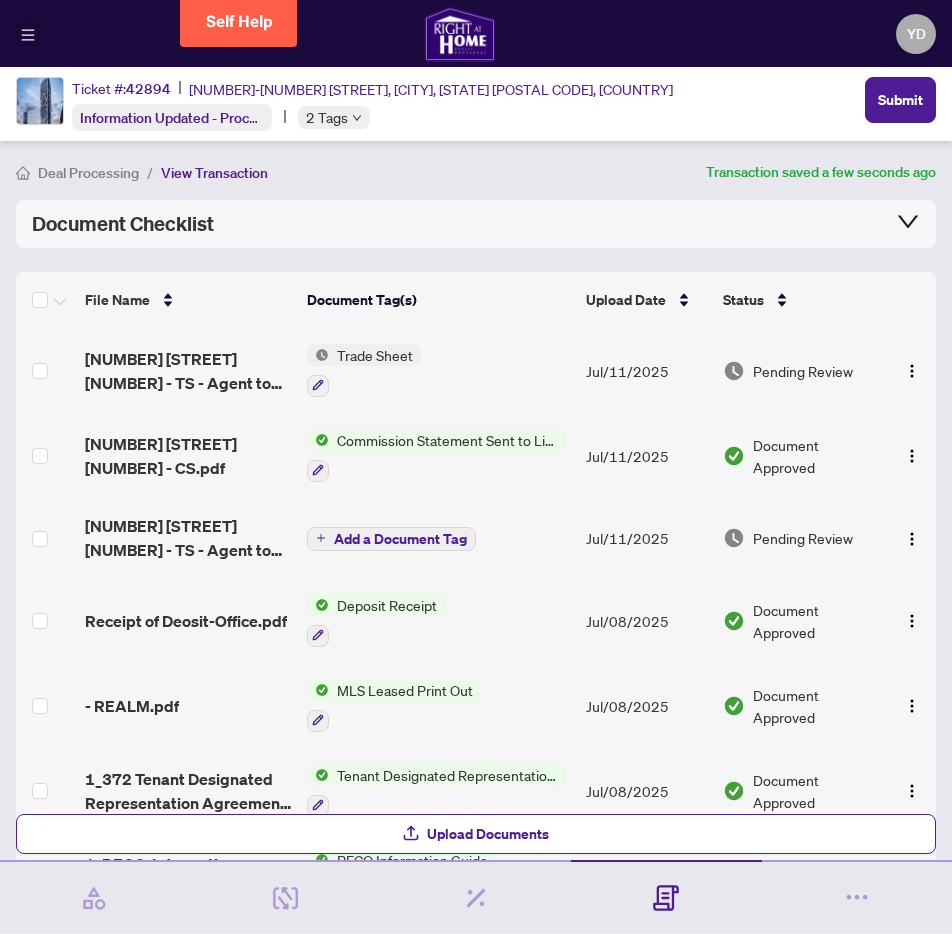 click 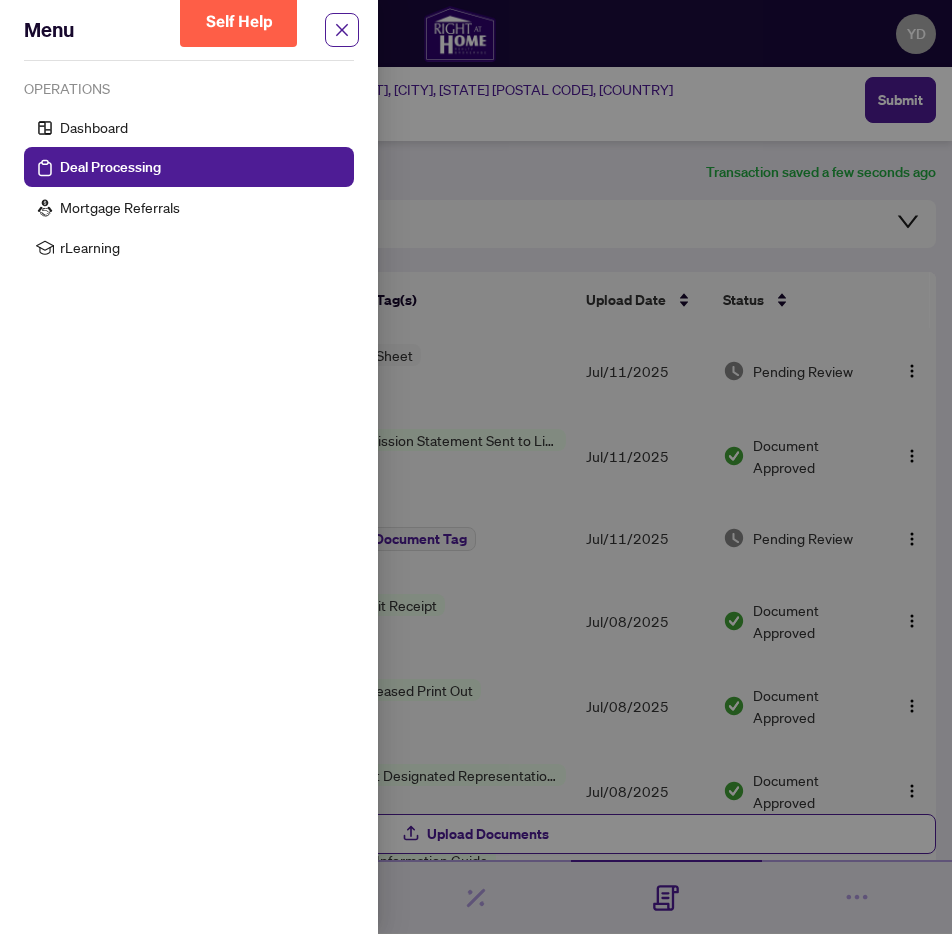 click at bounding box center [476, 467] 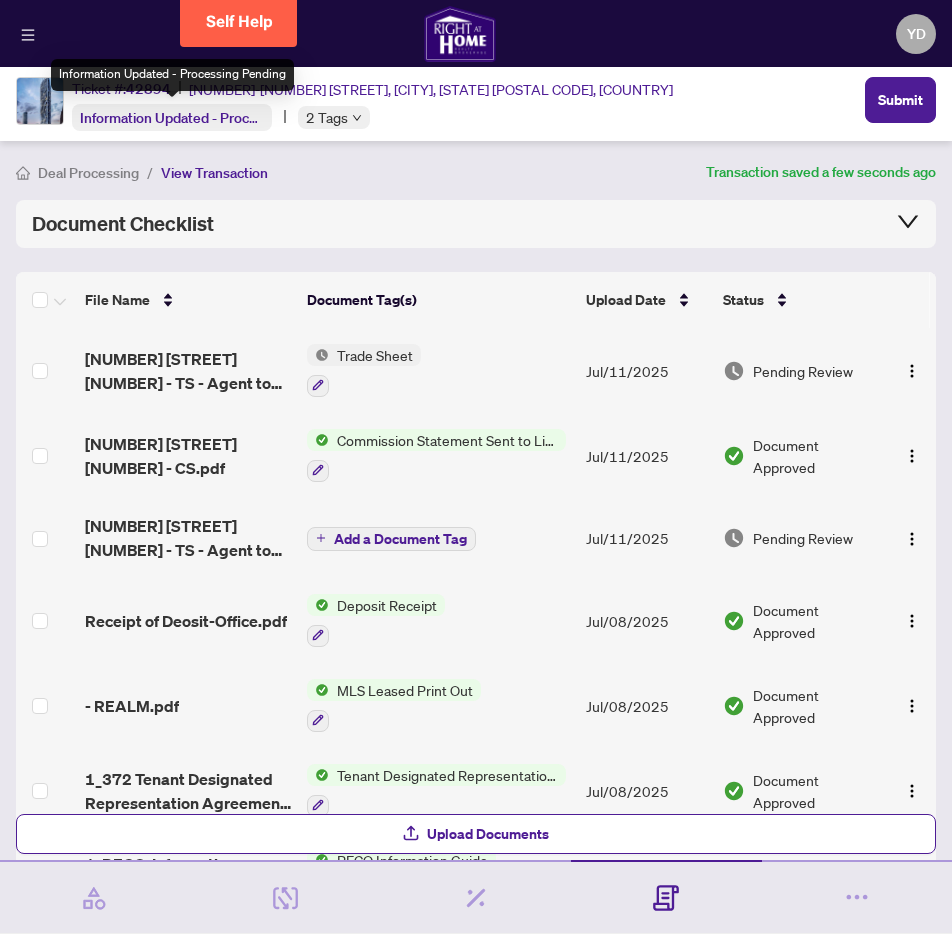 click at bounding box center (40, 101) 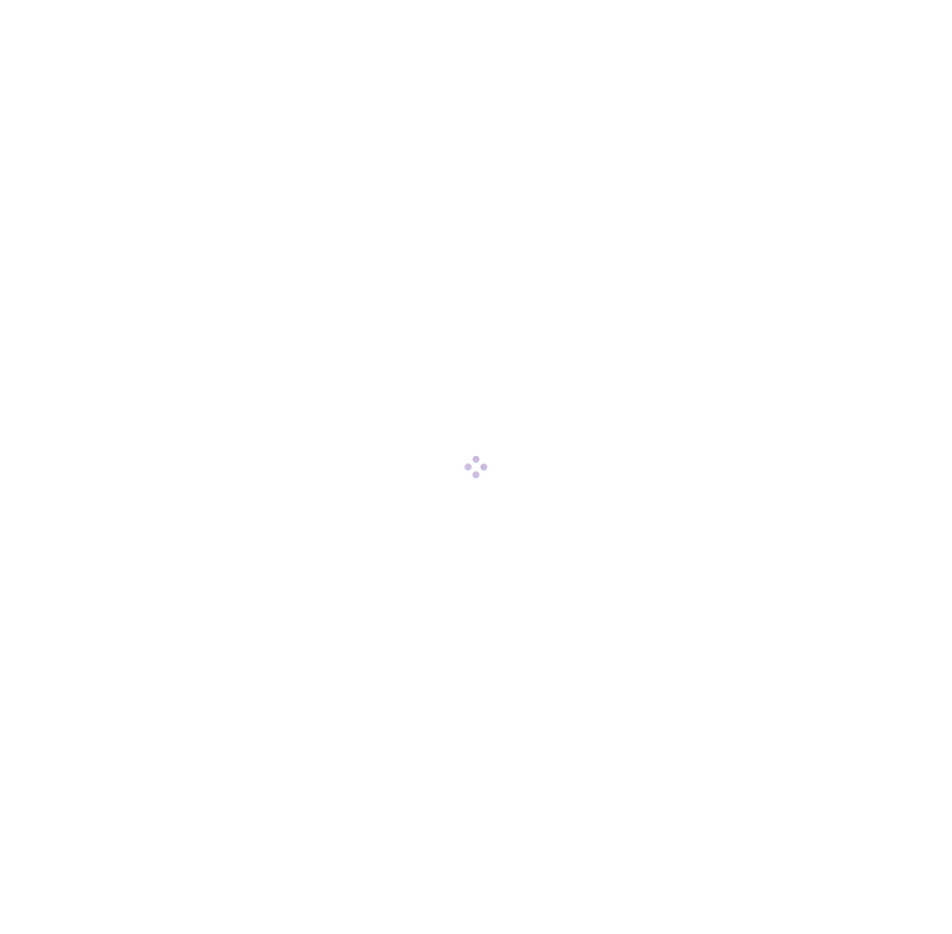 scroll, scrollTop: 0, scrollLeft: 0, axis: both 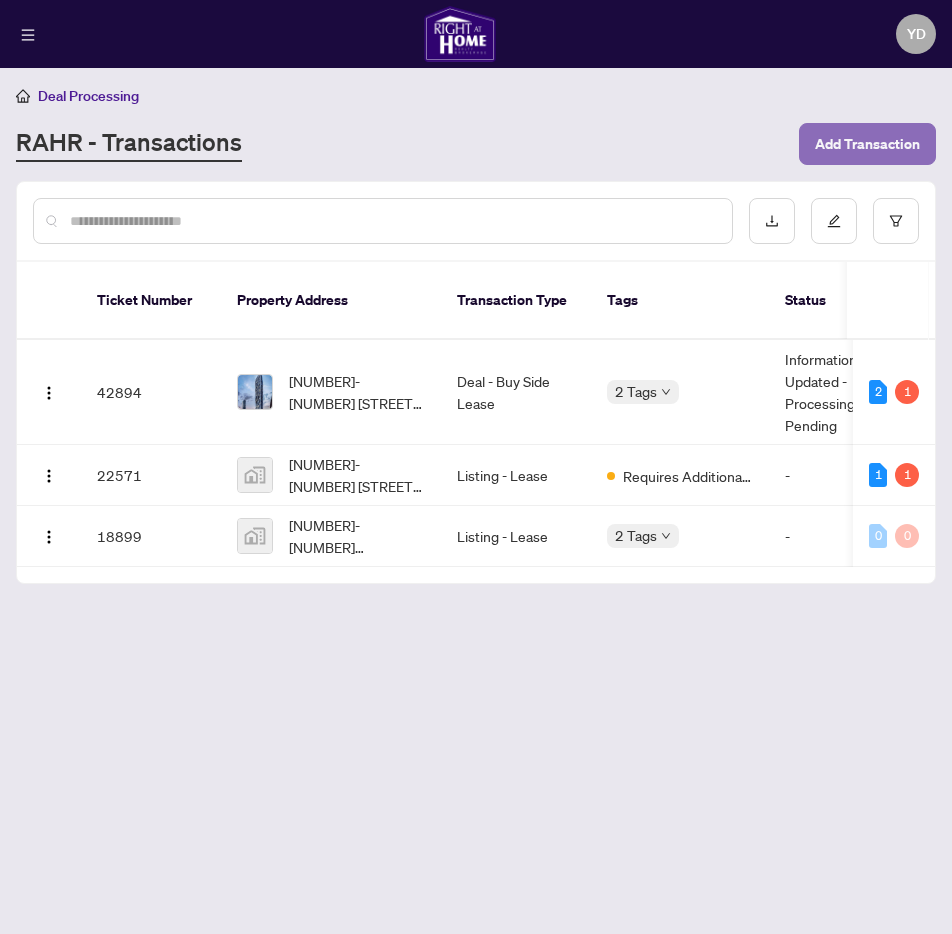 click on "Add Transaction" at bounding box center [867, 144] 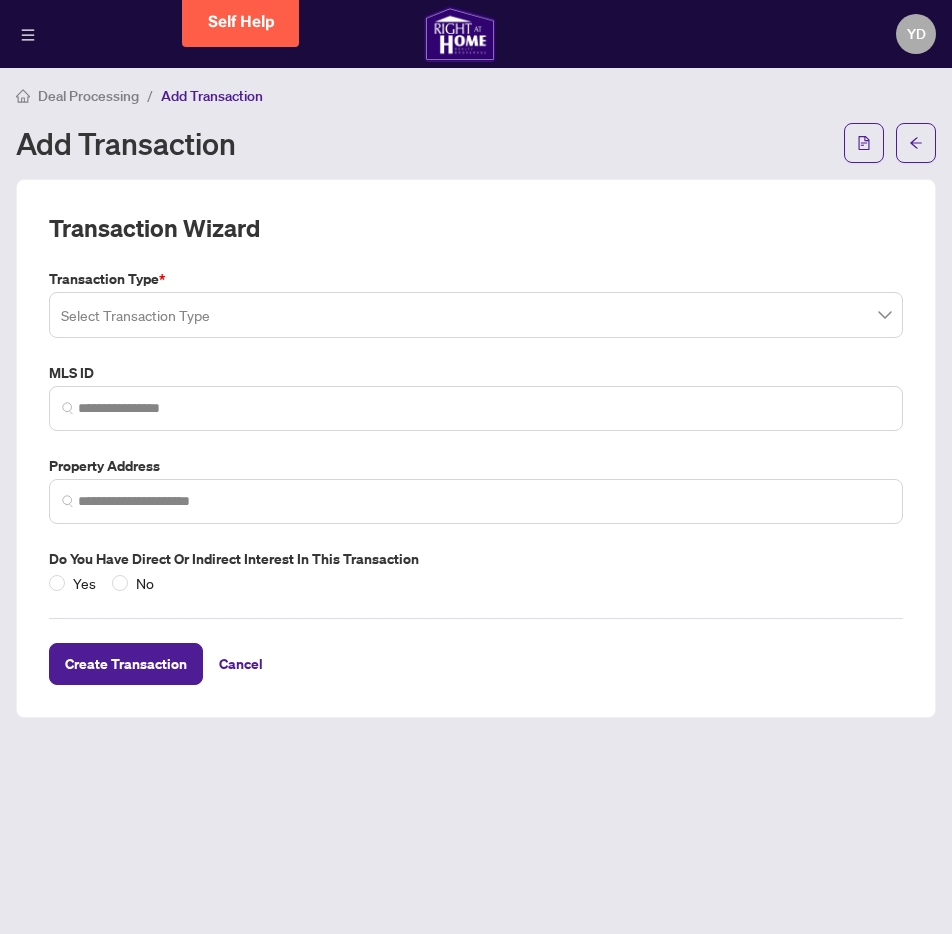 click at bounding box center [476, 315] 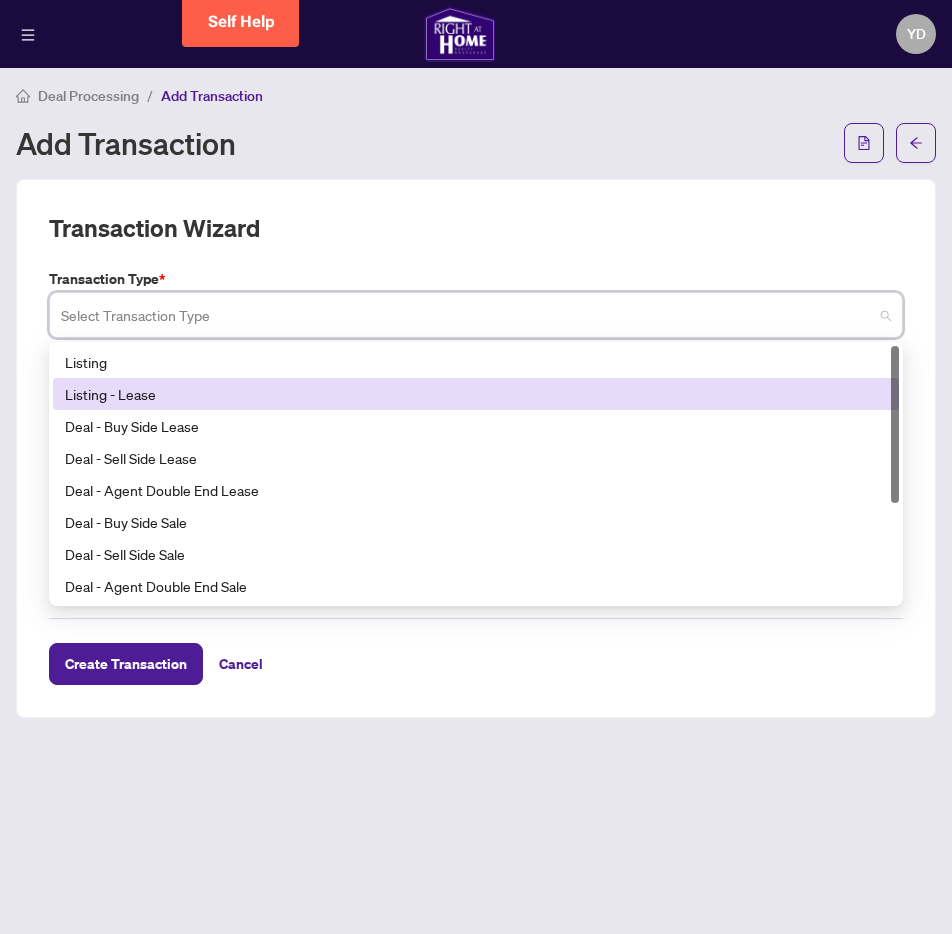 click on "Listing - Lease" at bounding box center [476, 394] 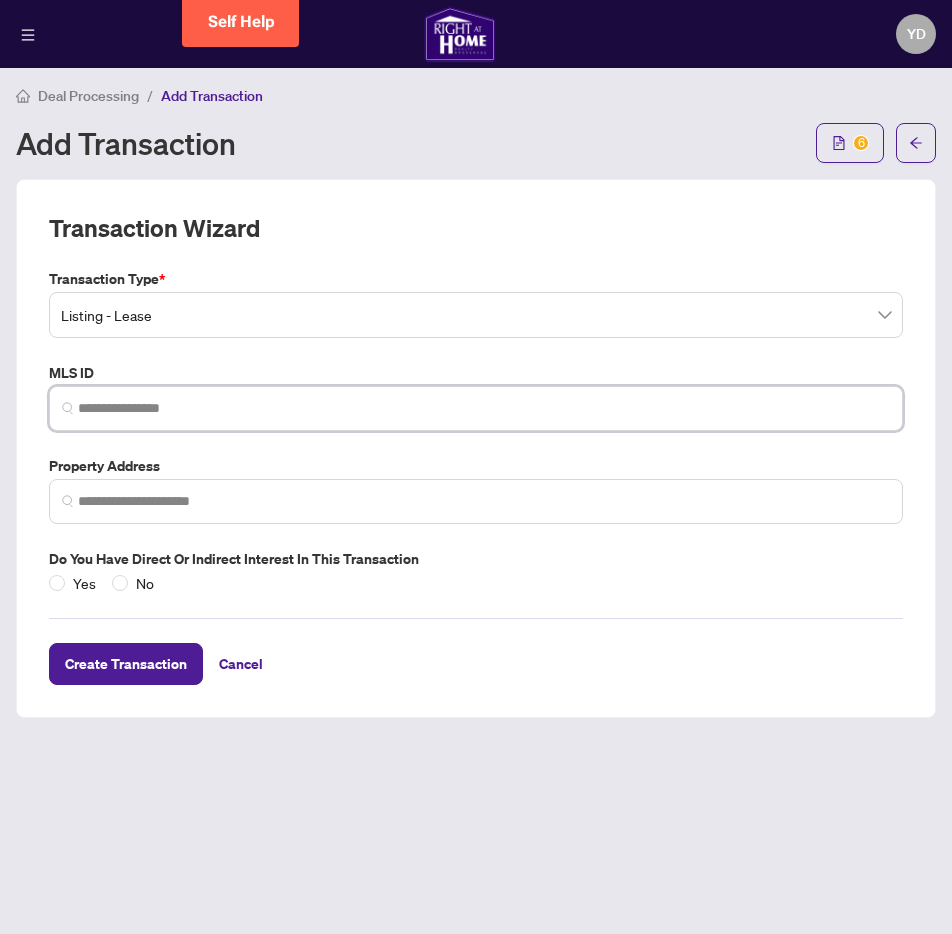 click at bounding box center (484, 408) 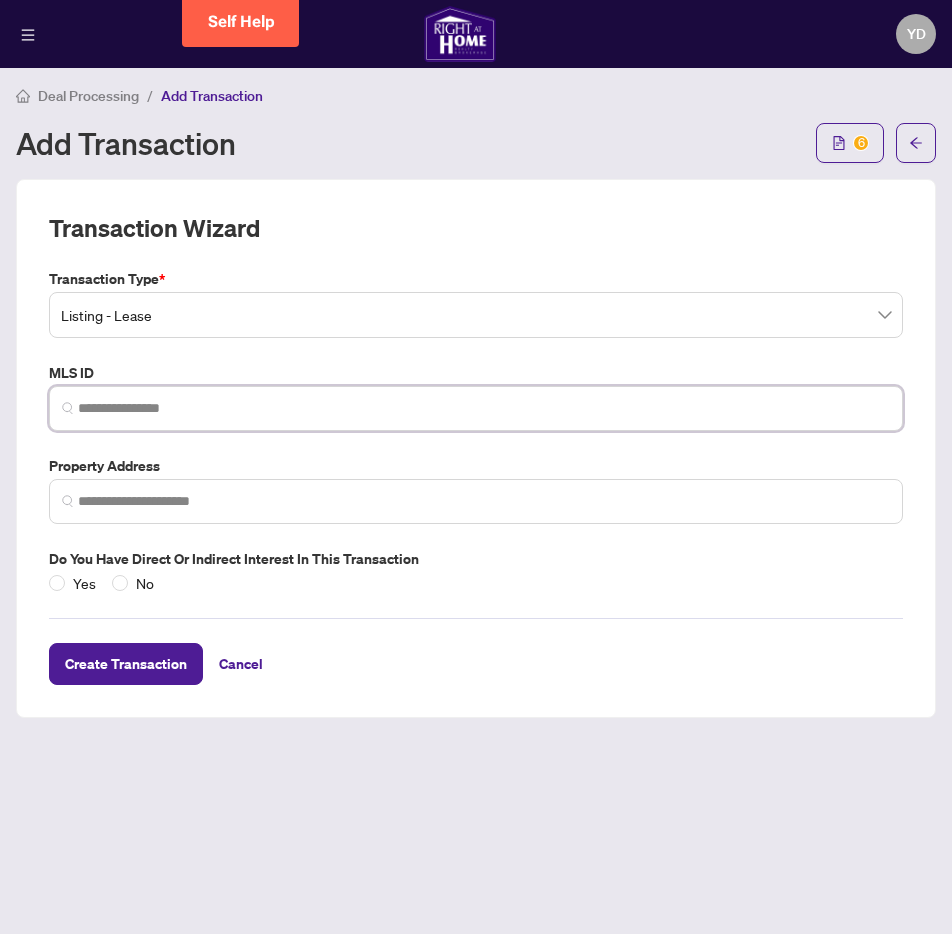 paste on "*********" 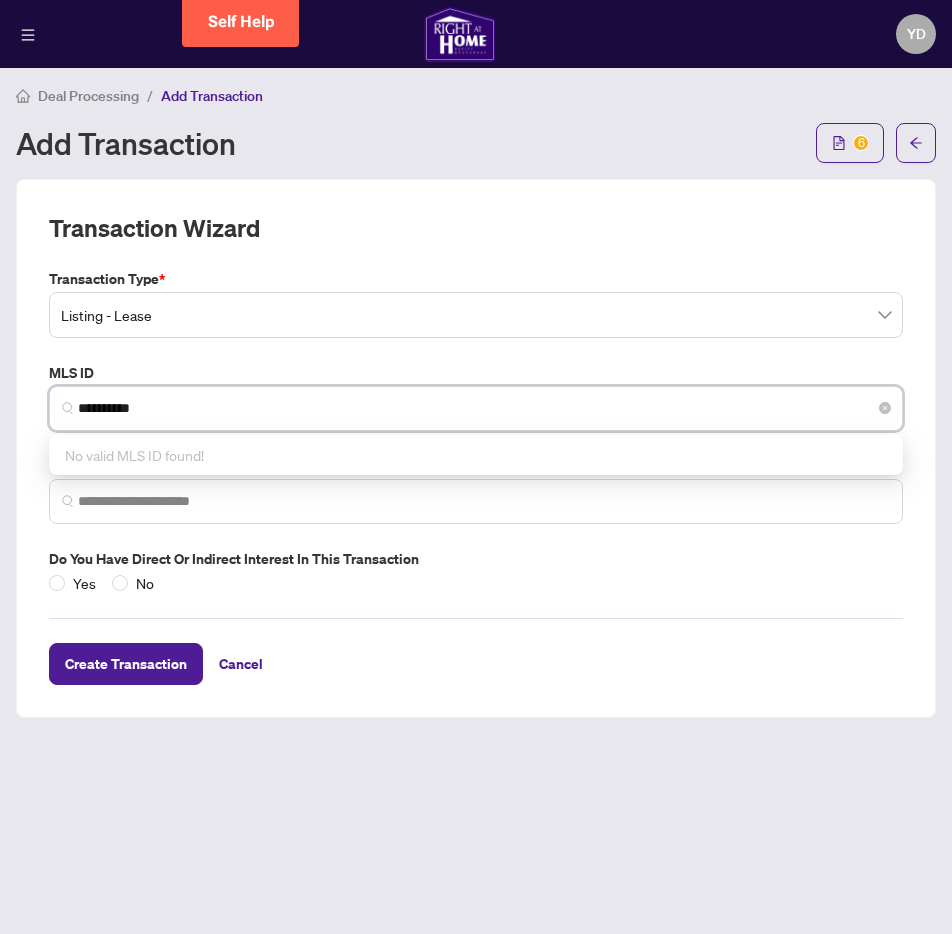 click on "*********" at bounding box center [484, 408] 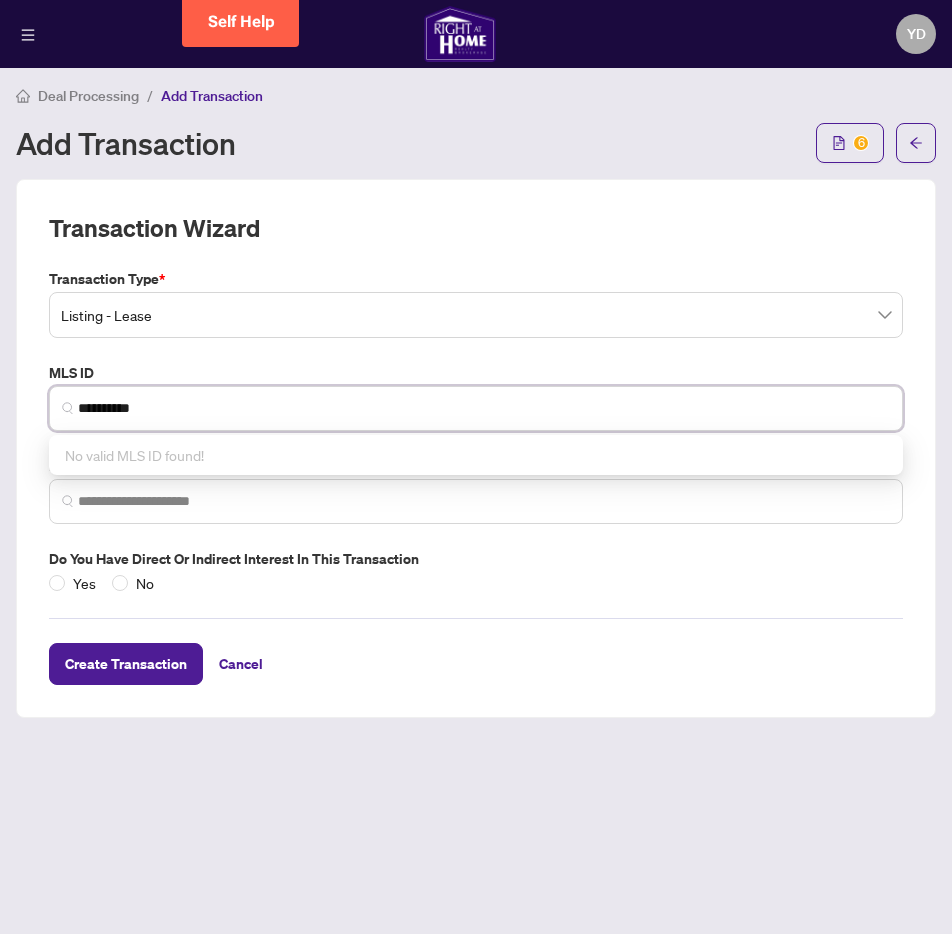 type on "*********" 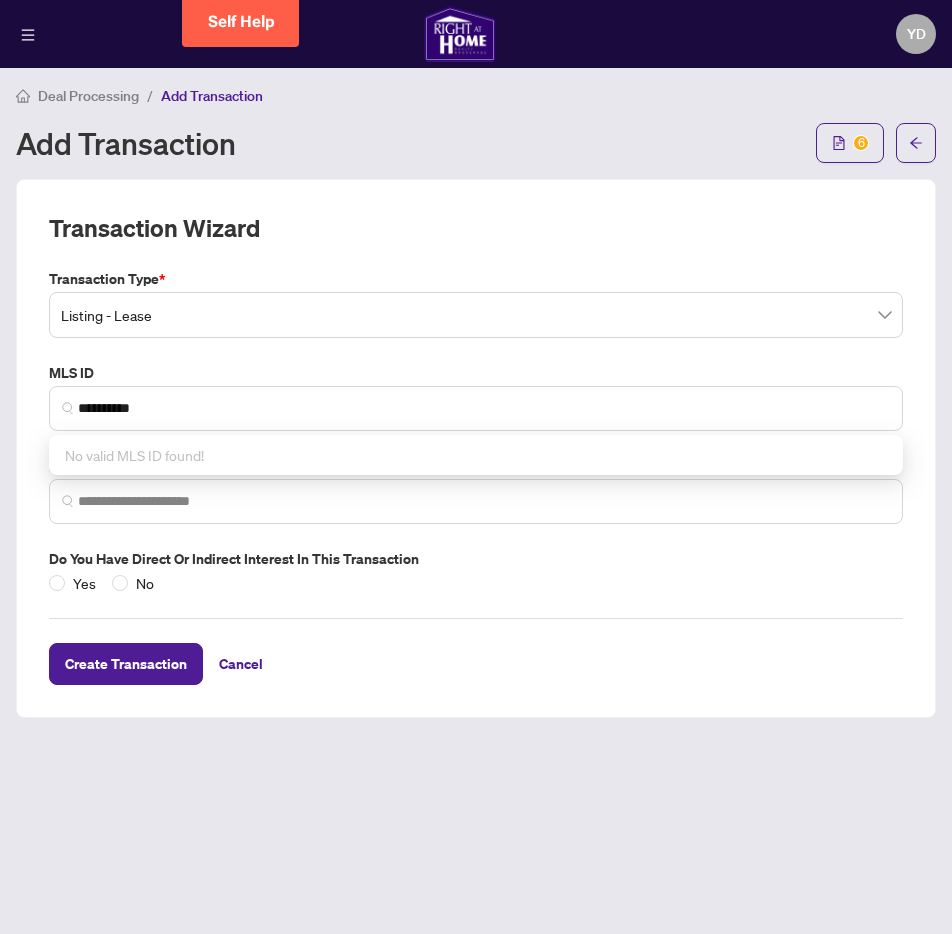 click on "Transaction Type * Listing - Lease 13 14 15 Listing Listing - Lease Deal - Buy Side Lease Deal - Sell Side Lease Deal - Agent Double End Lease Deal - Buy Side Sale Deal - Sell Side Sale Deal - Agent Double End Sale Deal - Sell Side Assignment Deal - Buy Side Assignment MLS ID ********* No valid MLS ID found! Property Address Do you have direct or indirect interest in this transaction Yes No" at bounding box center [476, 431] 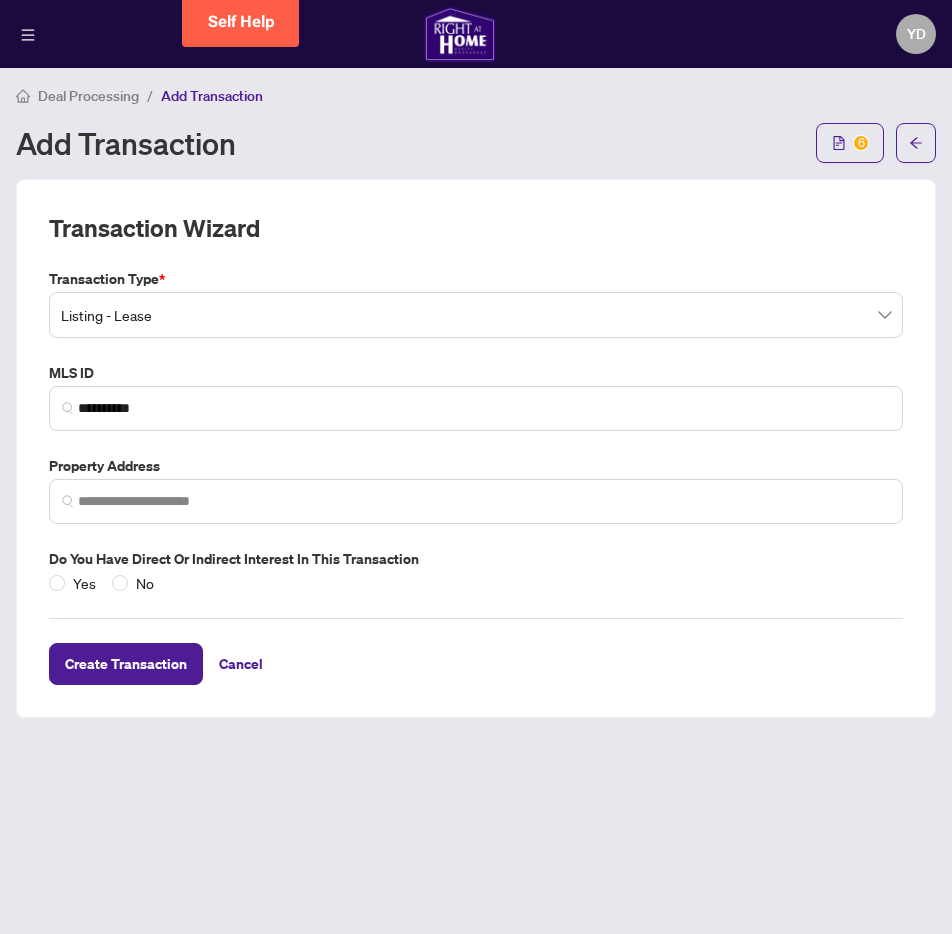 click at bounding box center [476, 501] 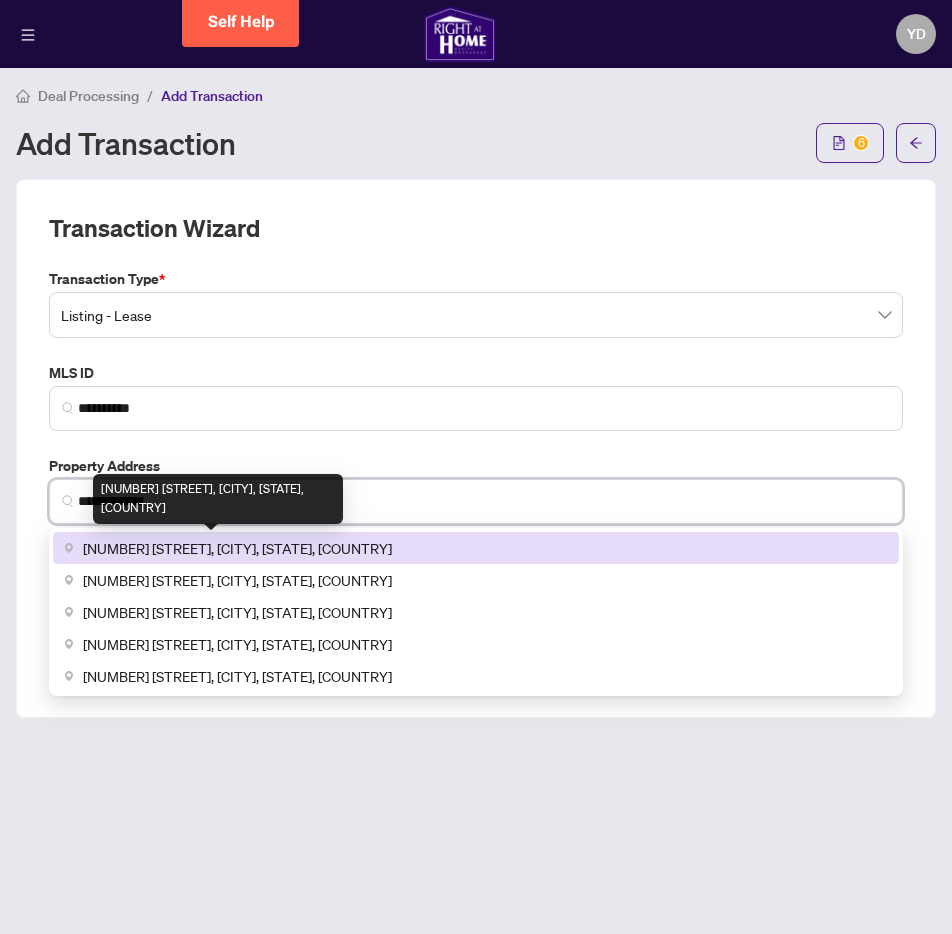 click on "[NUMBER] [STREET], [CITY], [STATE], [COUNTRY]" at bounding box center [237, 548] 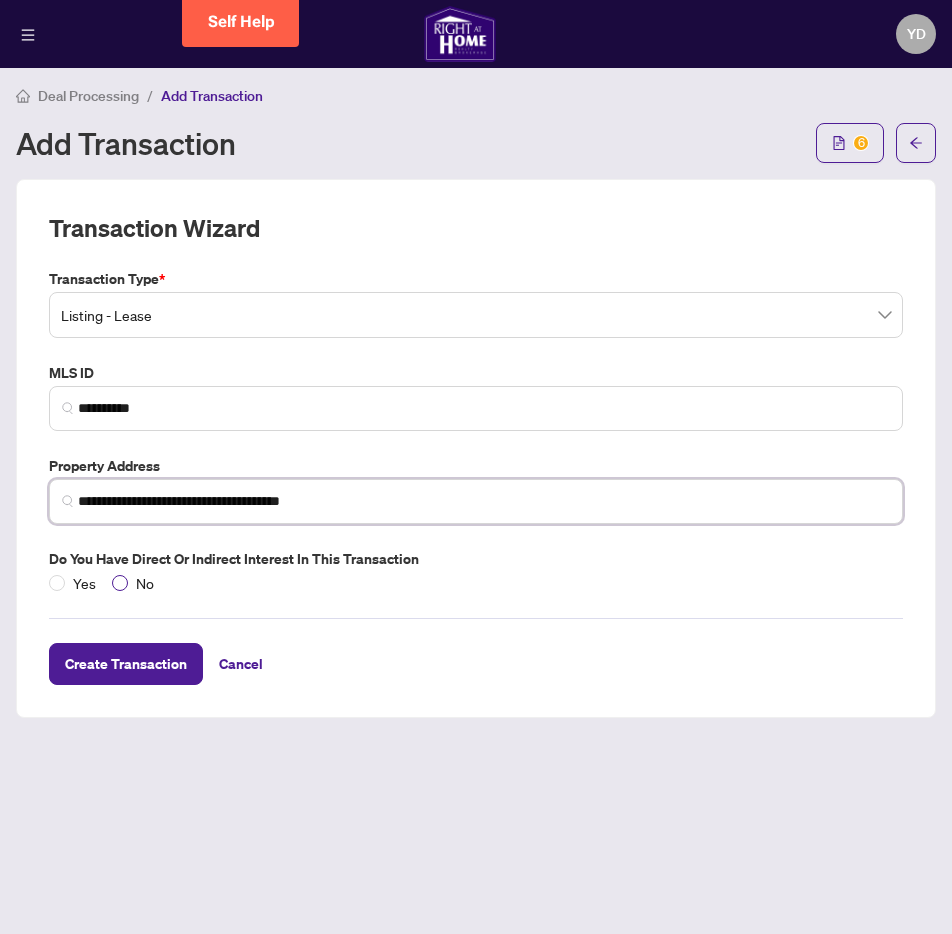 type on "**********" 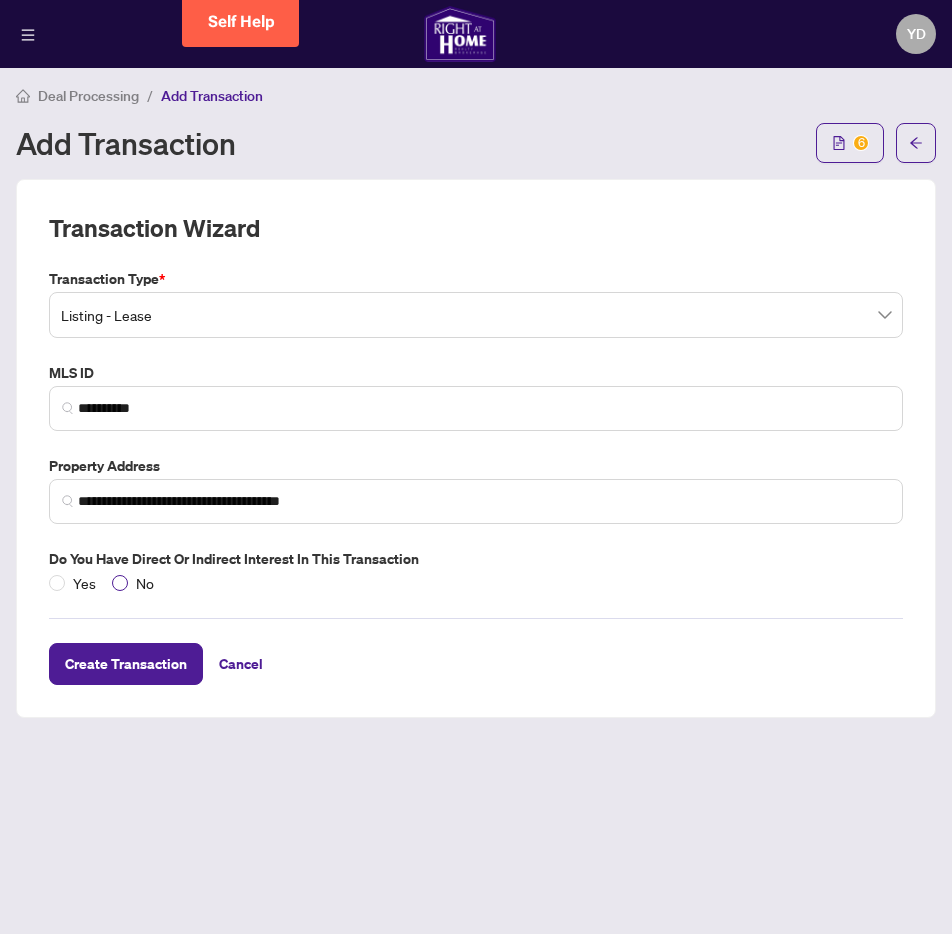 click on "No" at bounding box center [145, 583] 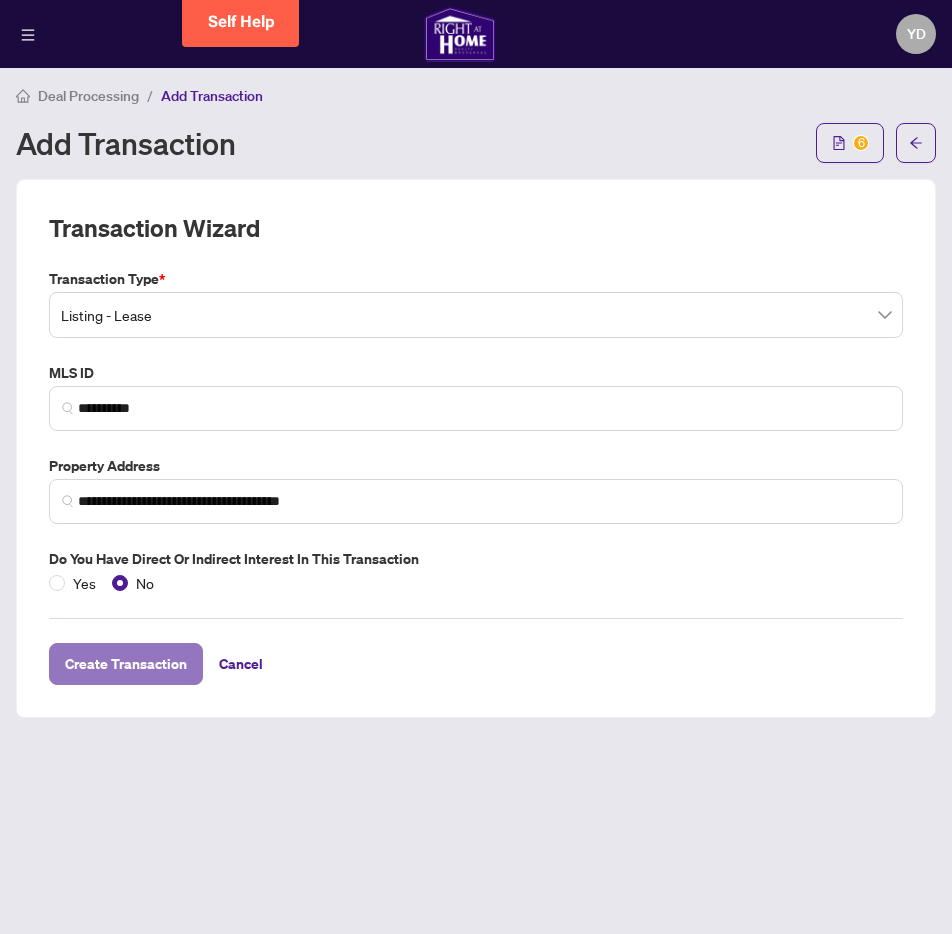 click on "Create Transaction" at bounding box center (126, 664) 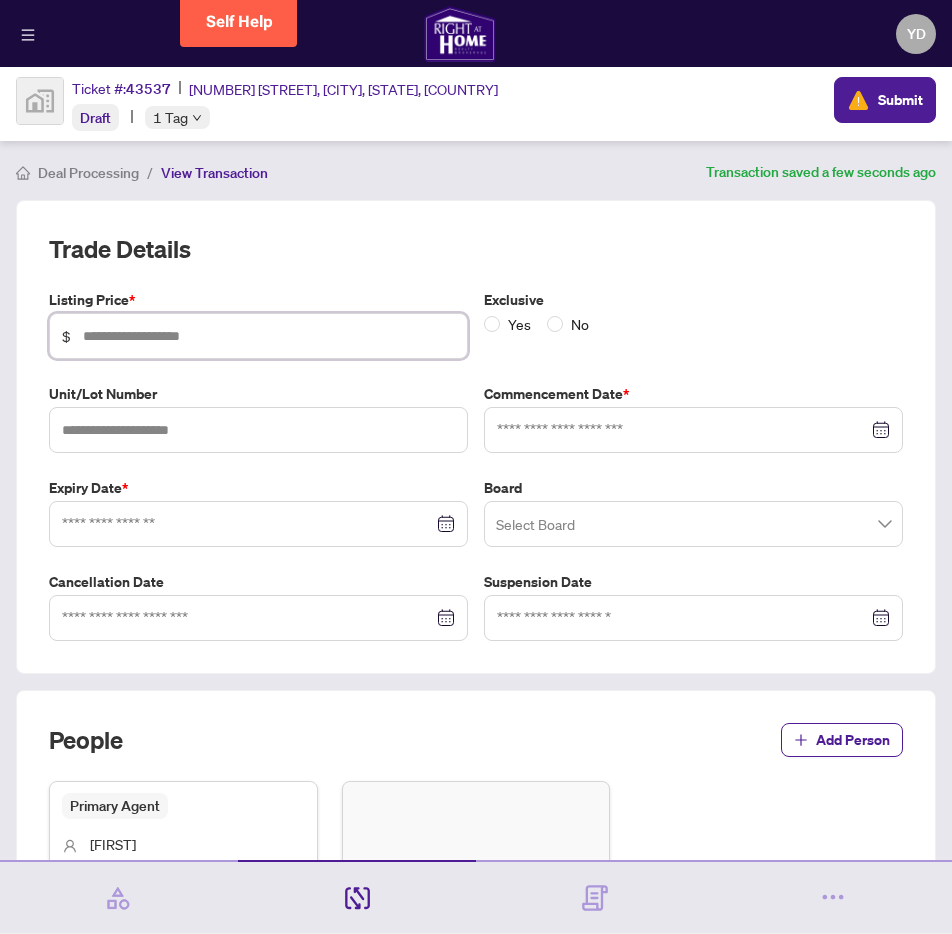 click at bounding box center (269, 336) 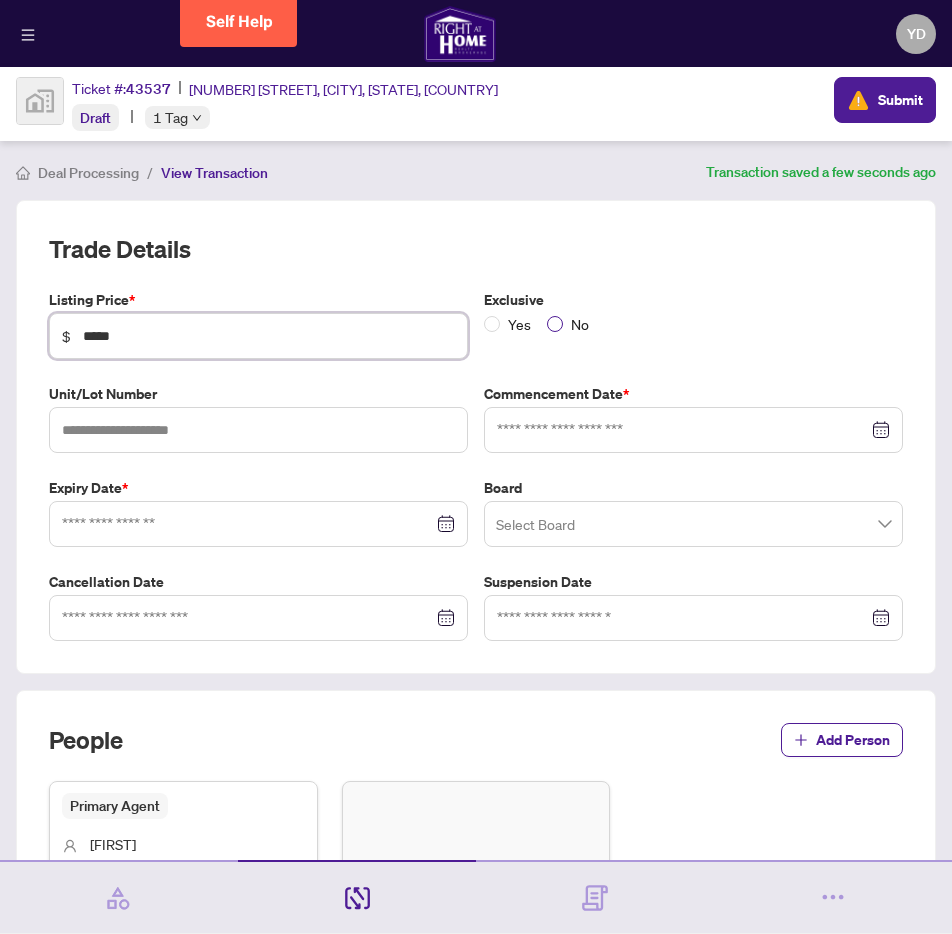 type on "*****" 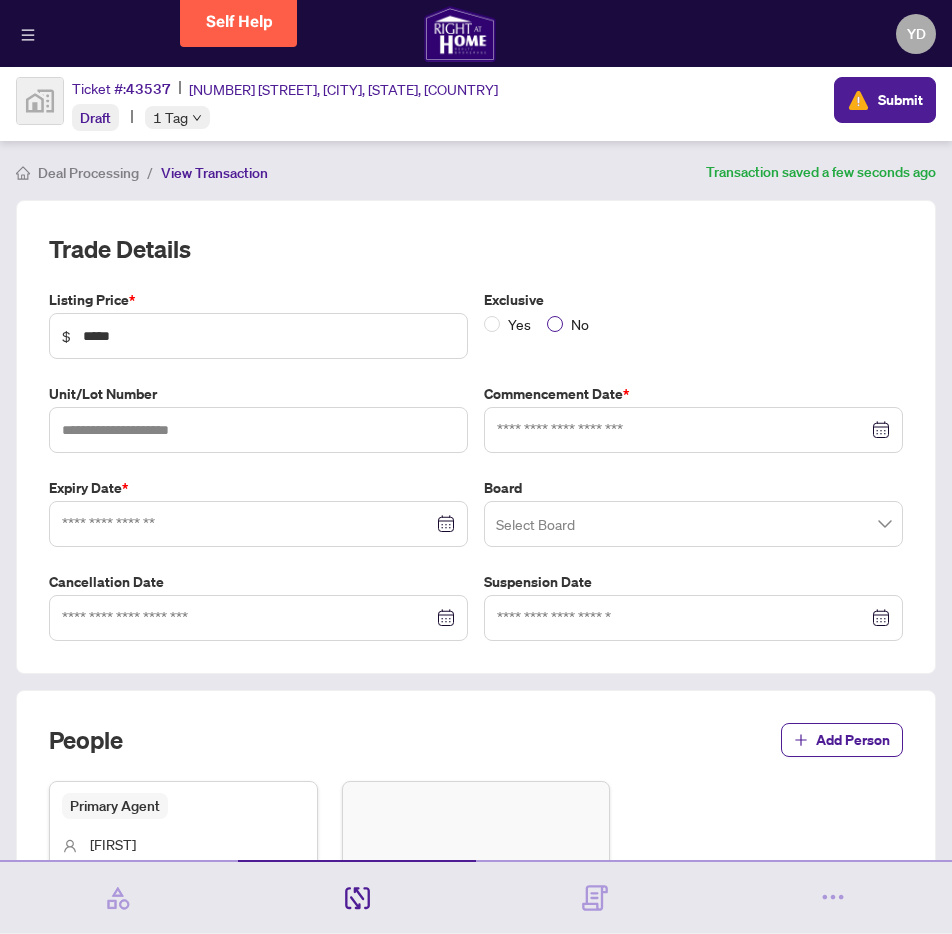 click on "No" at bounding box center [580, 324] 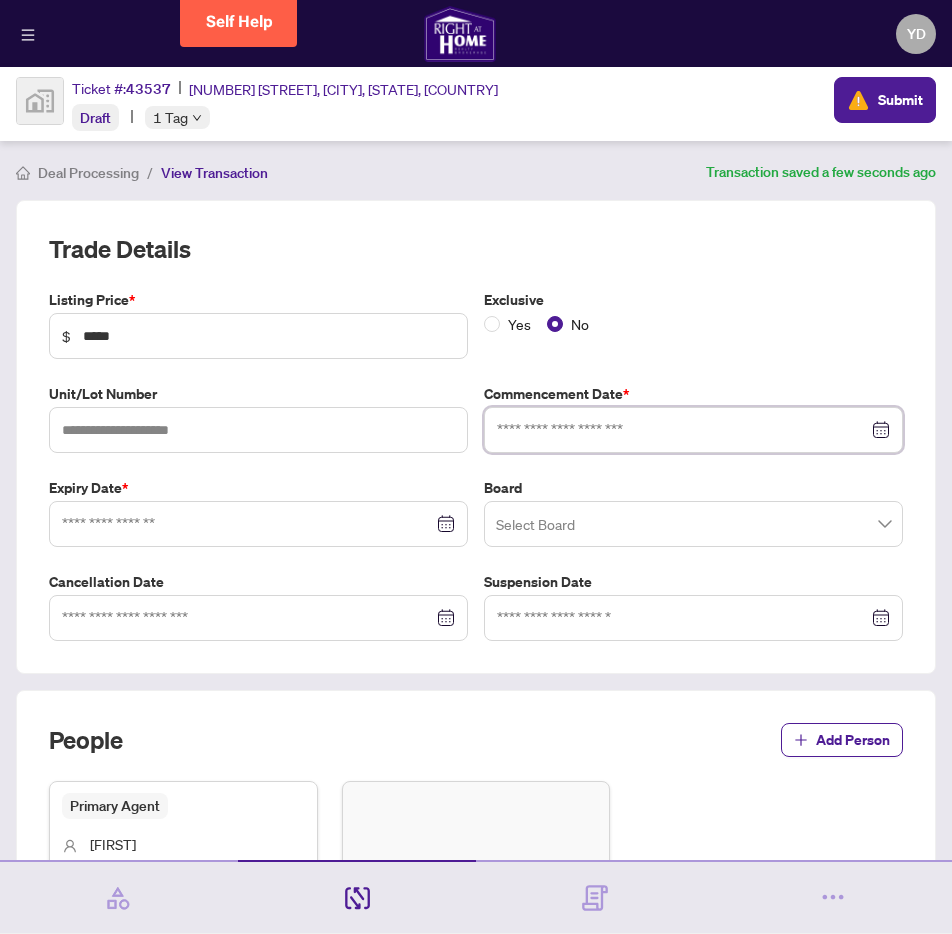 click at bounding box center (682, 430) 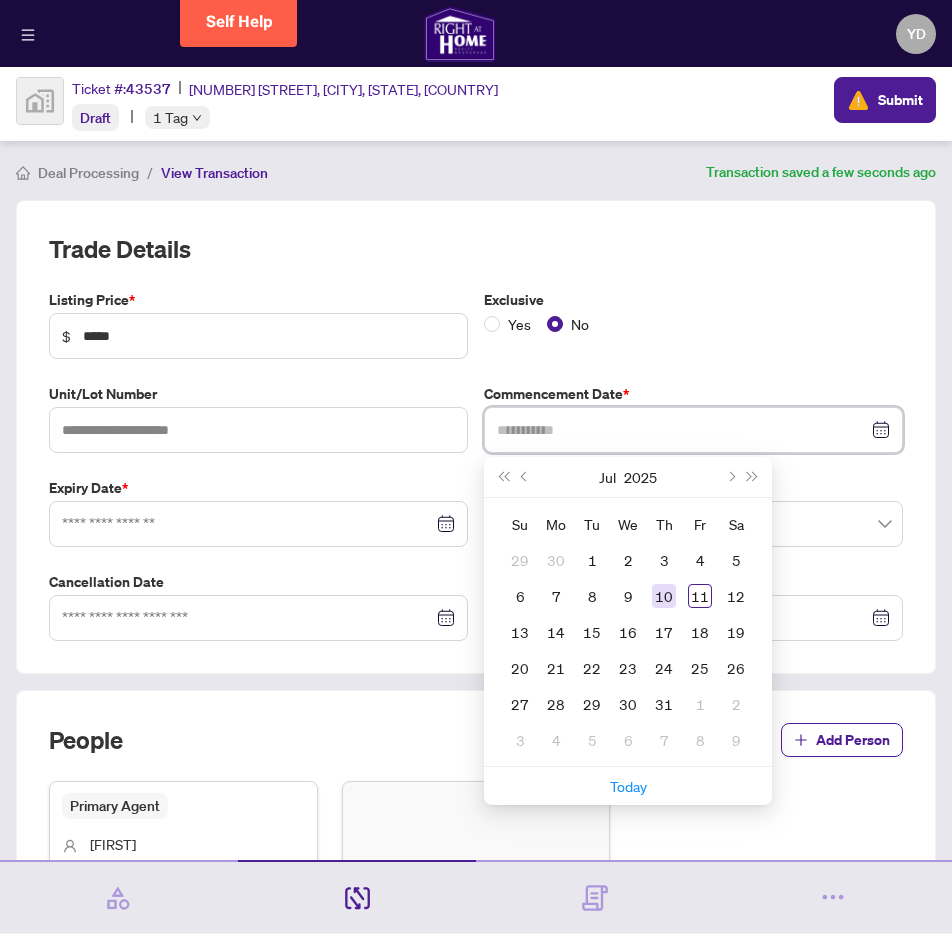 type on "**********" 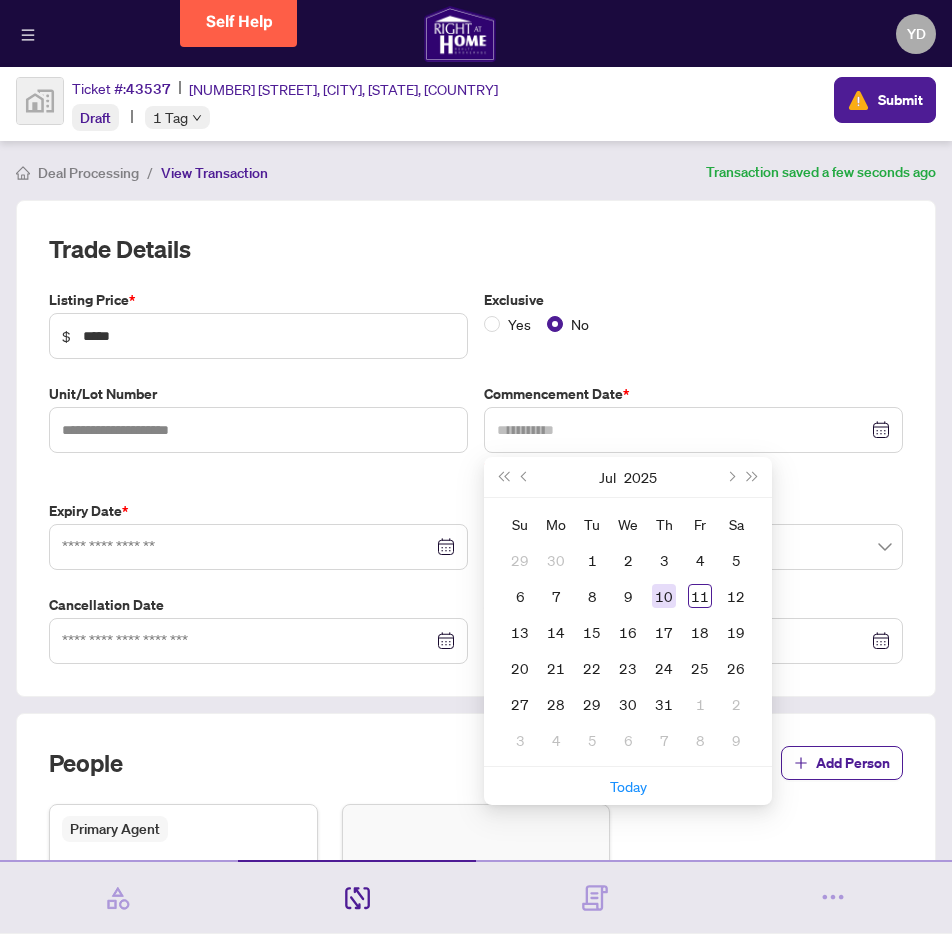 click on "10" at bounding box center [664, 596] 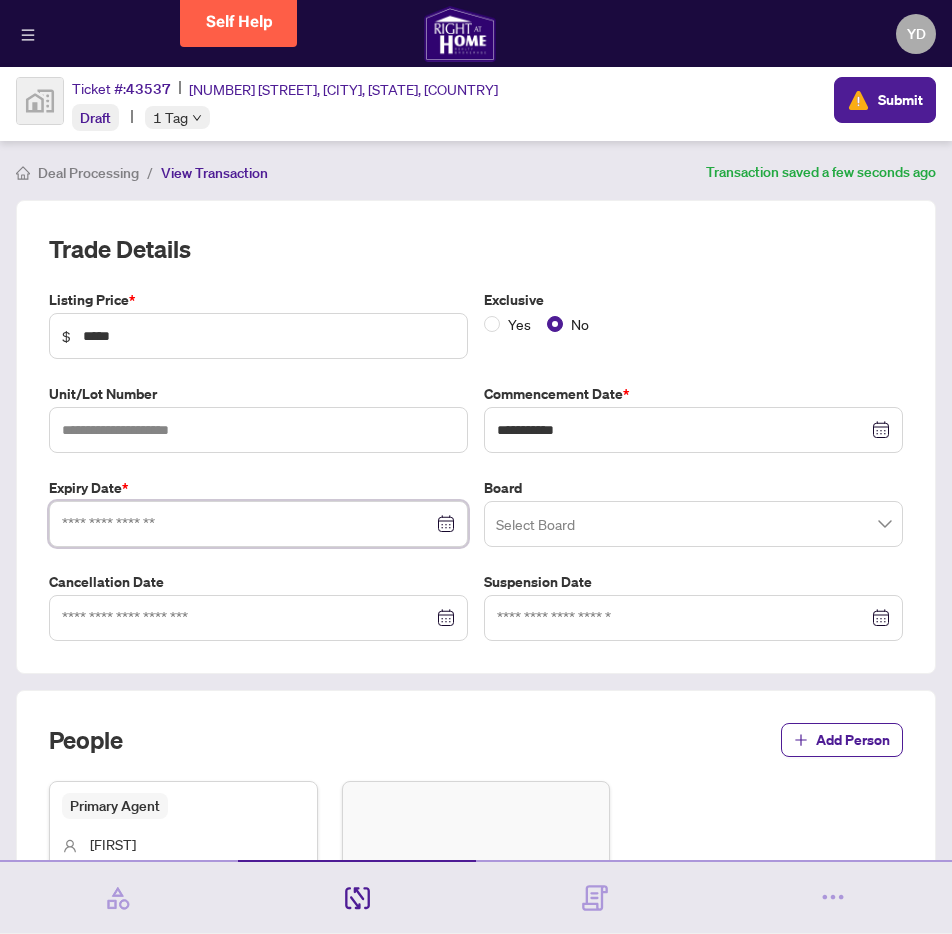 click at bounding box center (247, 524) 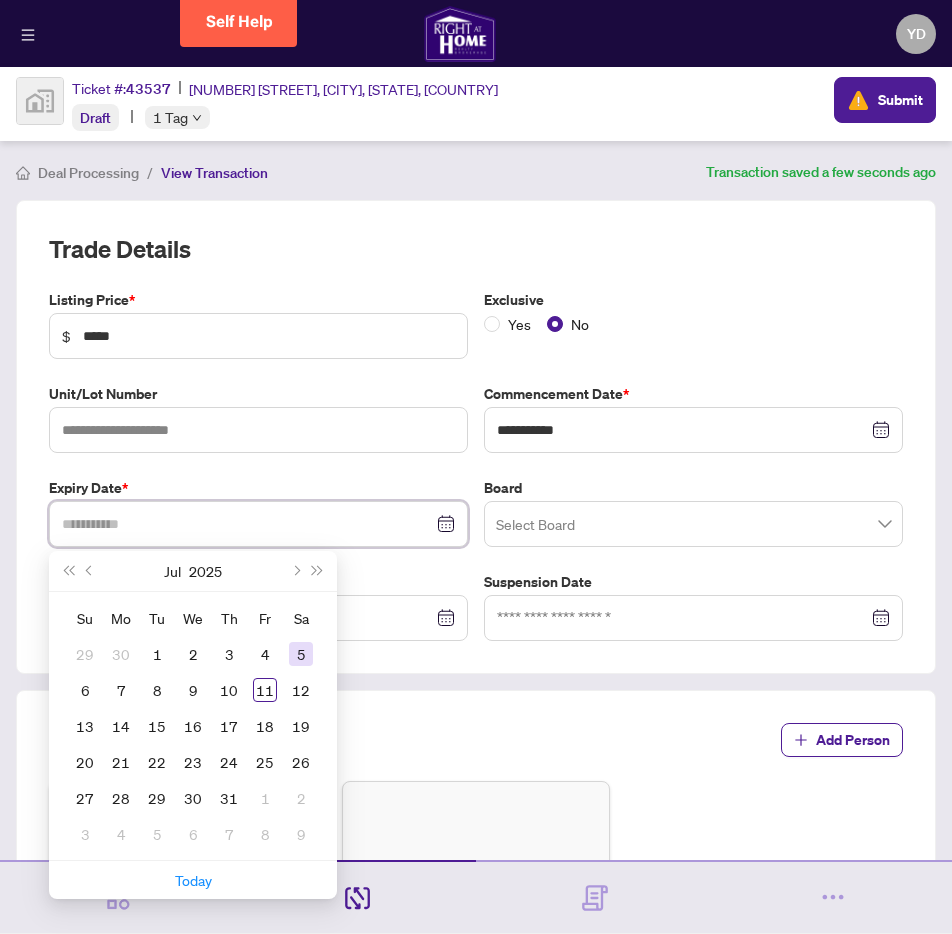 type on "**********" 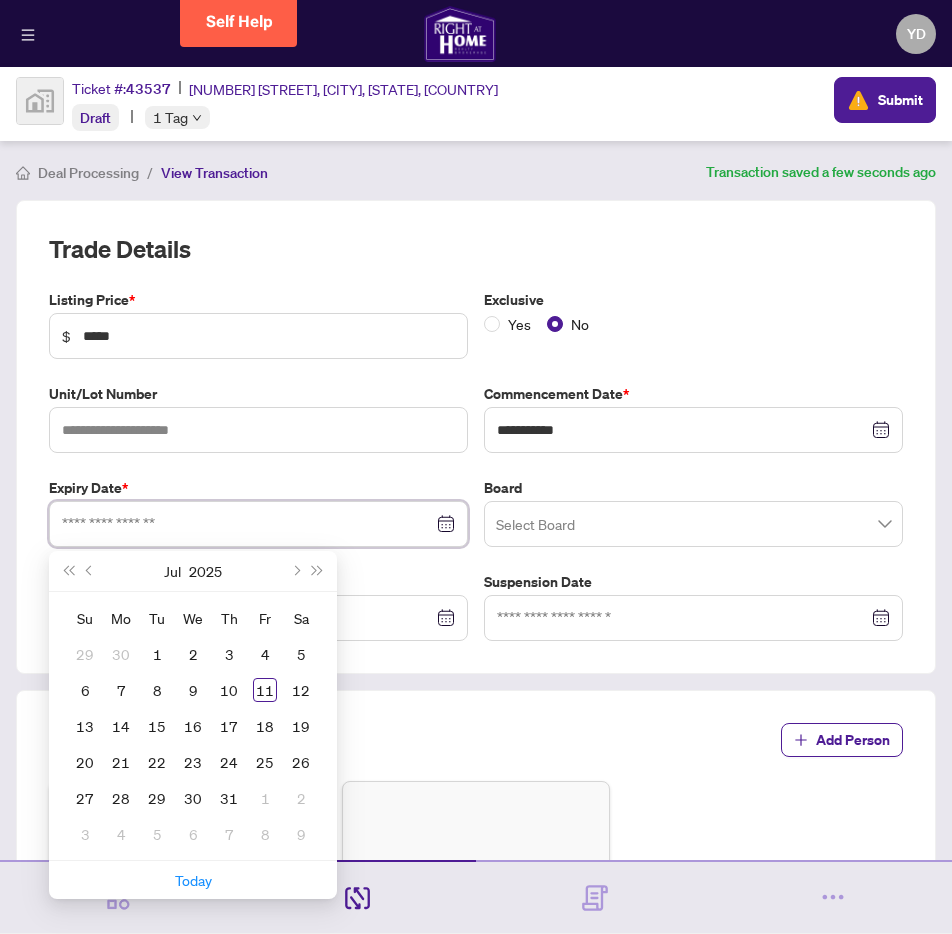 click at bounding box center (258, 524) 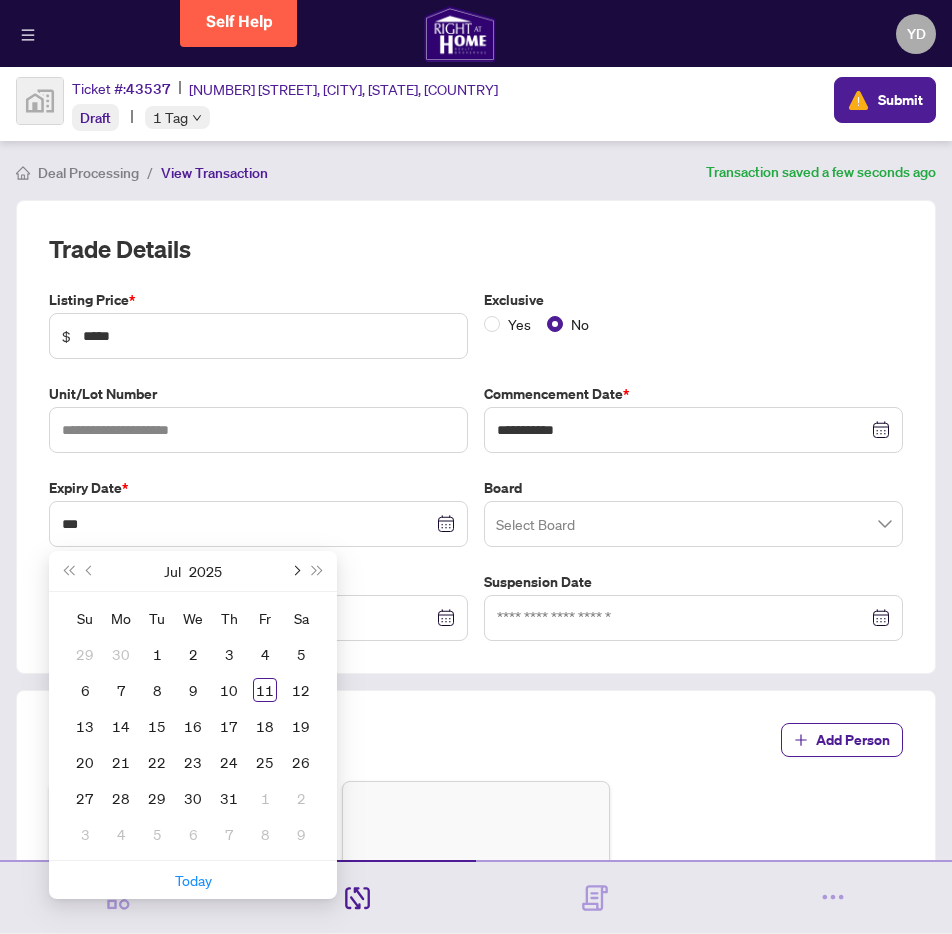 click at bounding box center (295, 571) 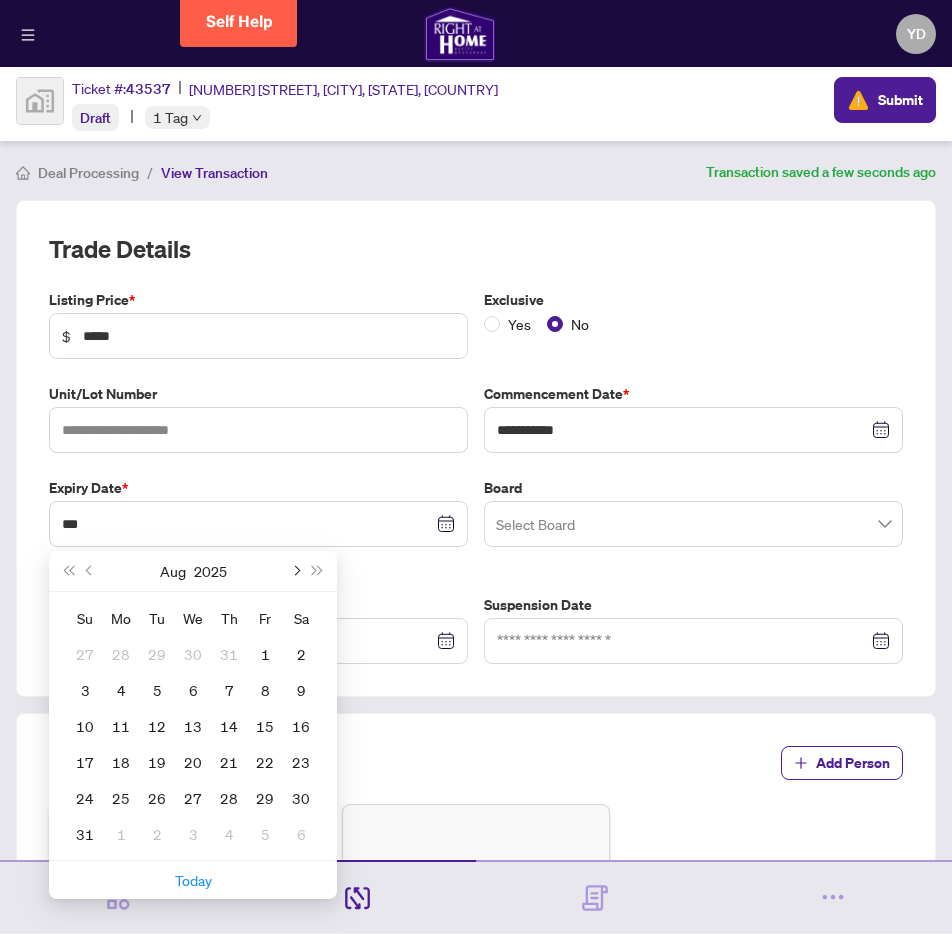 click at bounding box center [295, 571] 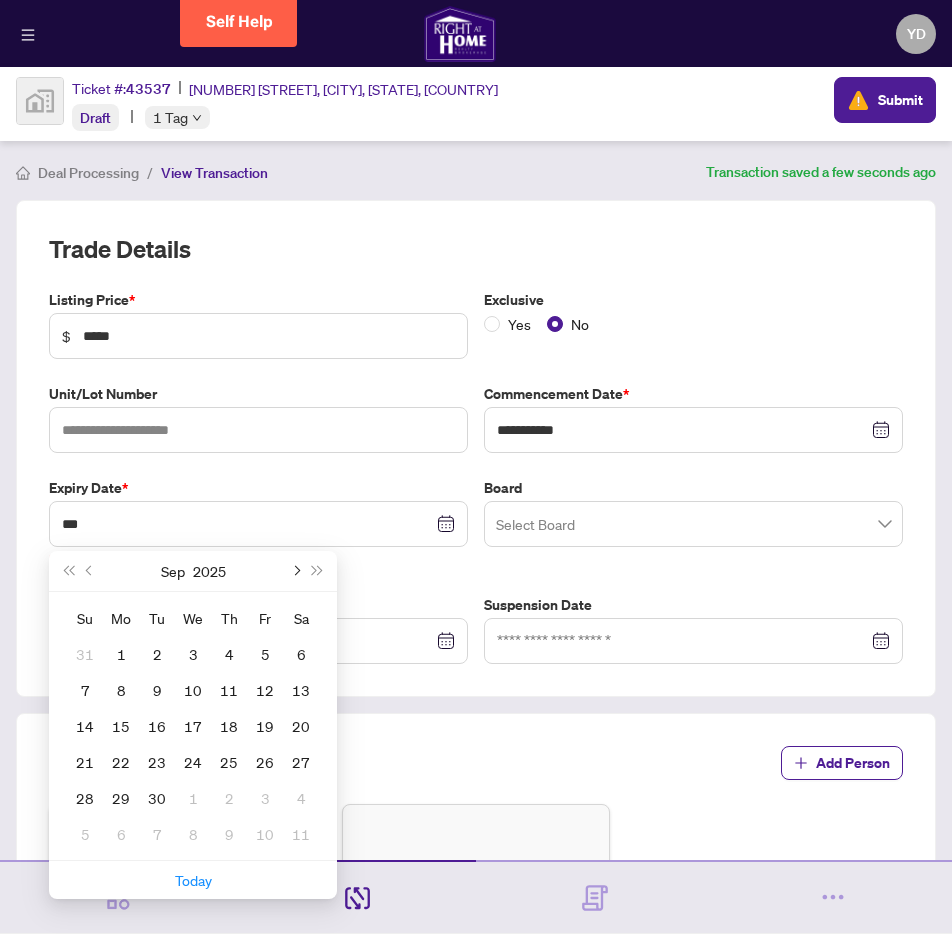 click at bounding box center (295, 571) 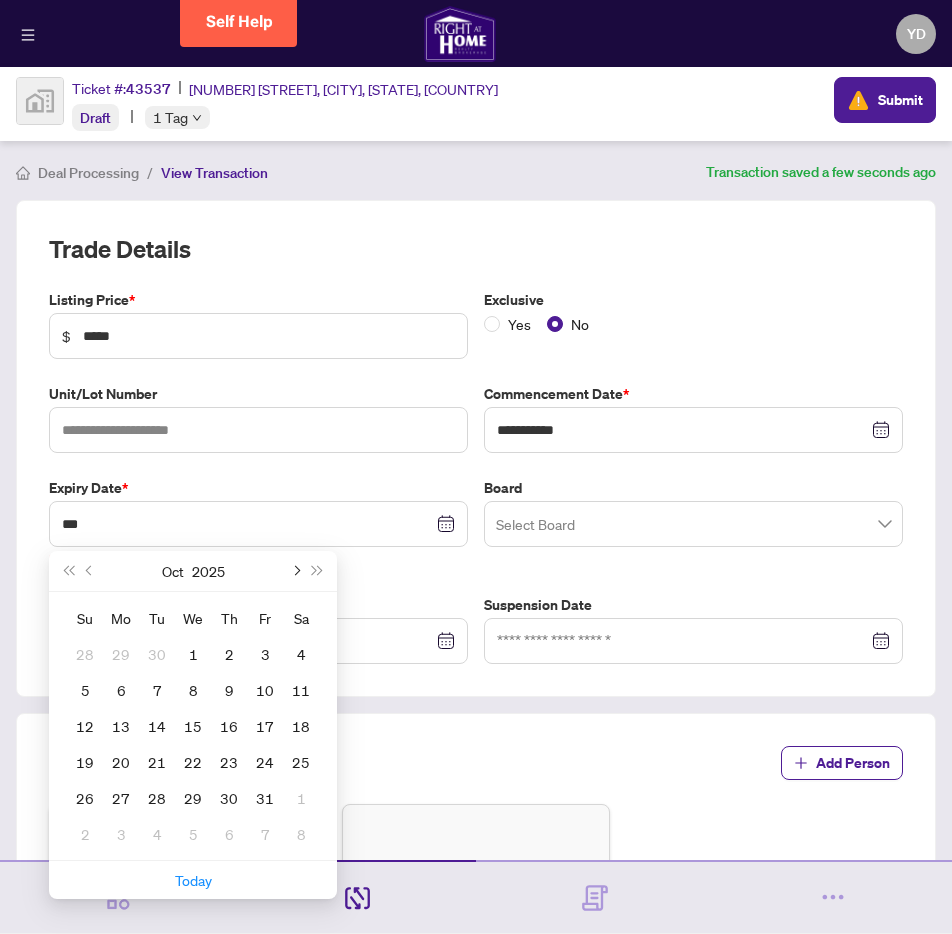 click at bounding box center [295, 571] 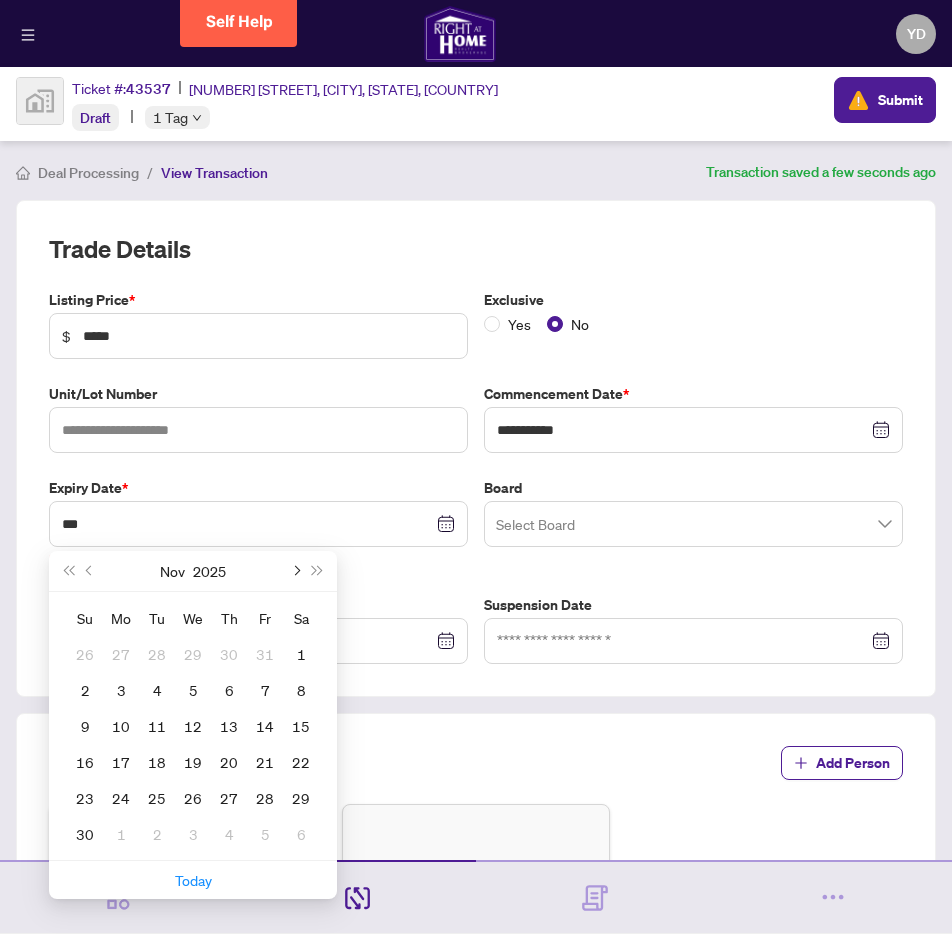 click at bounding box center [295, 571] 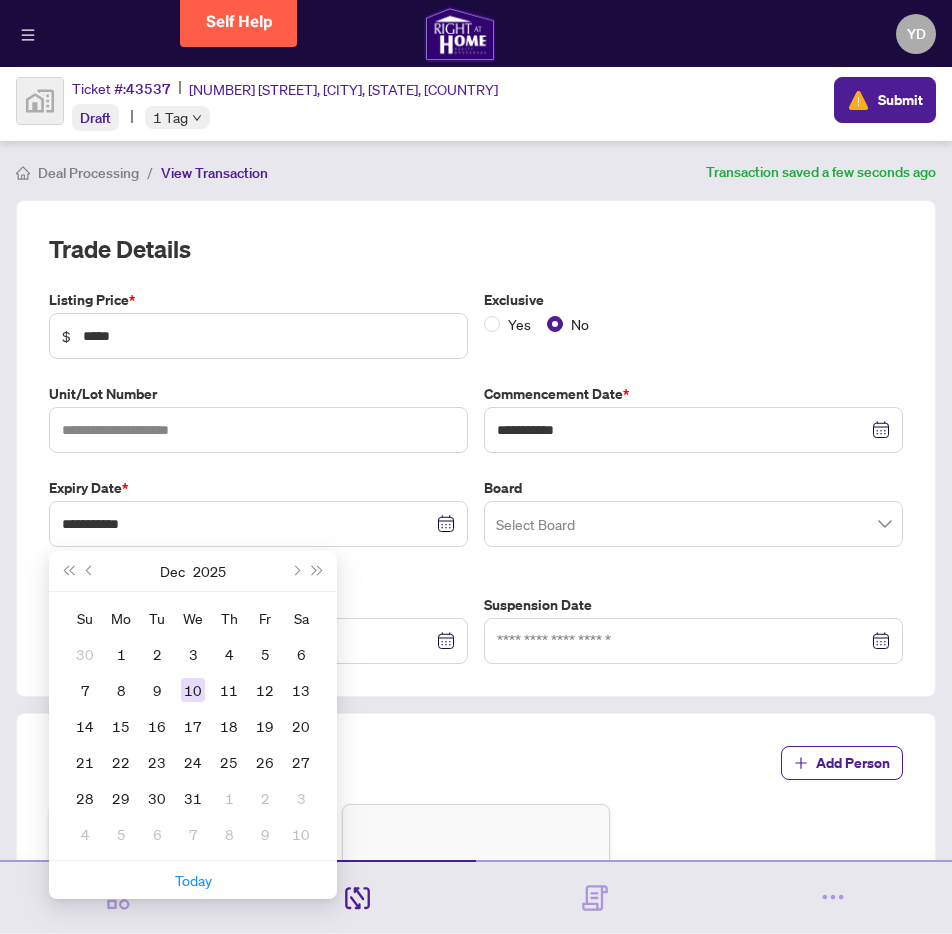 type on "**********" 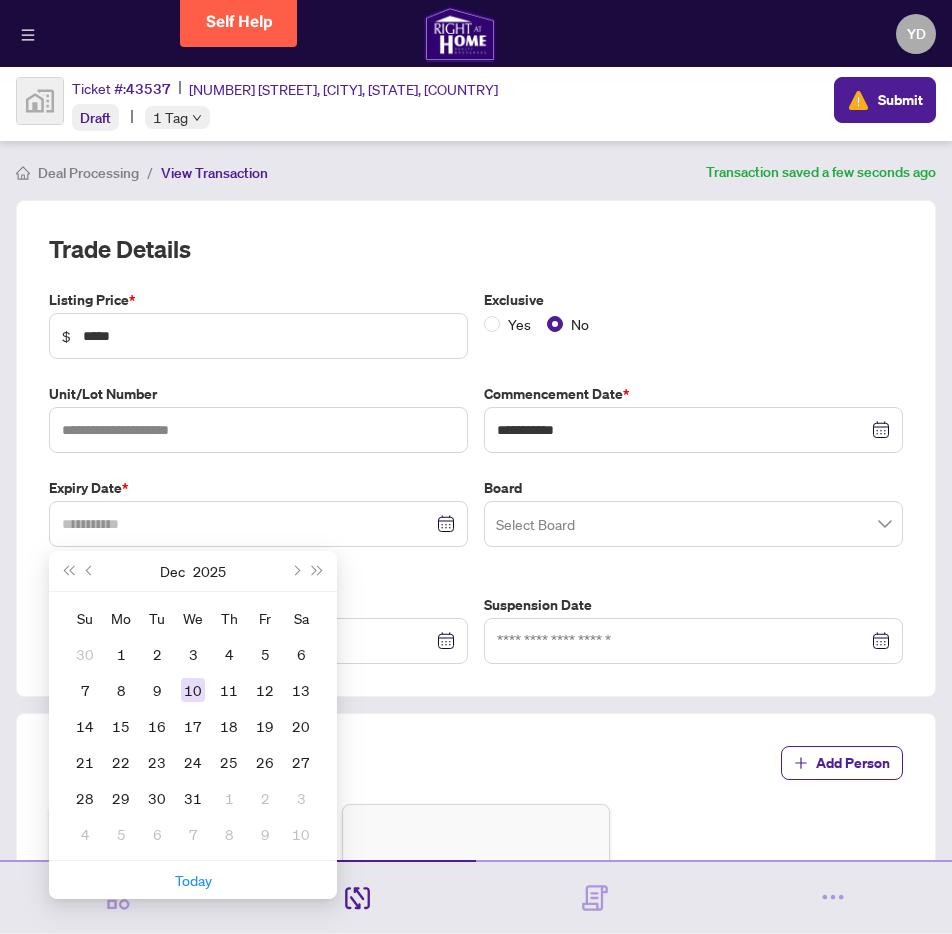 click on "10" at bounding box center (193, 690) 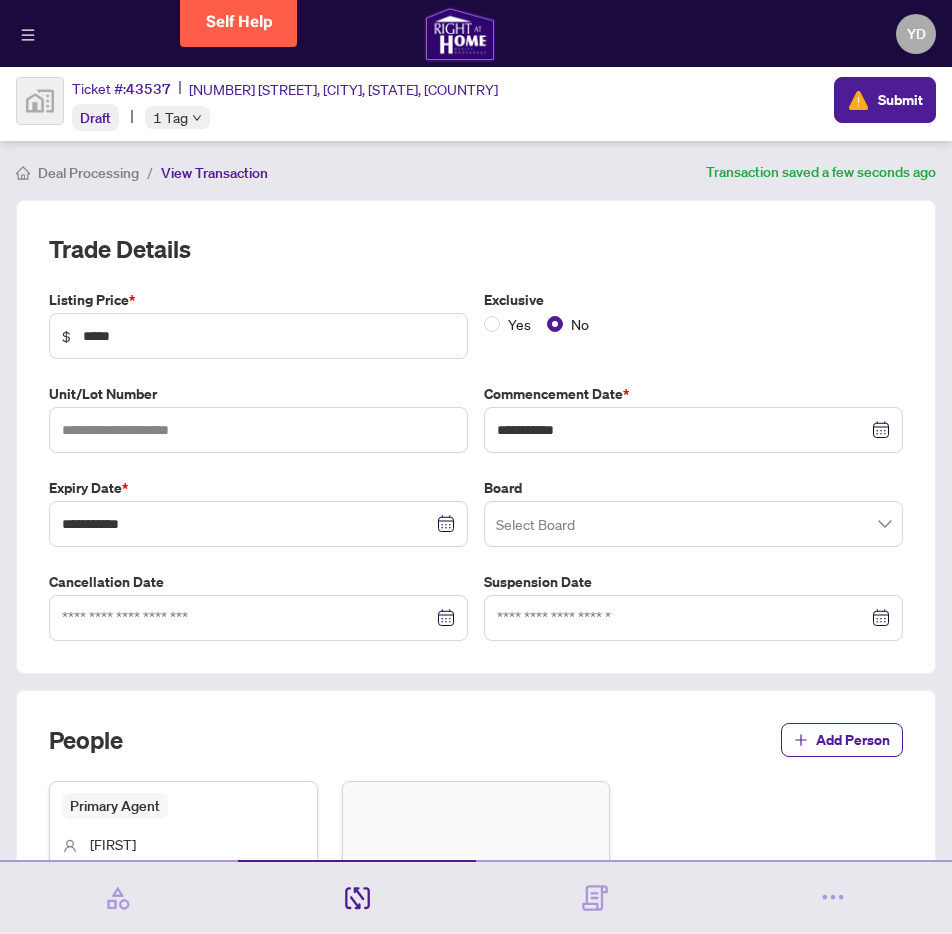 click at bounding box center (693, 524) 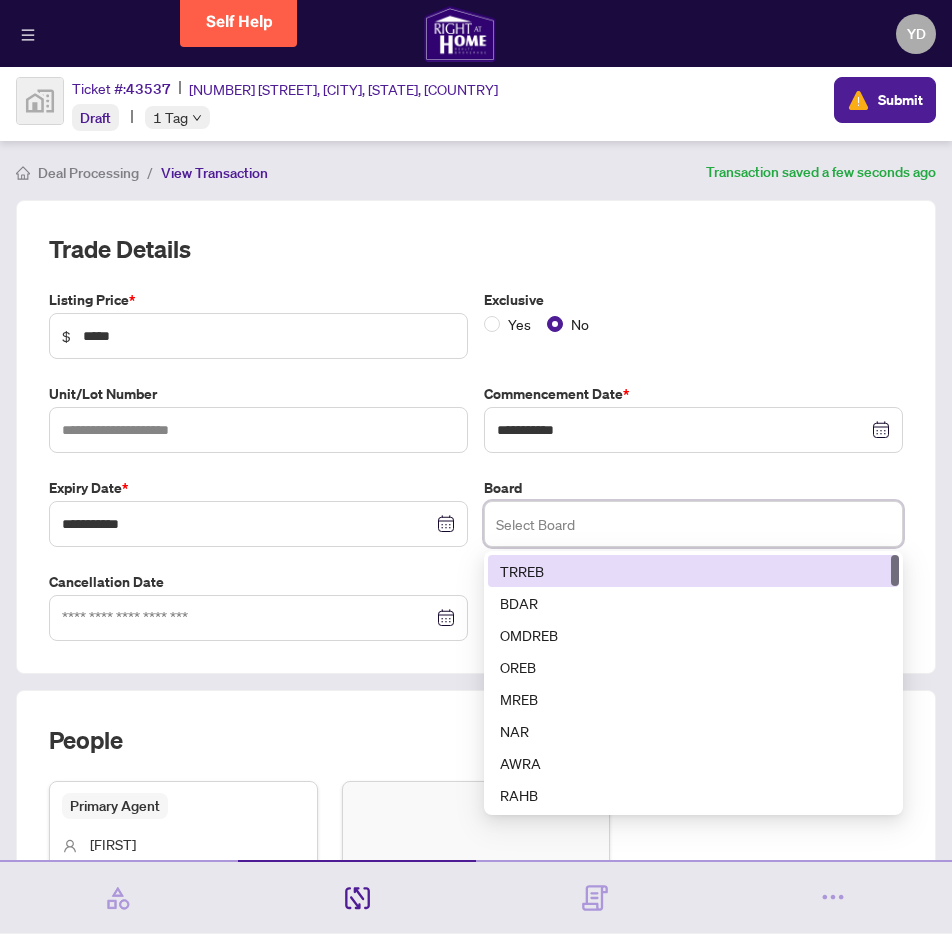 click on "TRREB" at bounding box center [693, 571] 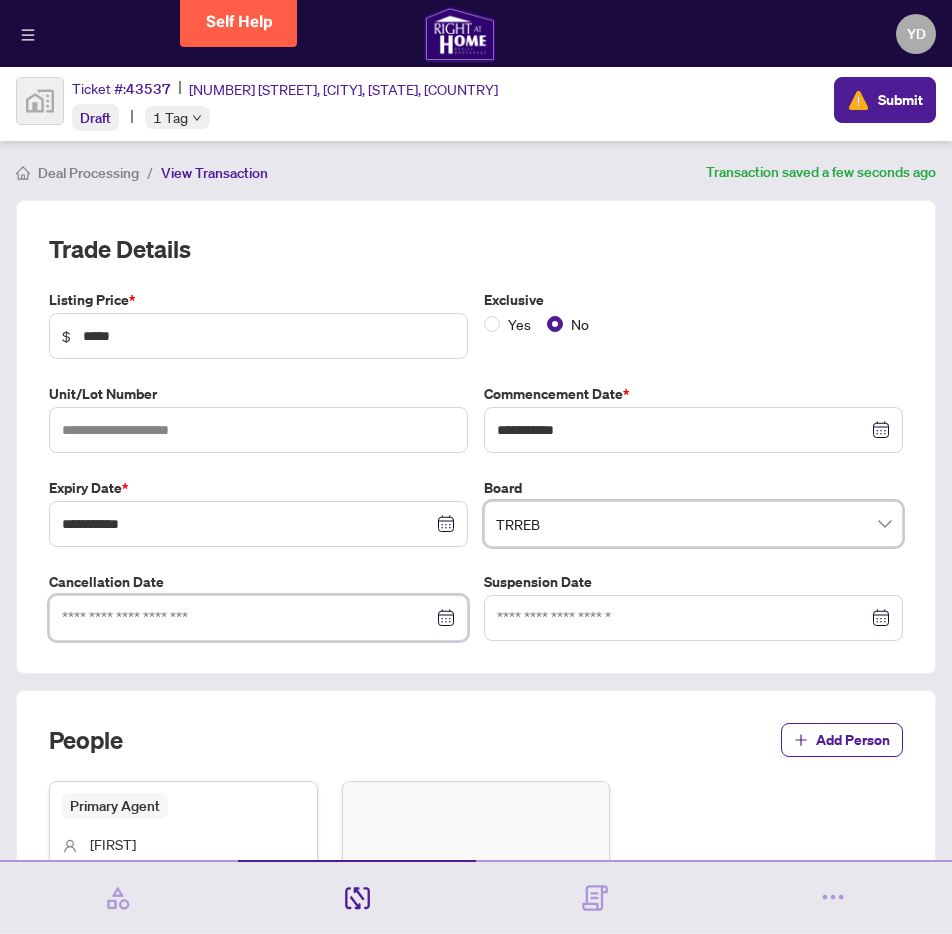 click at bounding box center (247, 618) 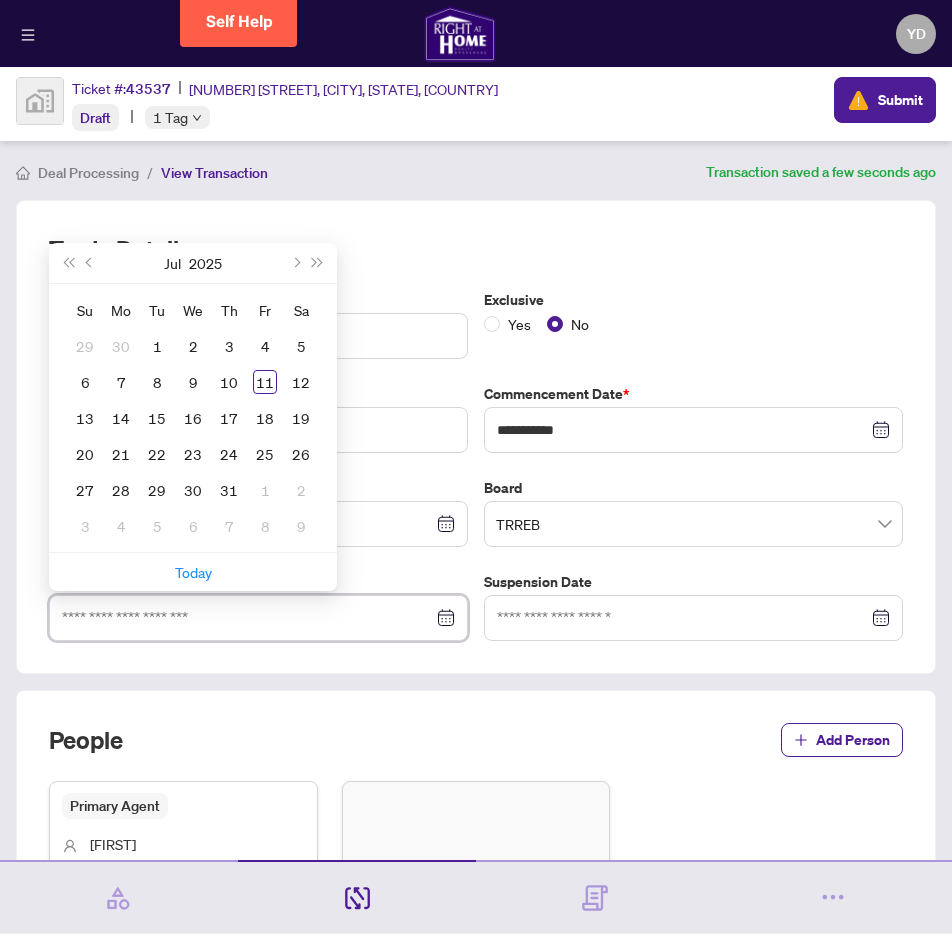 click at bounding box center (247, 618) 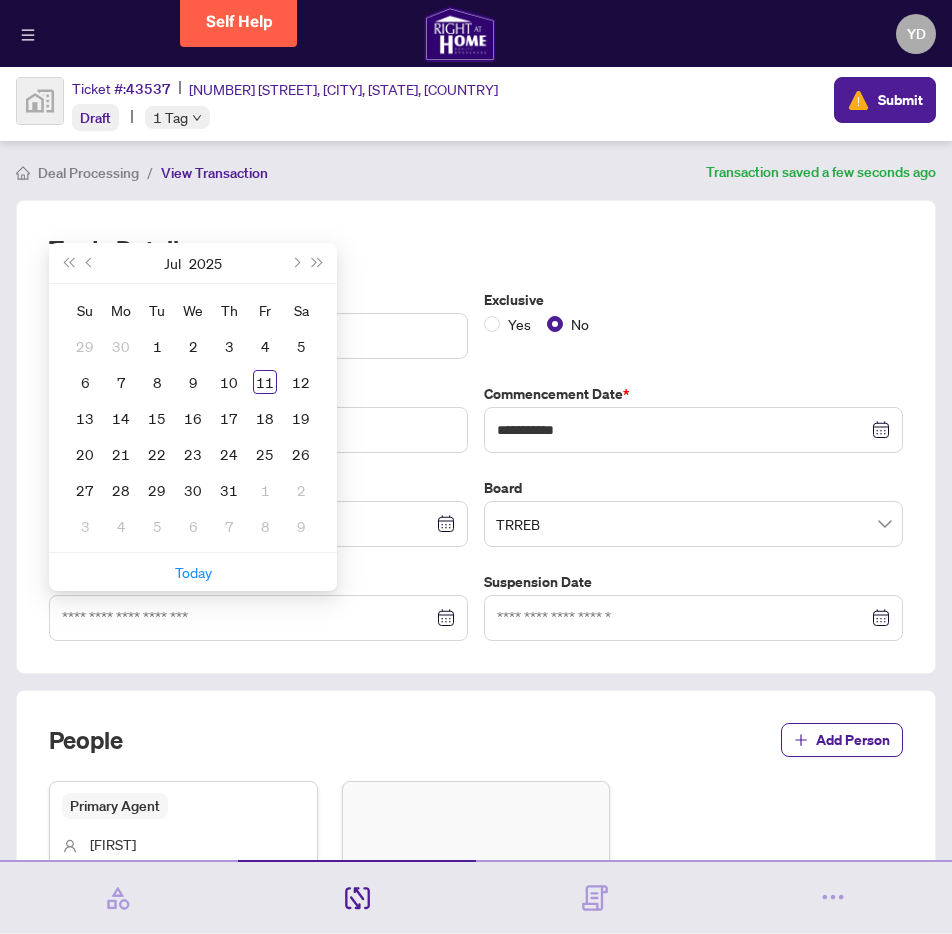 click on "Cancellation Date" at bounding box center [258, 582] 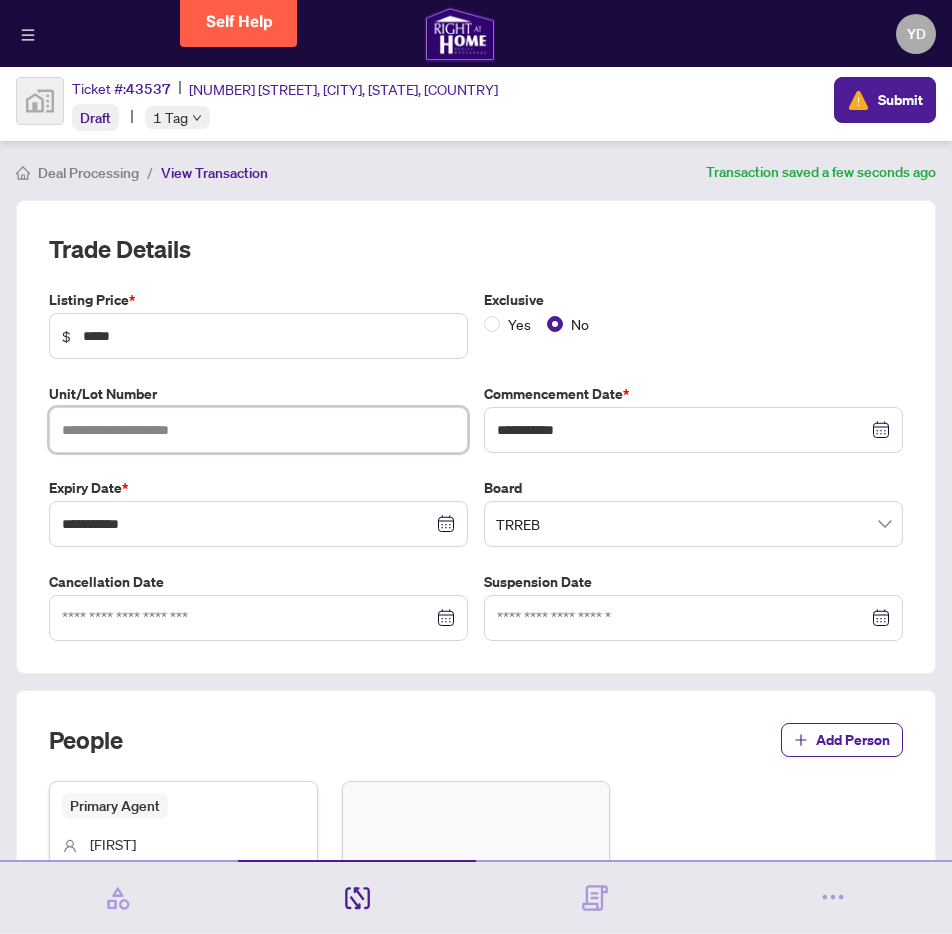 click at bounding box center (258, 430) 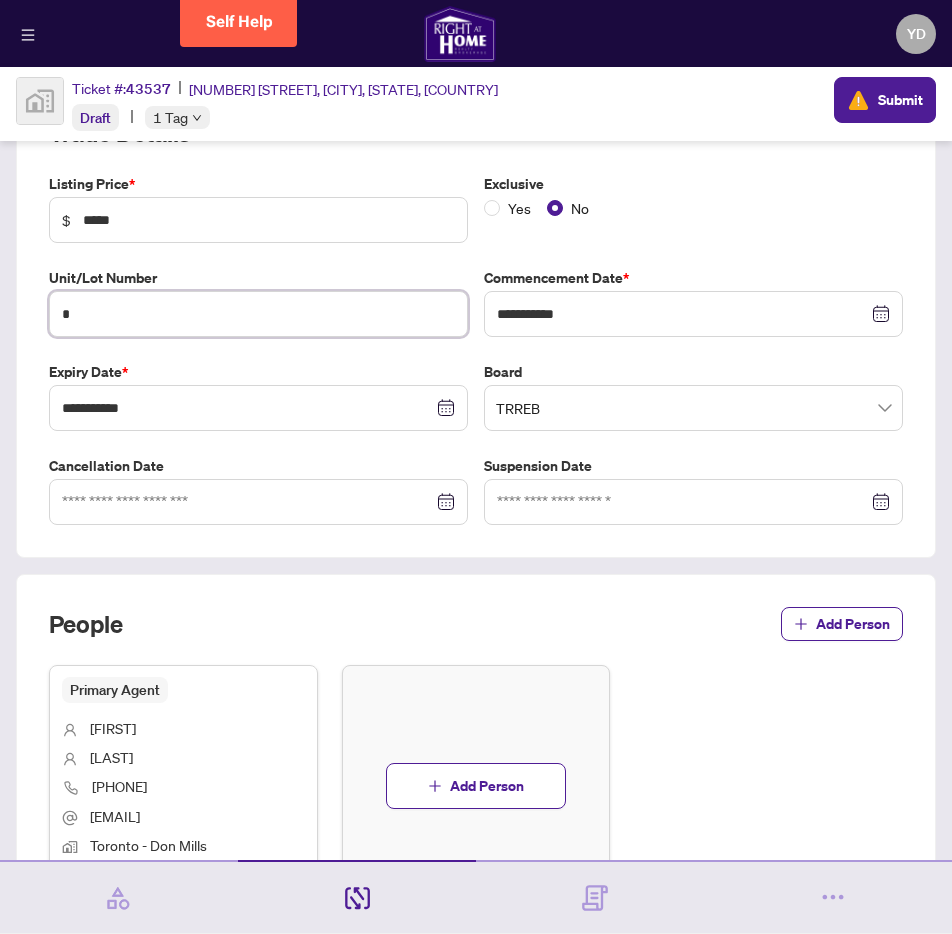 scroll, scrollTop: 0, scrollLeft: 0, axis: both 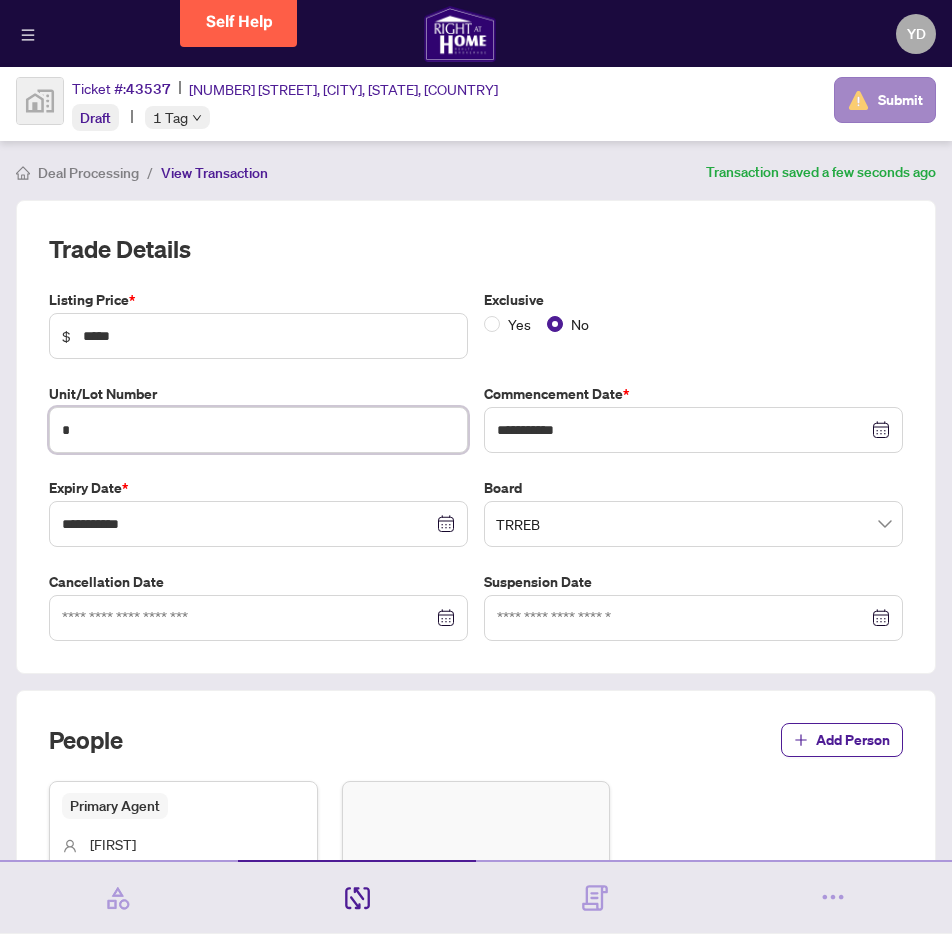 type on "*" 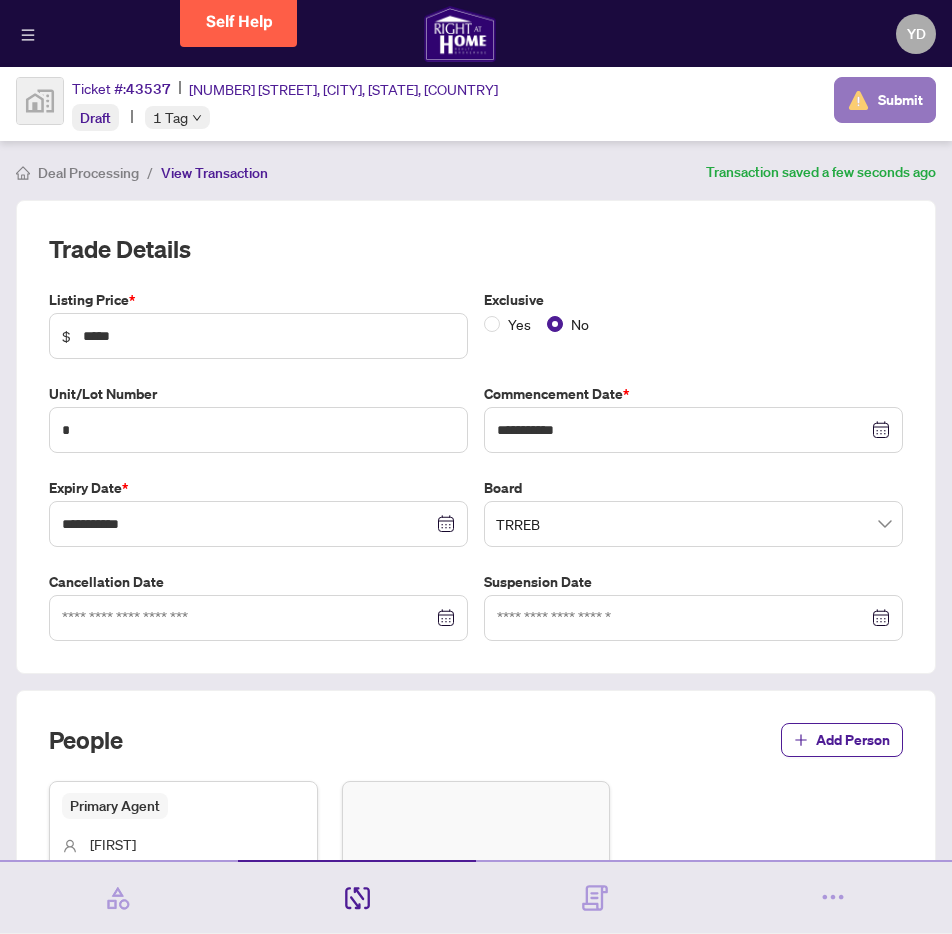 click on "Submit" at bounding box center [900, 100] 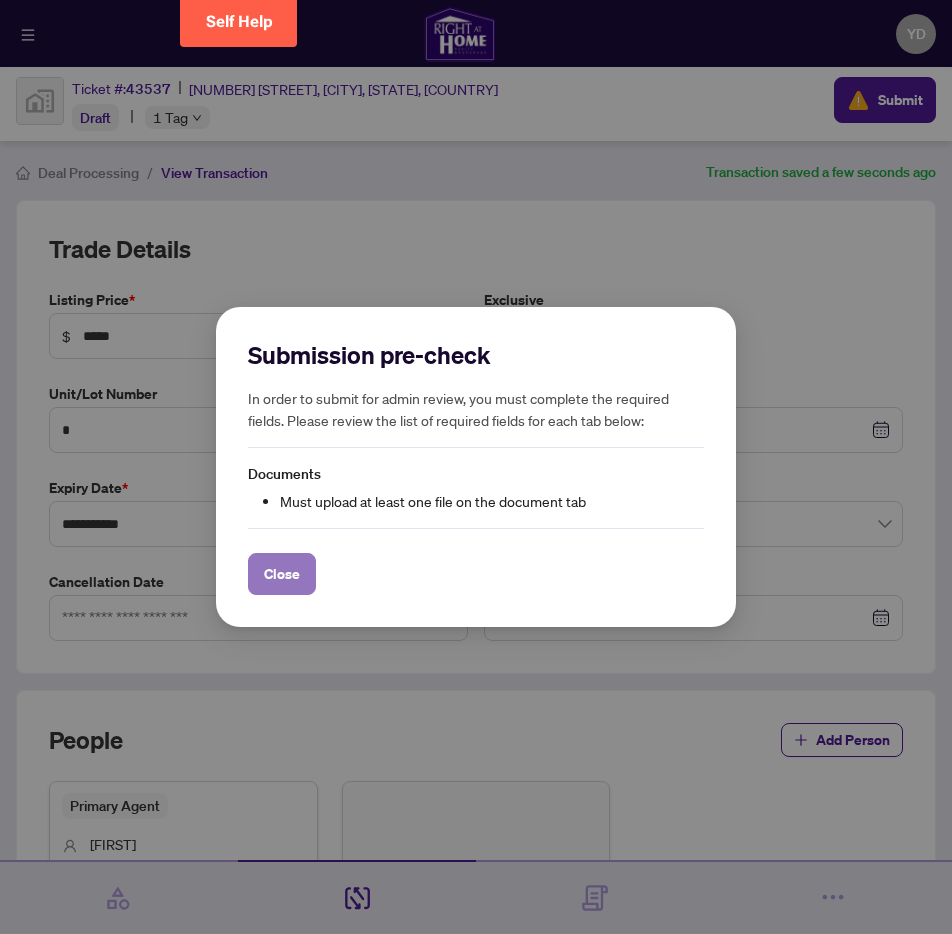 click on "Close" at bounding box center (282, 574) 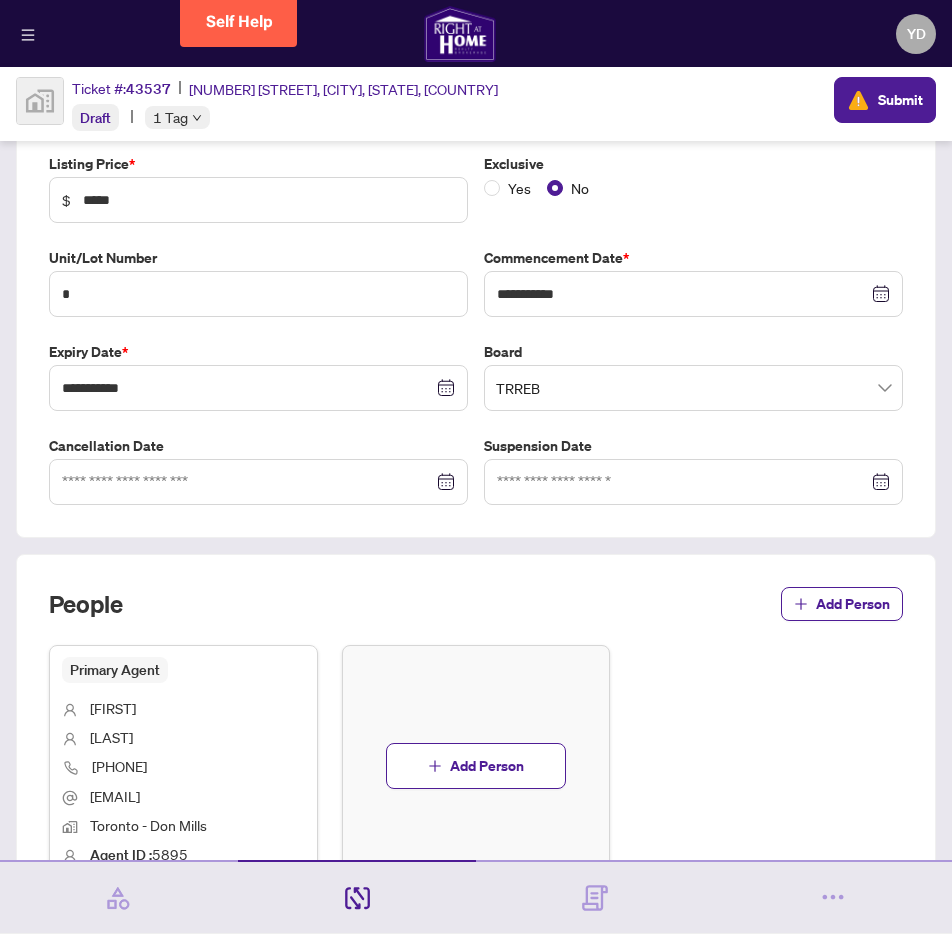 scroll, scrollTop: 217, scrollLeft: 0, axis: vertical 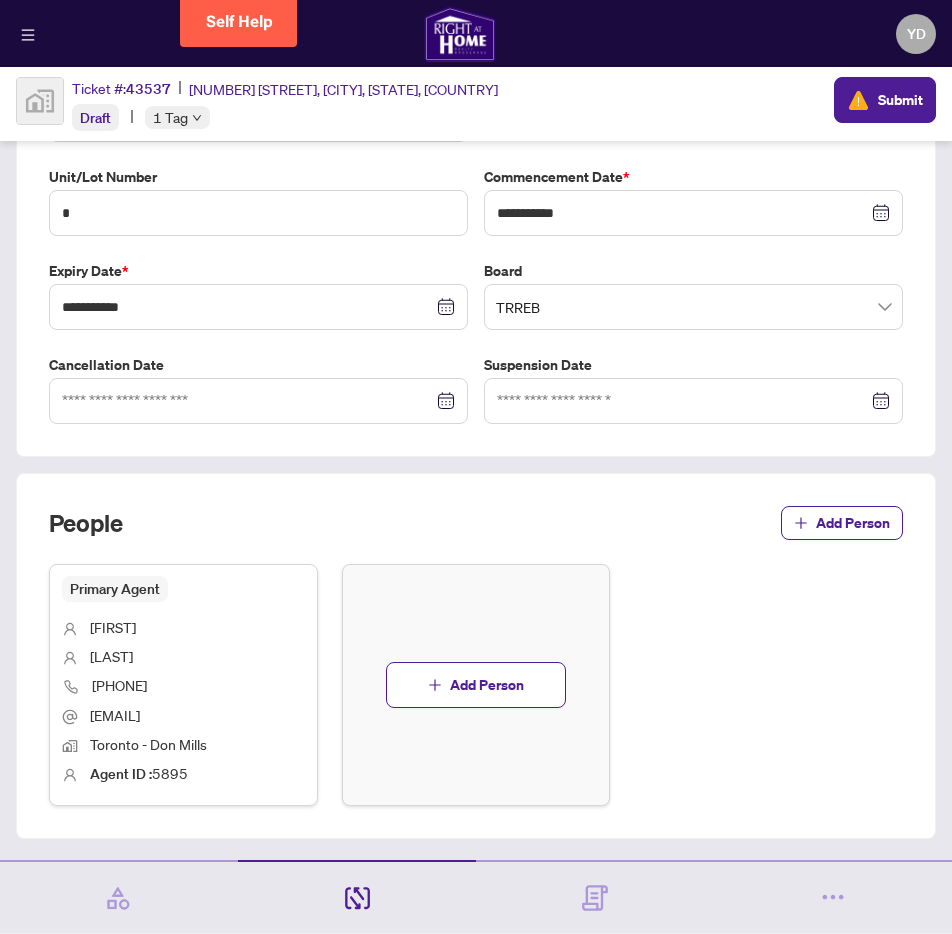 click on "[PHONE]" at bounding box center (183, 687) 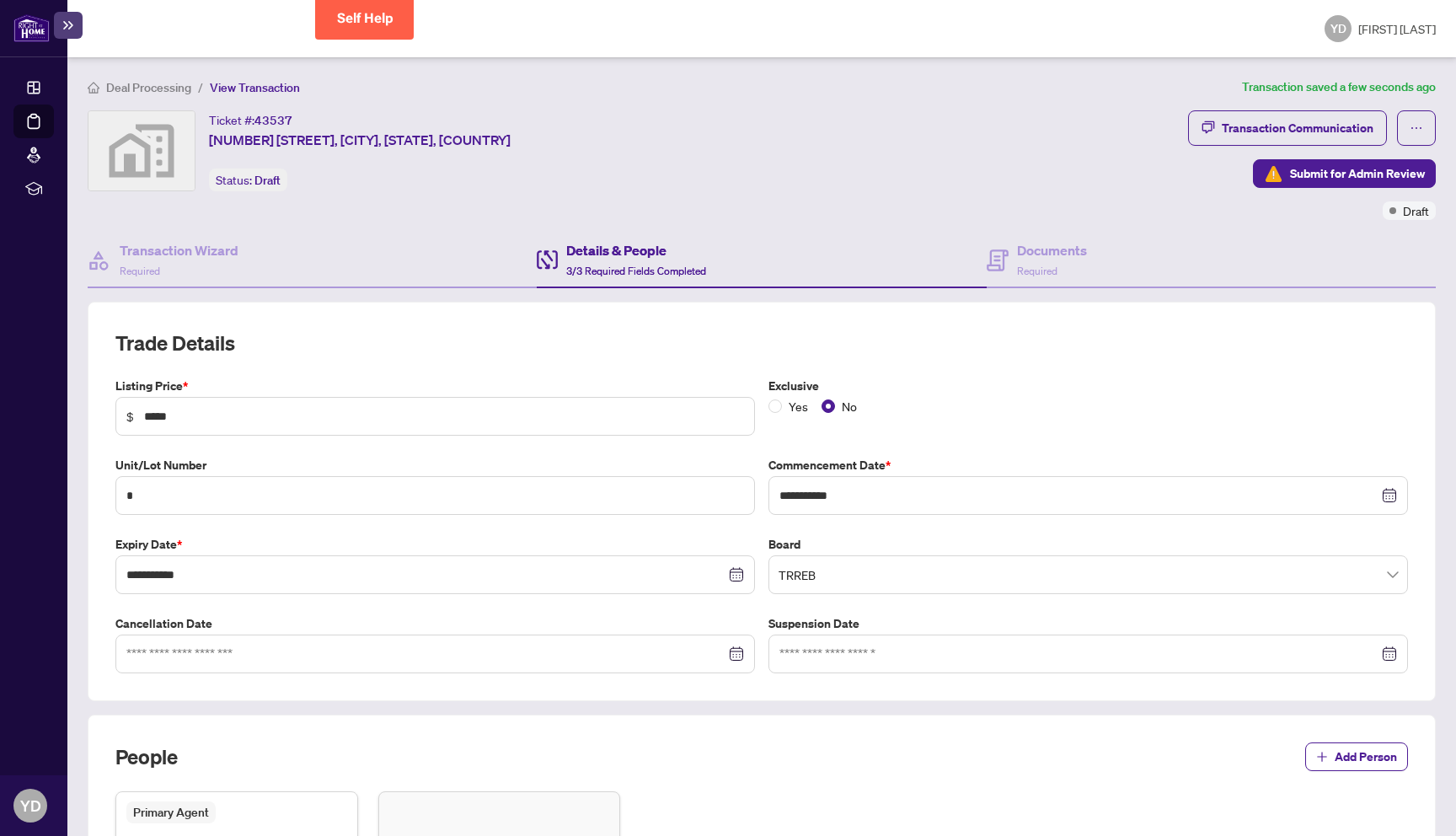 scroll, scrollTop: 255, scrollLeft: 0, axis: vertical 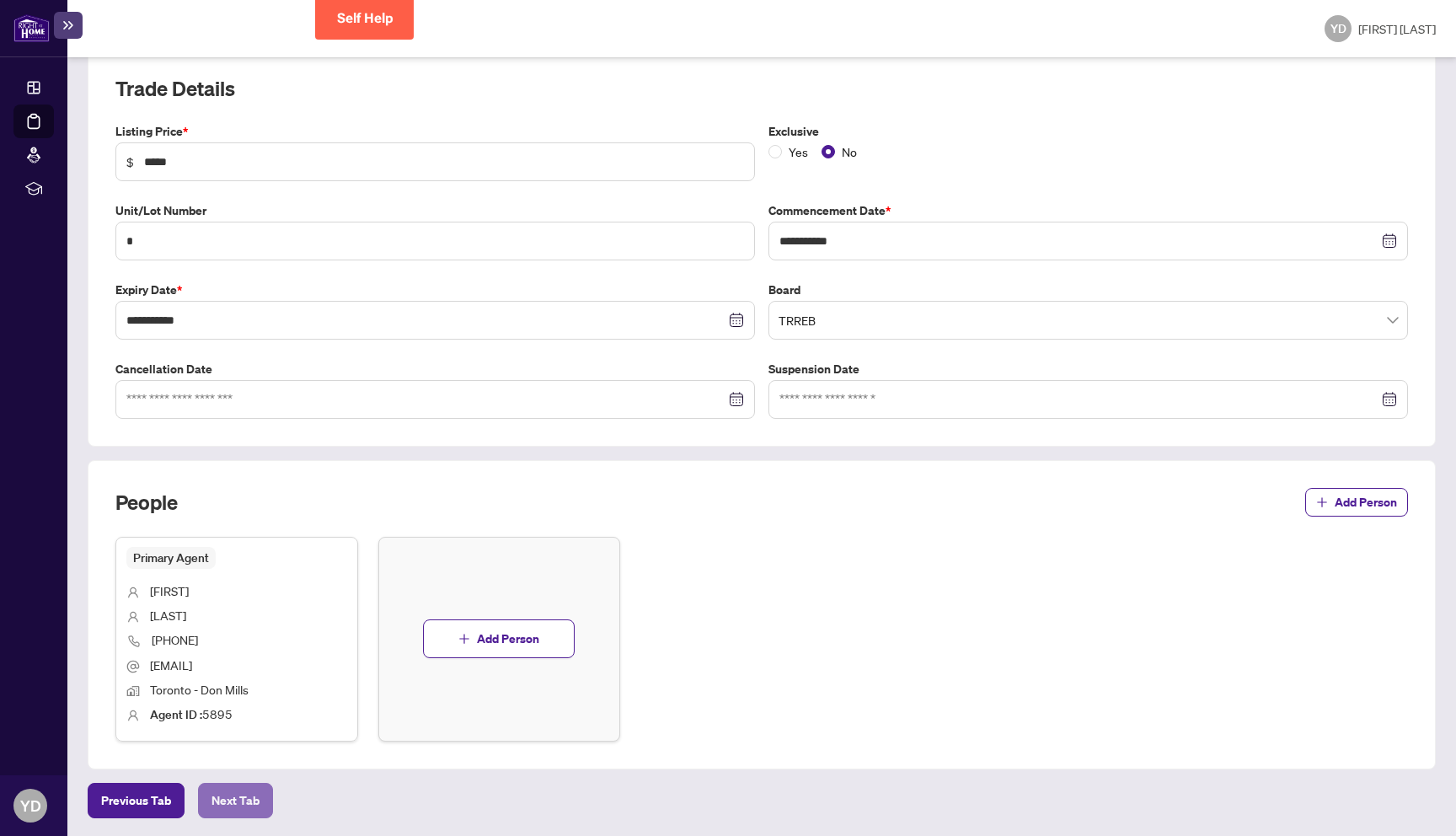click on "Next Tab" at bounding box center (235, 801) 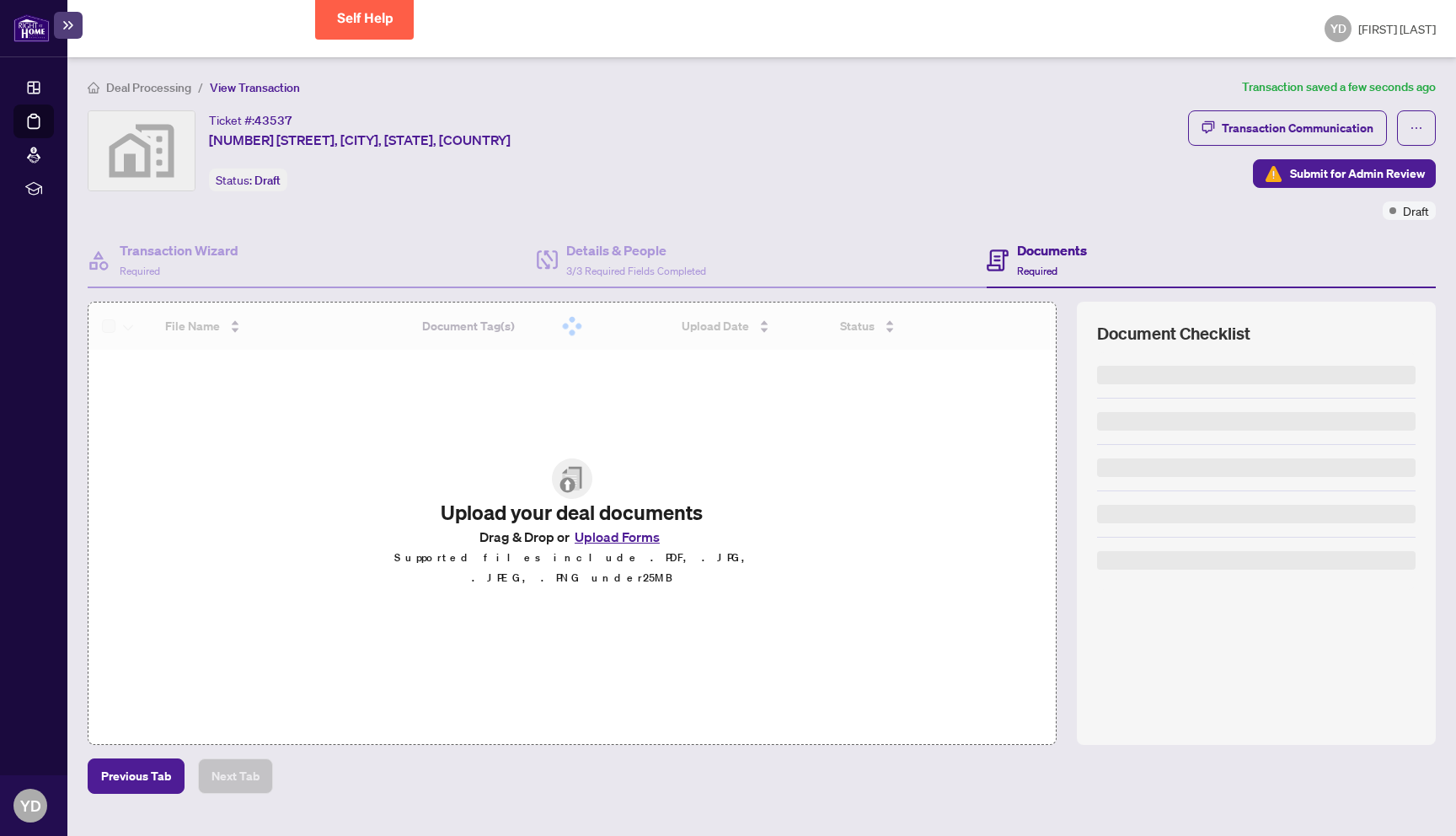 scroll, scrollTop: 0, scrollLeft: 0, axis: both 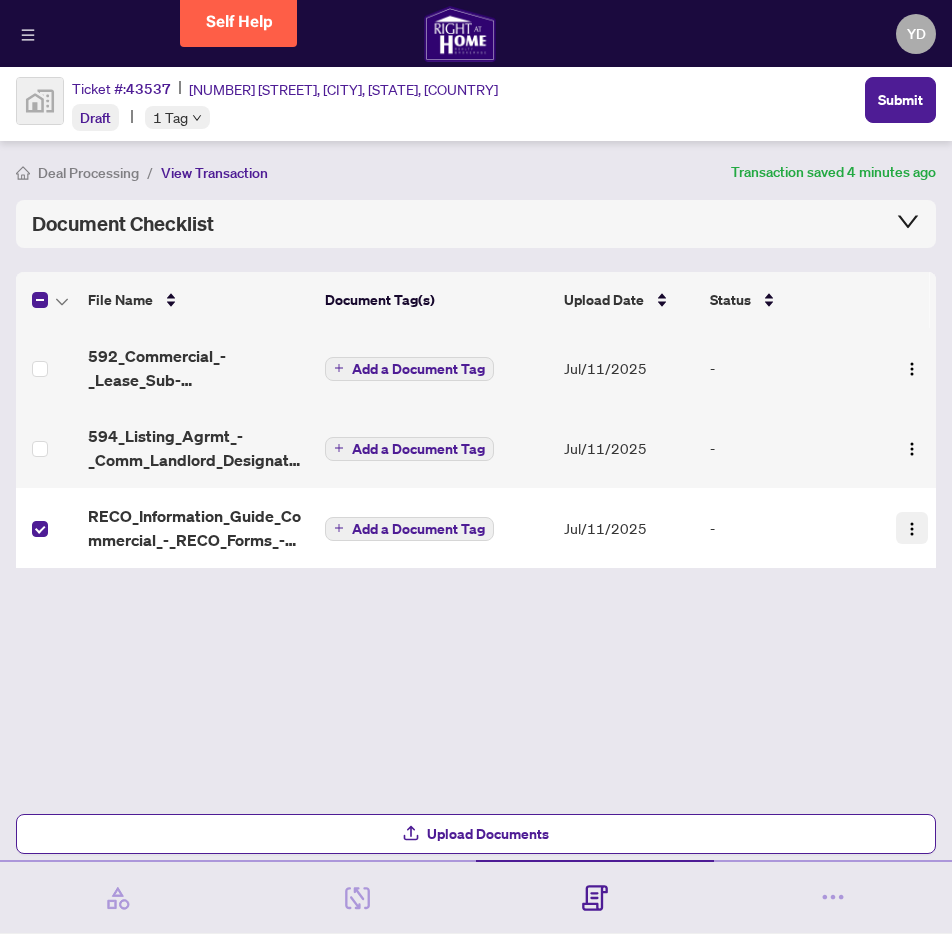 click at bounding box center [912, 529] 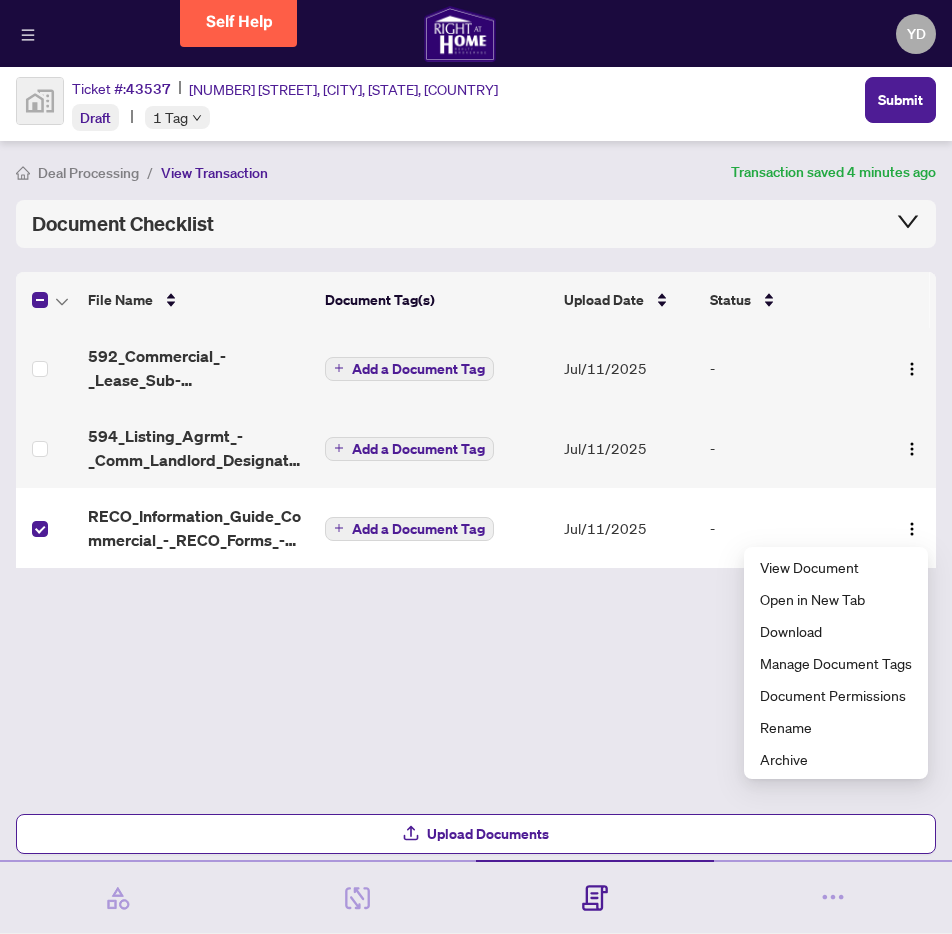 click on "Deal Processing / View Transaction Transaction saved   4 minutes ago Ticket #:  43537 [NUMBER] [STREET], [CITY], [STATE], [COUNTRY]   Draft 1 Tag Submit Transaction Communication Submit 1 Tag Transaction Wizard Required Details & People 3/3 Required Fields Completed Documents Required File Name Document Tag(s) Upload Date Status             592_Commercial_-_Lease_Sub-Lease_MLS_Data_Information_Form_-_PropTx-OREA.pdf Add a Document Tag Jul/11/2025 - 594_Listing_Agrmt_-_Comm_Landlord_Designated_Rep_Agrmt_Auth_to_Offer_for_Lease_-_PropTx-OREA.pdf Add a Document Tag Jul/11/2025 - RECO_Information_Guide_Commercial_-_RECO_Forms_-_PropTx-OREA.pdf Add a Document Tag Jul/11/2025 - Upload Documents Document Checklist Previous Tab Next Tab" at bounding box center [476, 396] 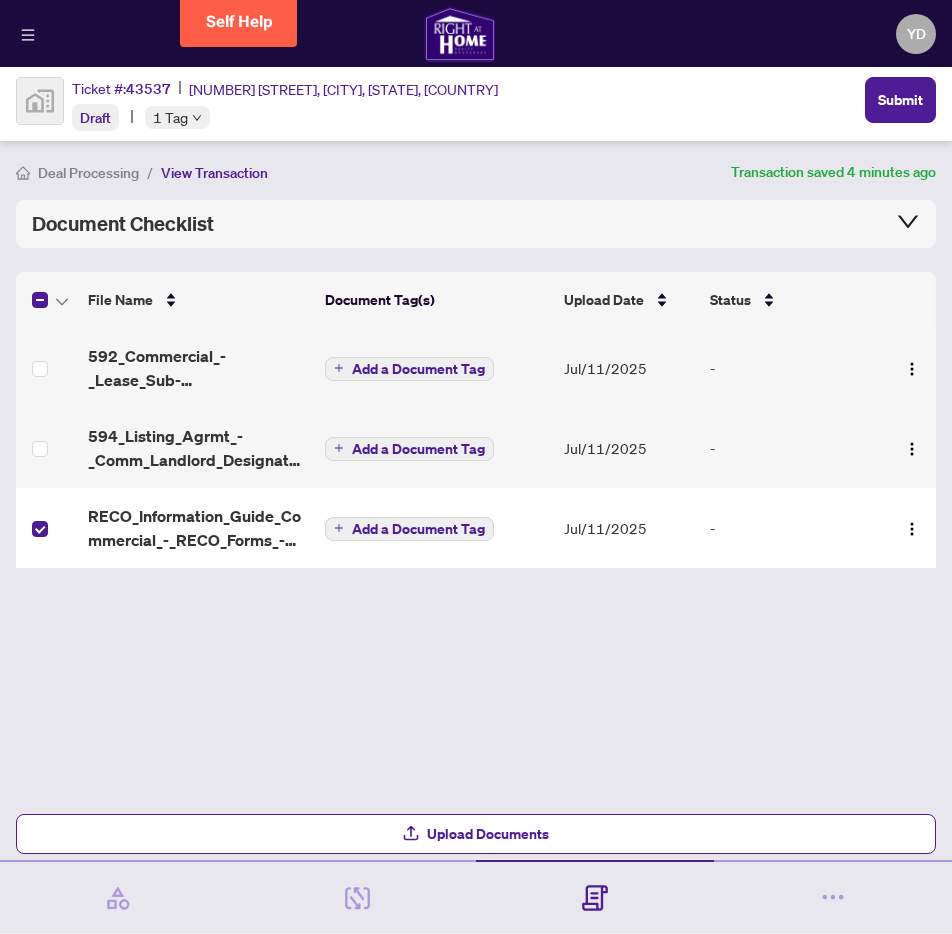 click on "Jul/11/2025" at bounding box center (629, 528) 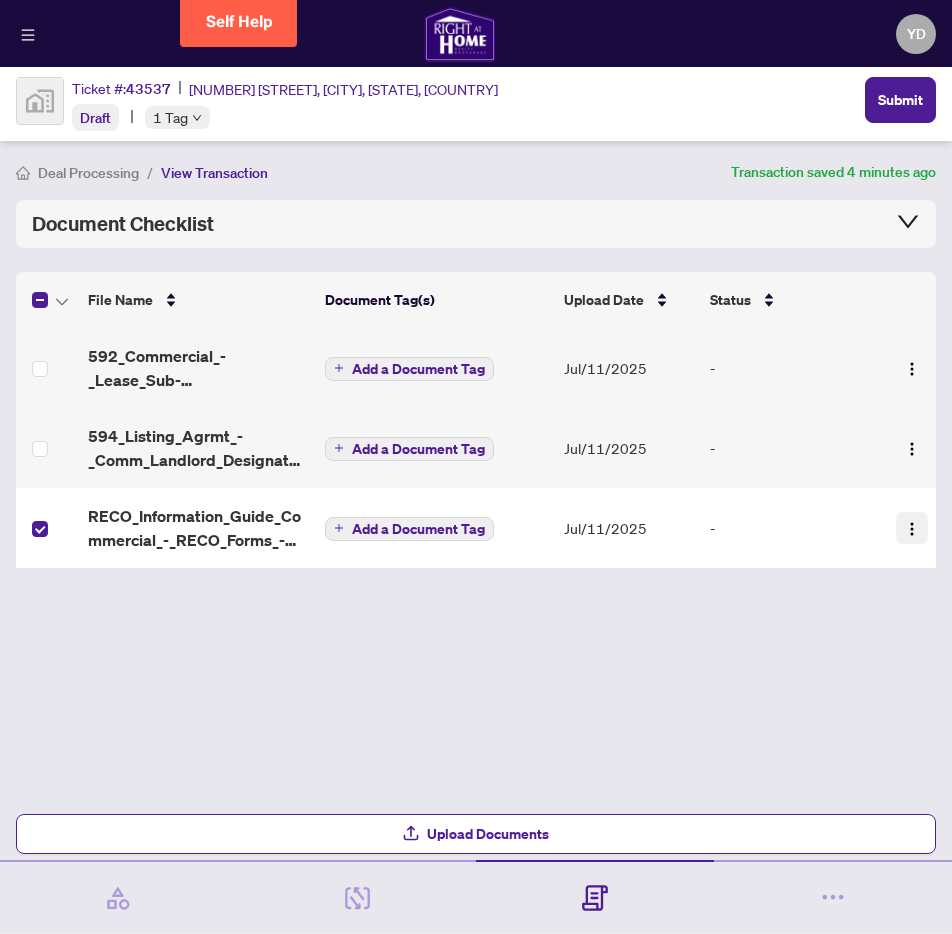 click at bounding box center [912, 528] 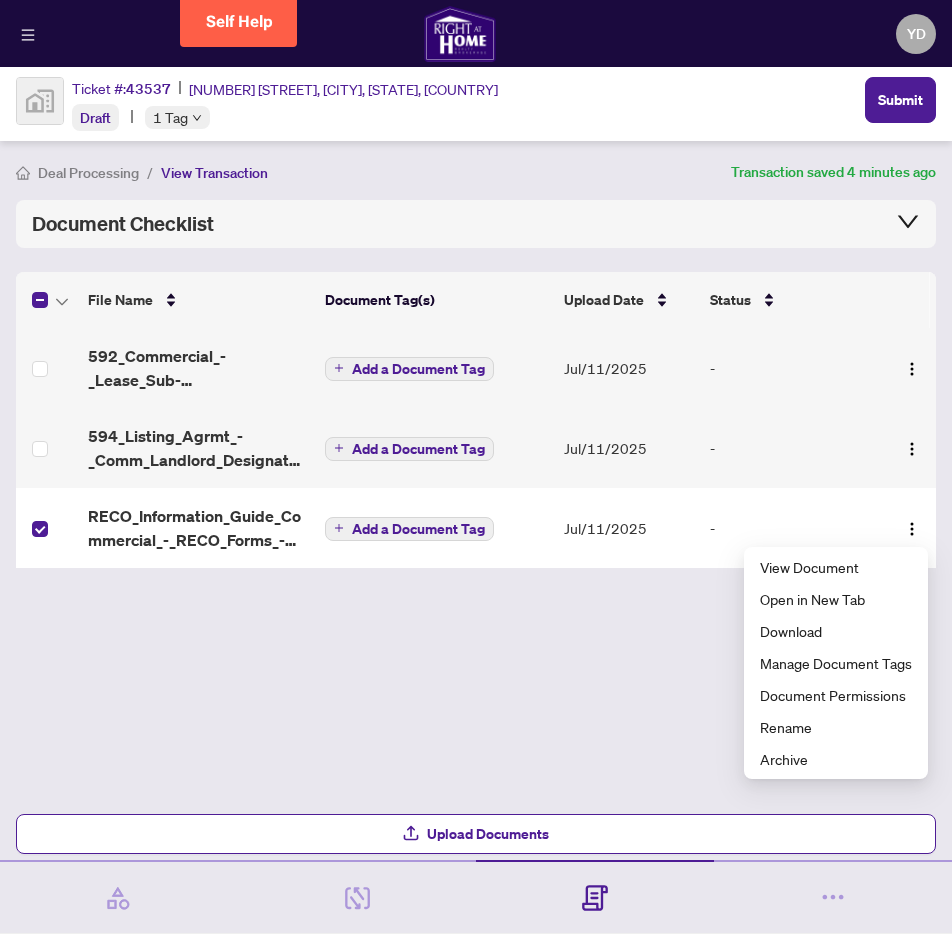 click on "File Name Document Tag(s) Upload Date Status             592_Commercial_-_Lease_Sub-Lease_MLS_Data_Information_Form_-_PropTx-OREA.pdf Add a Document Tag Jul/11/2025 - 594_Listing_Agrmt_-_Comm_Landlord_Designated_Rep_Agrmt_Auth_to_Offer_for_Lease_-_PropTx-OREA.pdf Add a Document Tag Jul/11/2025 - RECO_Information_Guide_Commercial_-_RECO_Forms_-_PropTx-OREA.pdf Add a Document Tag Jul/11/2025 - Upload Documents Document Checklist" at bounding box center (476, 414) 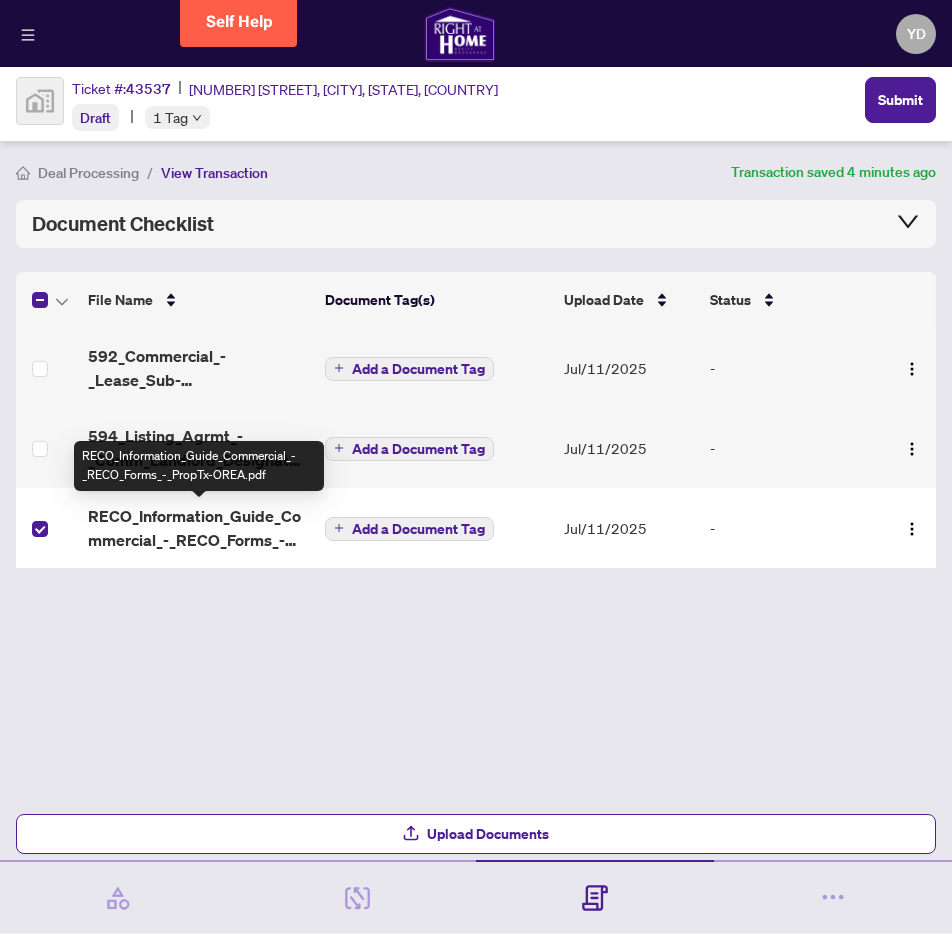 click on "RECO_Information_Guide_Commercial_-_RECO_Forms_-_PropTx-OREA.pdf" at bounding box center [198, 528] 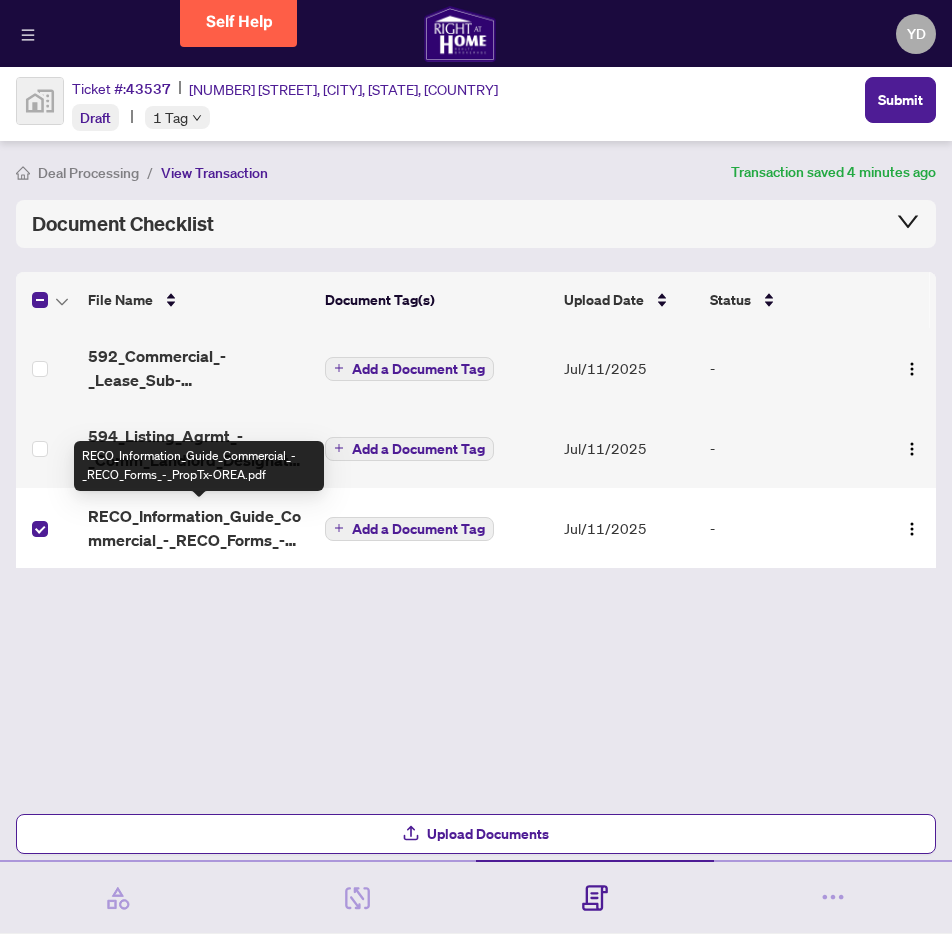 click on "RECO_Information_Guide_Commercial_-_RECO_Forms_-_PropTx-OREA.pdf" at bounding box center [198, 528] 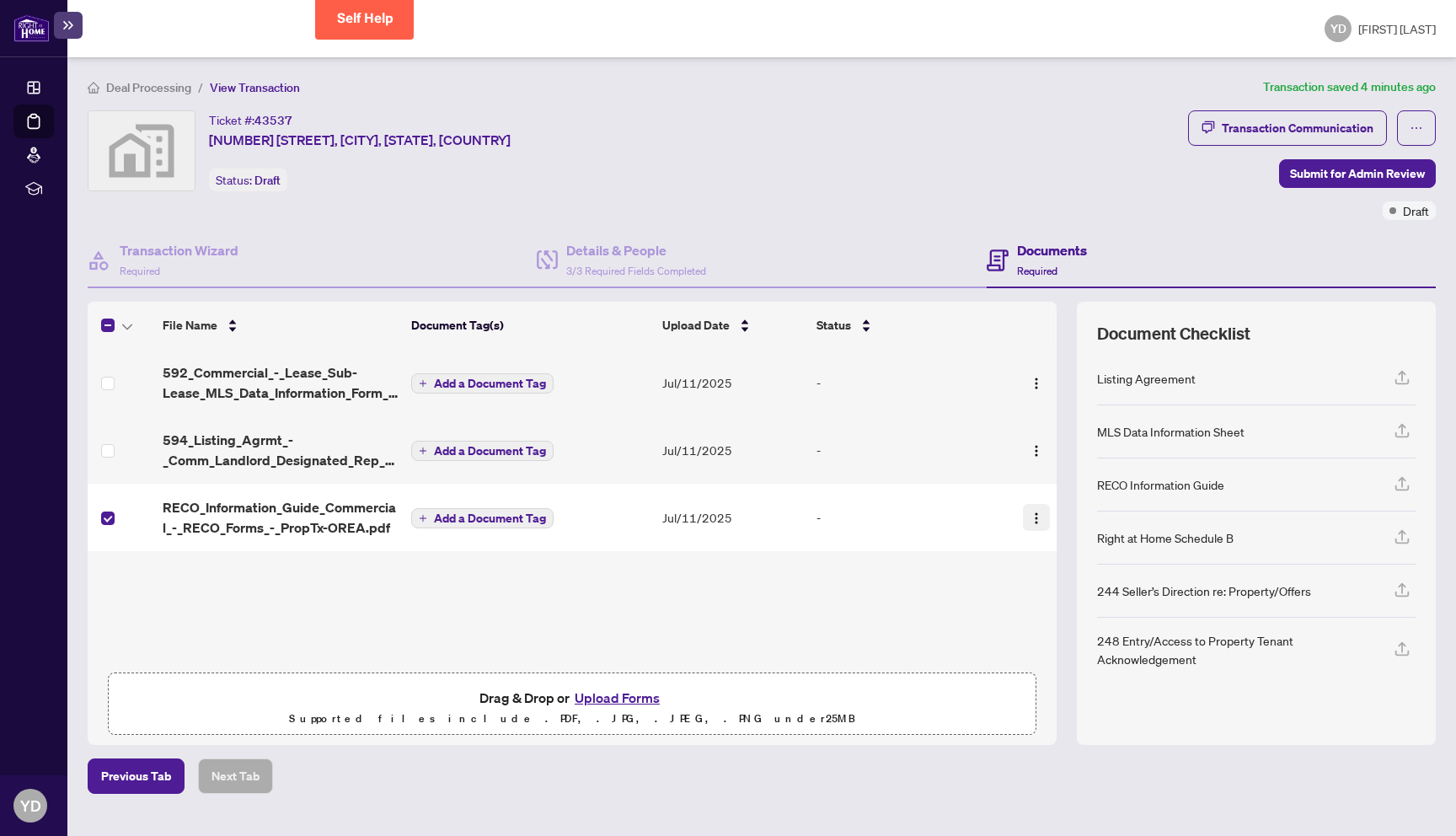 click at bounding box center [1036, 518] 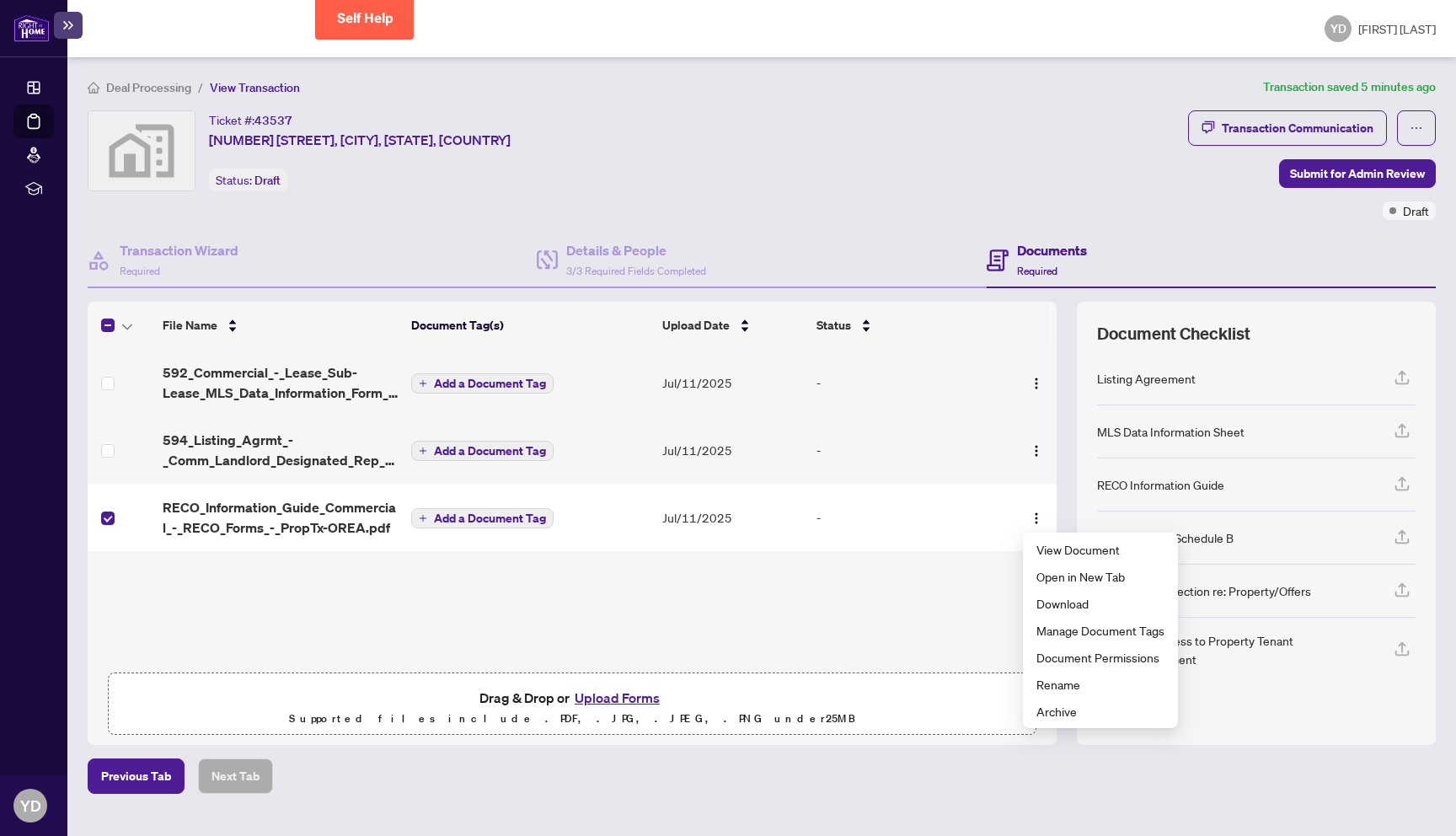 click on "File Name Document Tag(s) Upload Date Status             592_Commercial_-_Lease_Sub-Lease_MLS_Data_Information_Form_-_PropTx-OREA.pdf Add a Document Tag Jul/11/2025 - 594_Listing_Agrmt_-_Comm_Landlord_Designated_Rep_Agrmt_Auth_to_Offer_for_Lease_-_PropTx-OREA.pdf Add a Document Tag Jul/11/2025 - RECO_Information_Guide_Commercial_-_RECO_Forms_-_PropTx-OREA.pdf Add a Document Tag Jul/11/2025 - Drag & Drop or Upload Forms Supported files include   .PDF, .JPG, .JPEG, .PNG   under  25 MB" at bounding box center (572, 523) 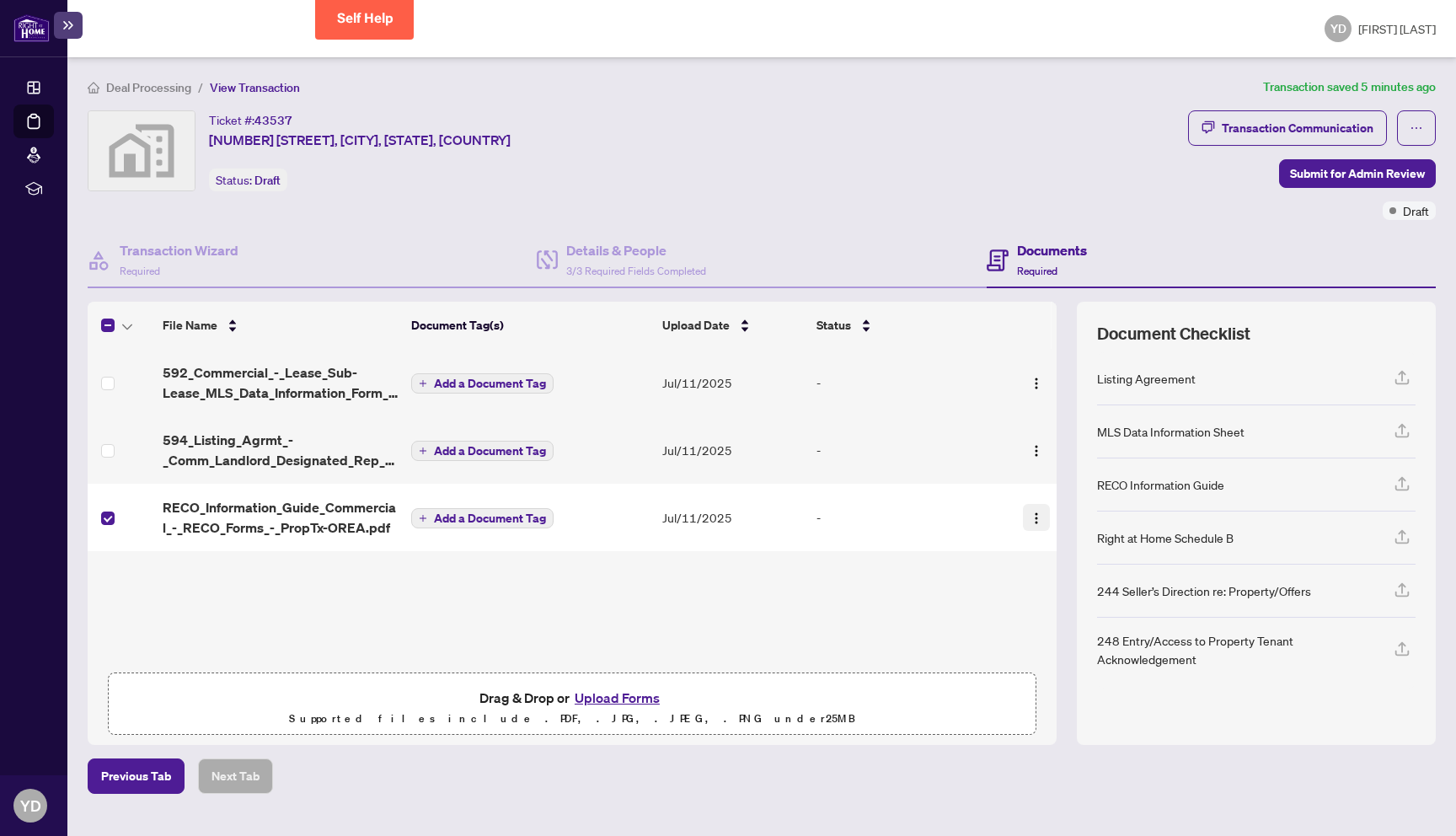 click at bounding box center [1036, 517] 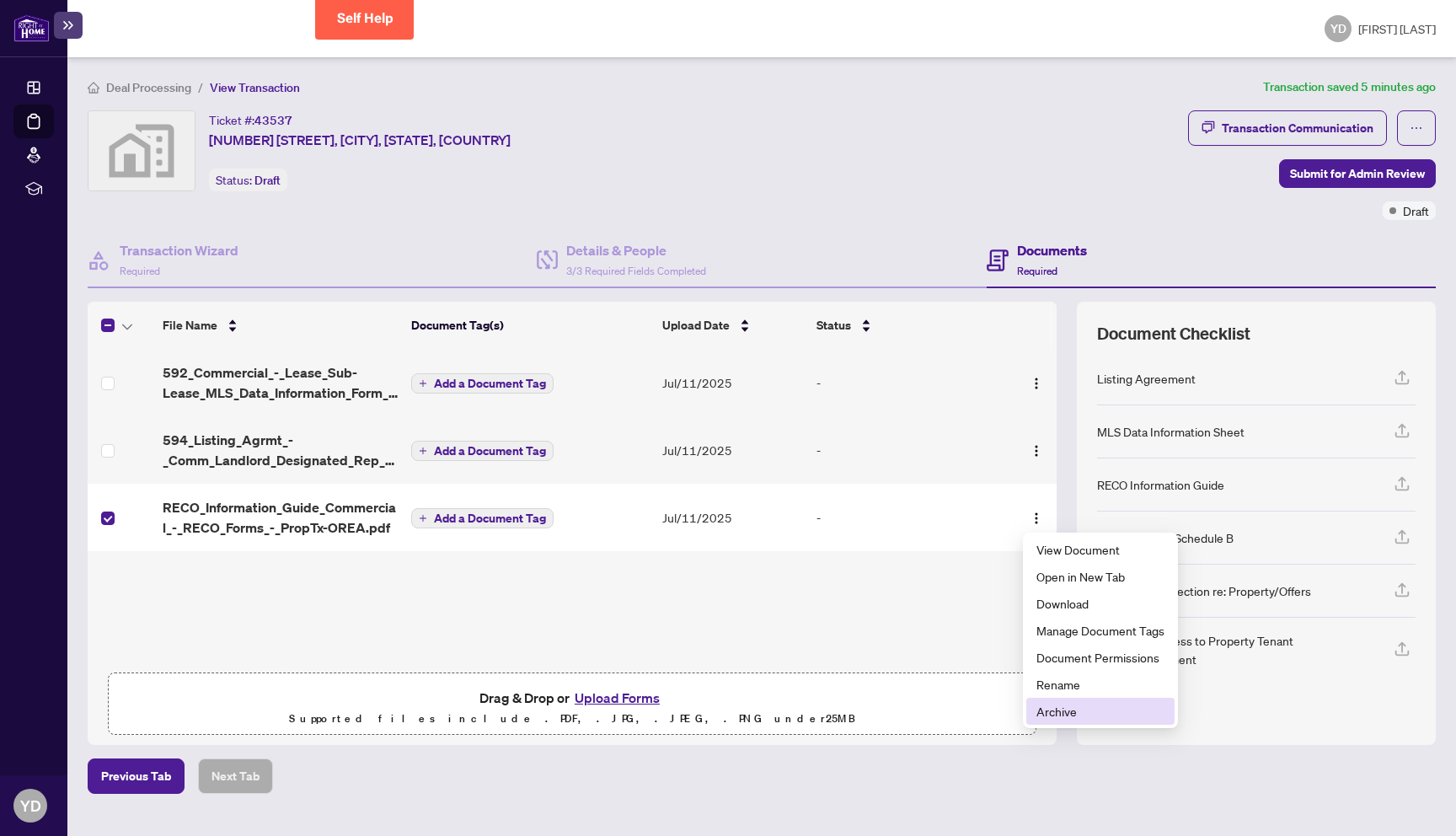 click on "Archive" at bounding box center [1100, 711] 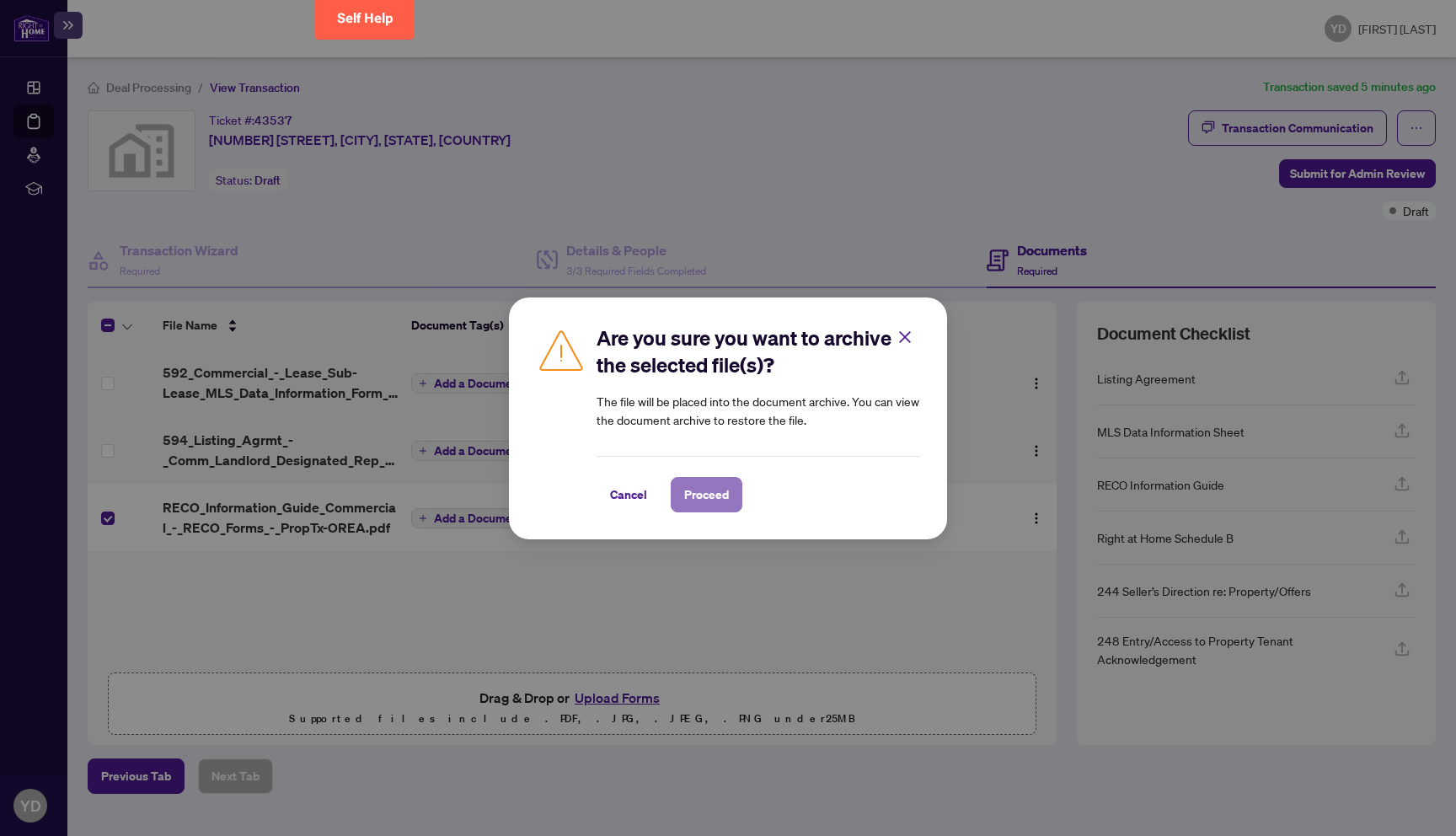 click on "Proceed" at bounding box center [706, 495] 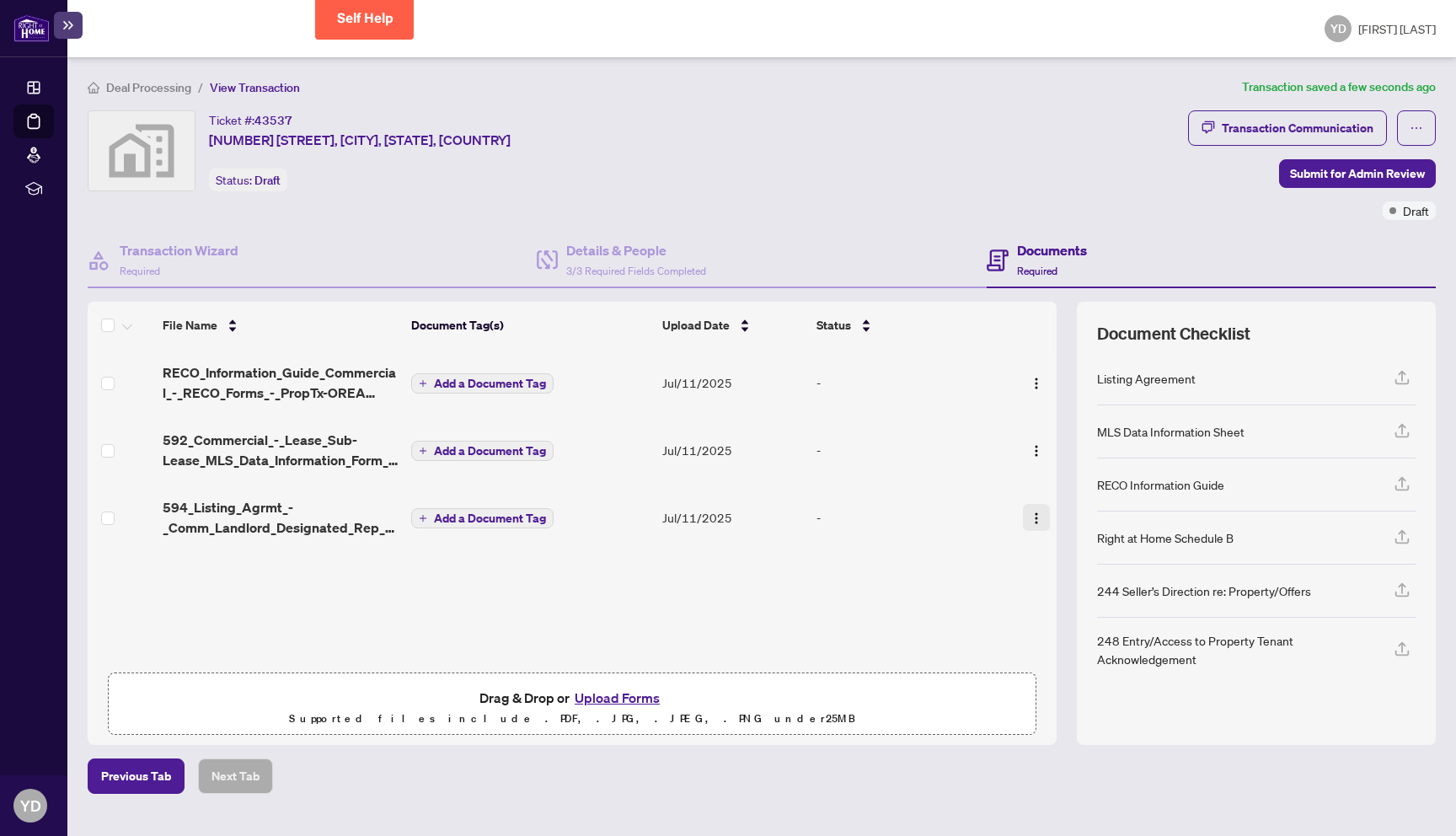 click at bounding box center (1036, 518) 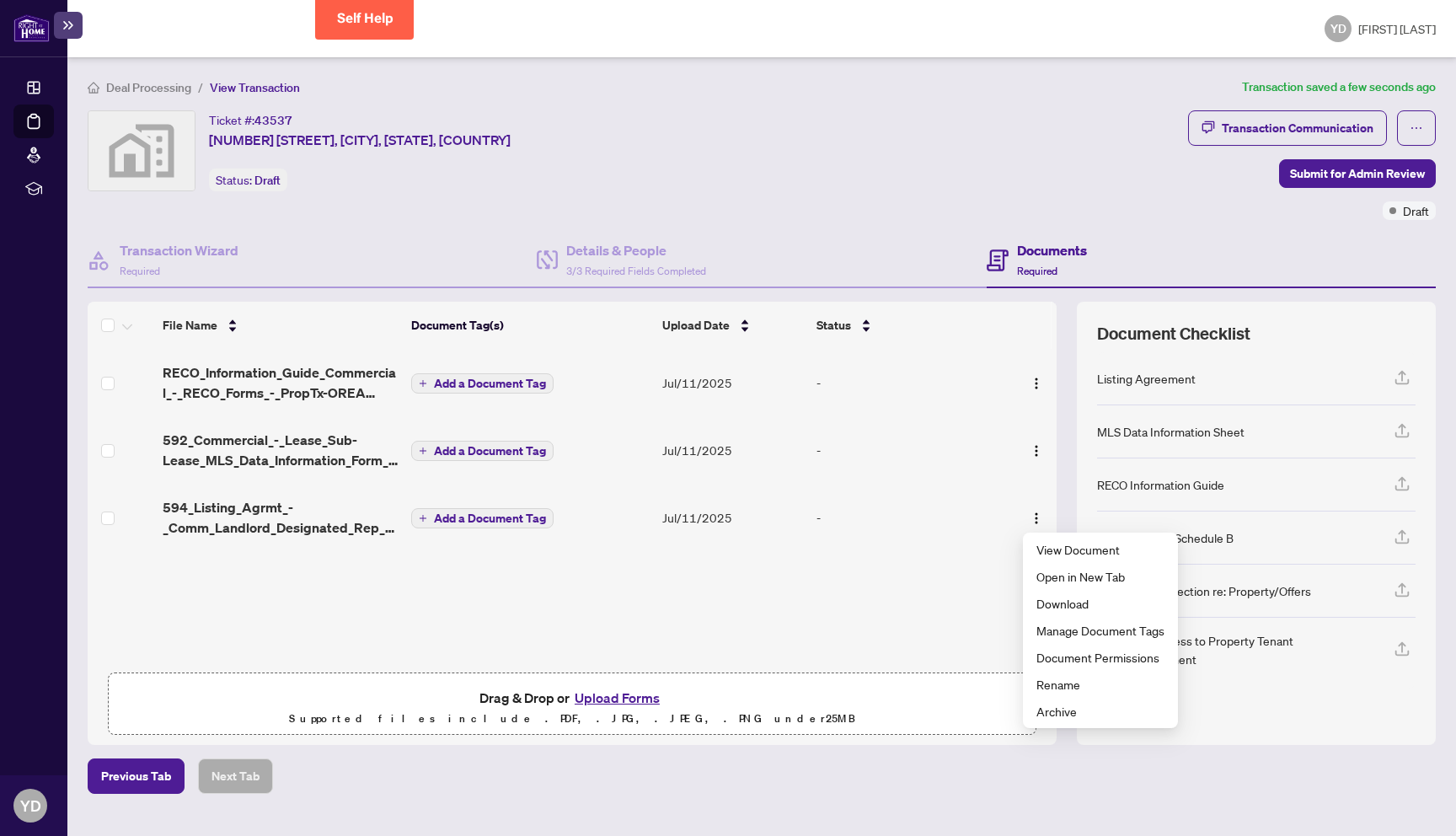 click on "Add a Document Tag" at bounding box center [490, 518] 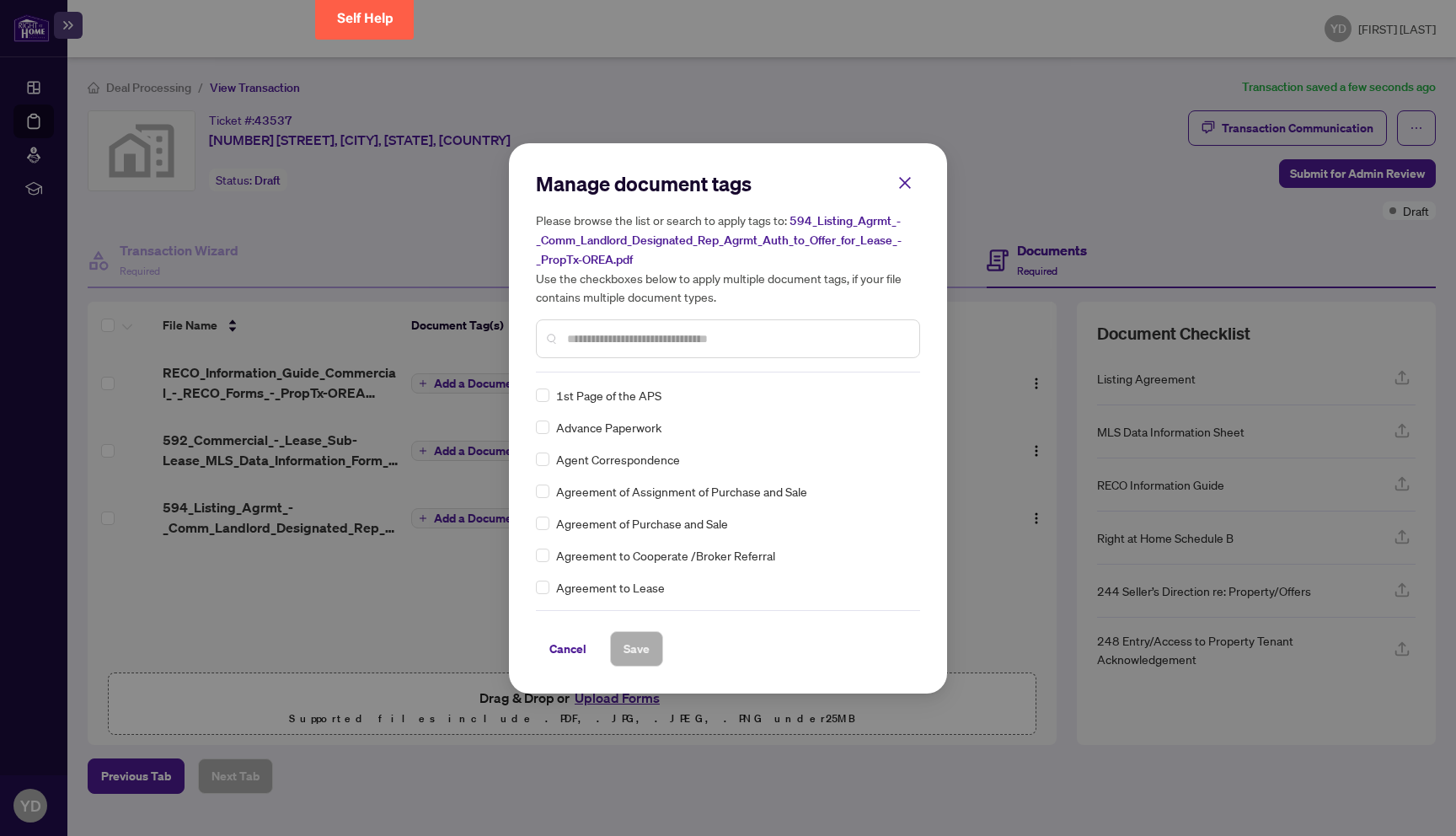 click at bounding box center (736, 339) 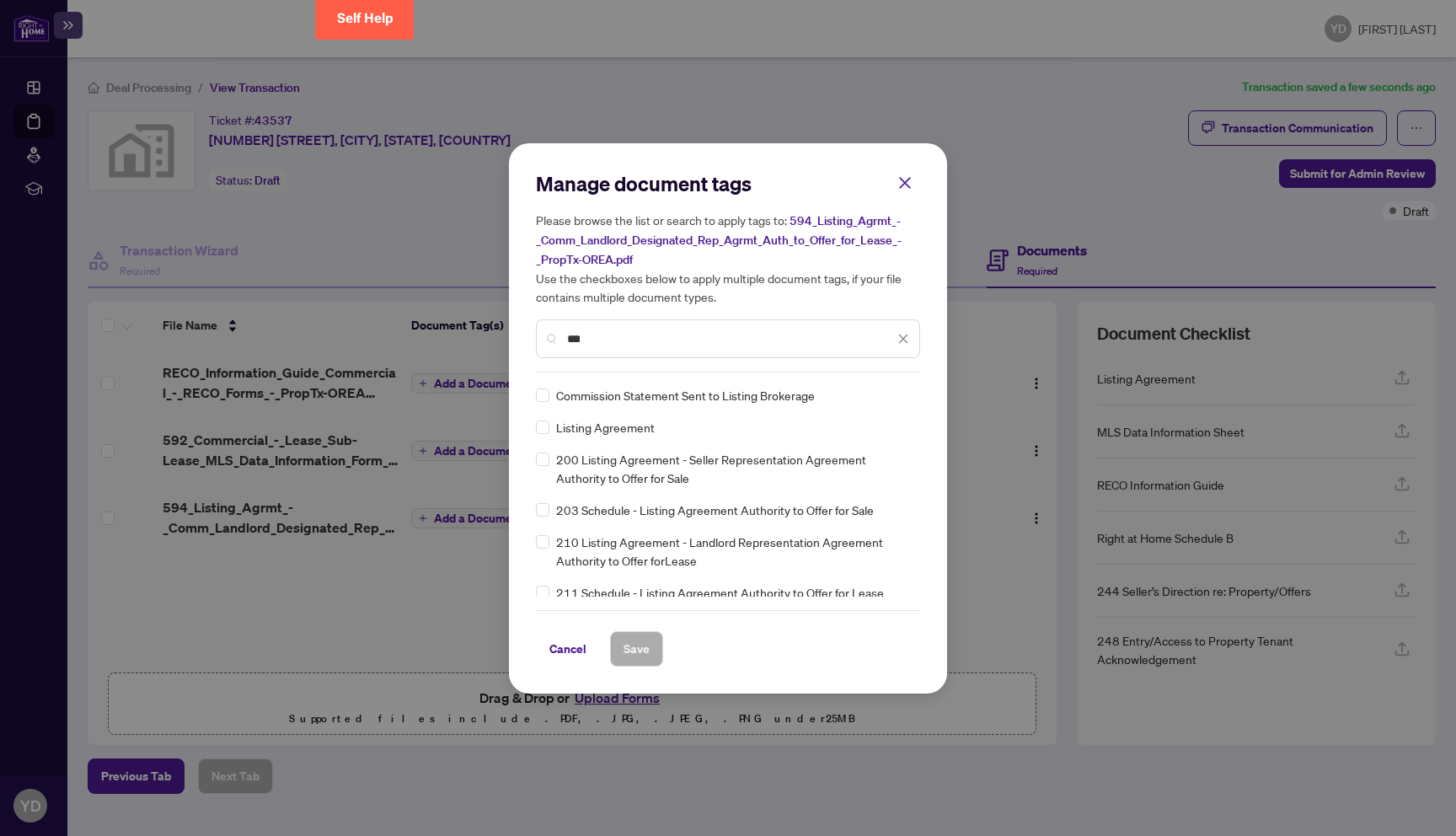type on "***" 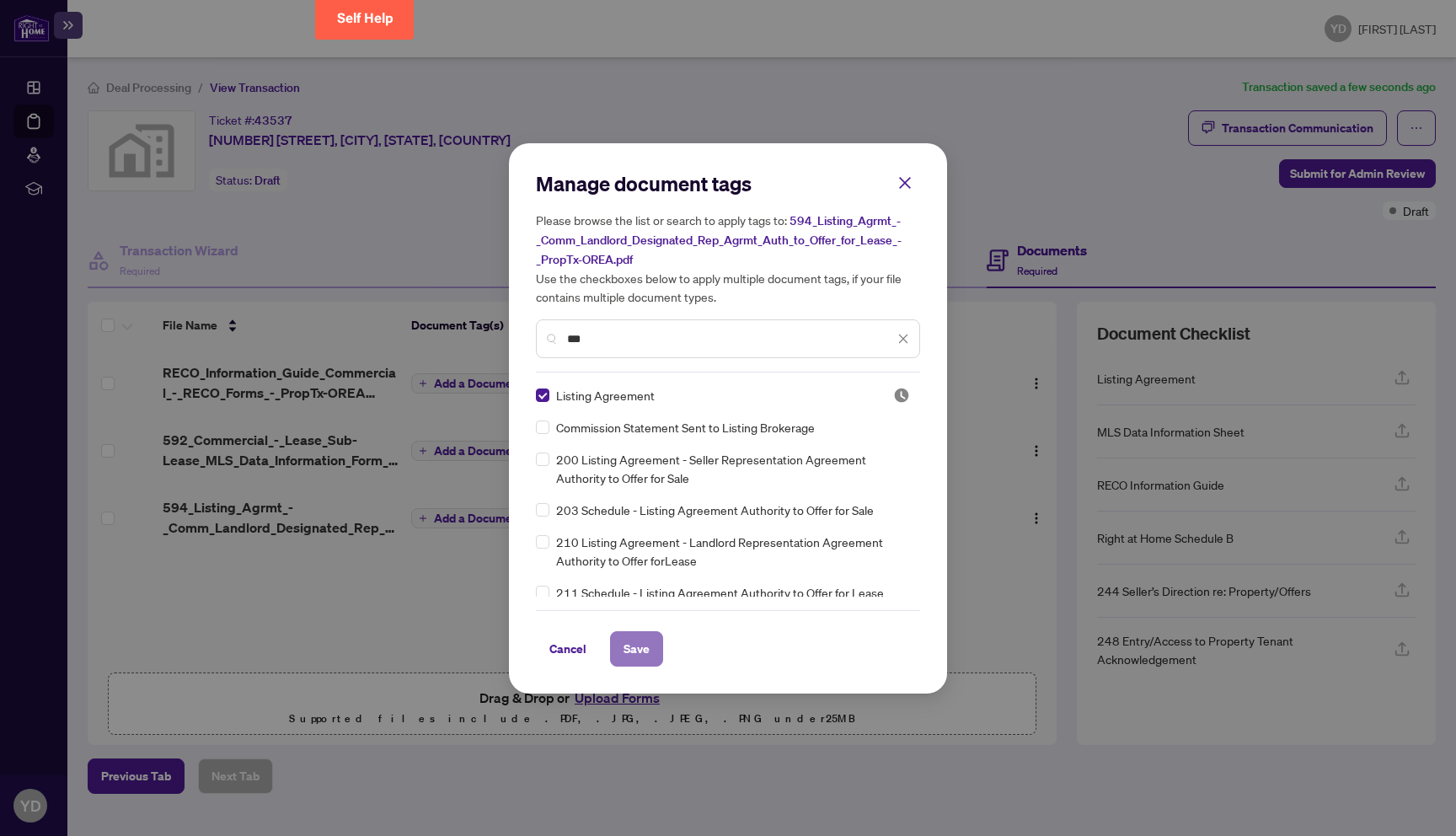 click on "Save" at bounding box center [636, 649] 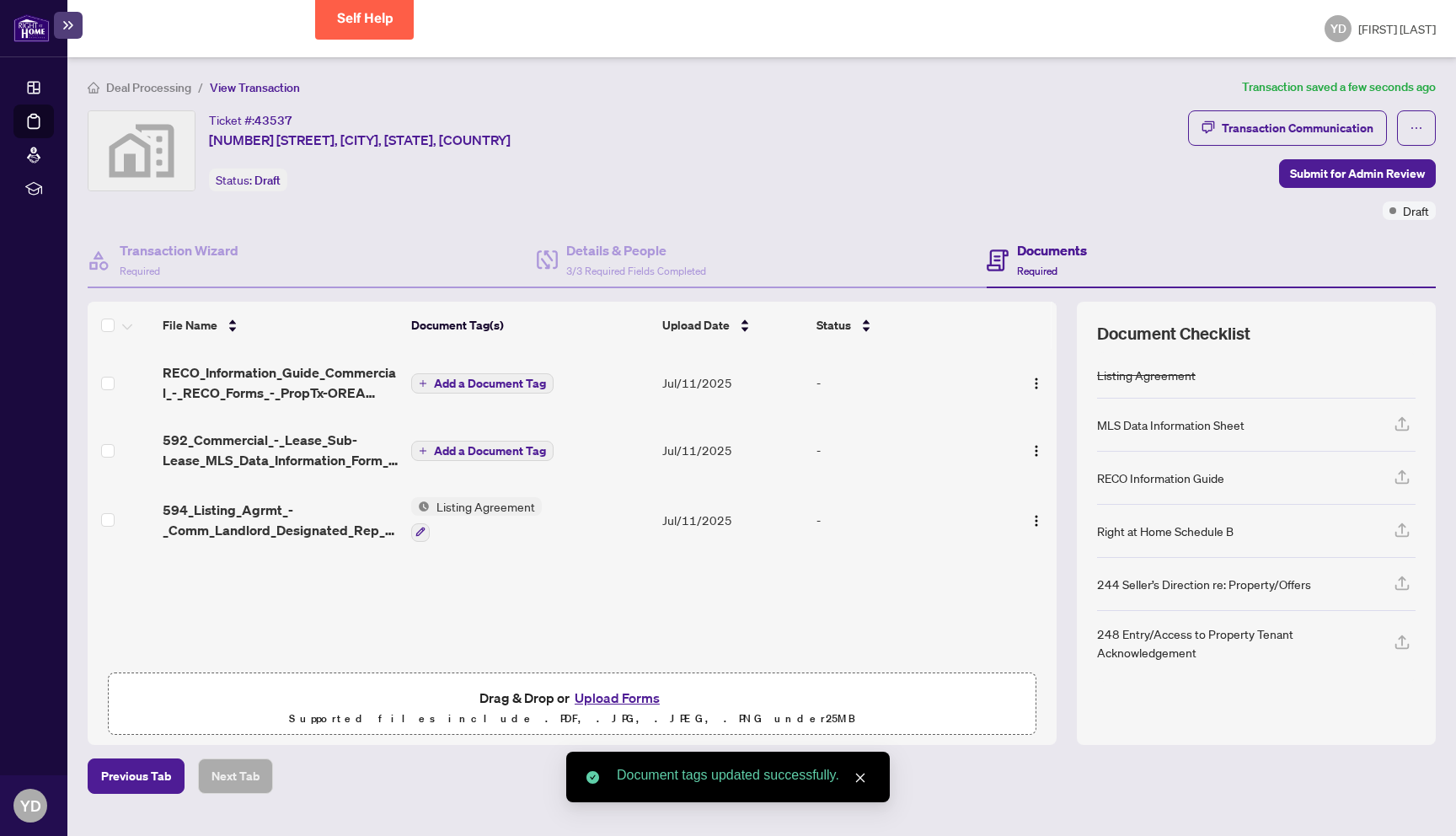 click on "Add a Document Tag" at bounding box center (490, 383) 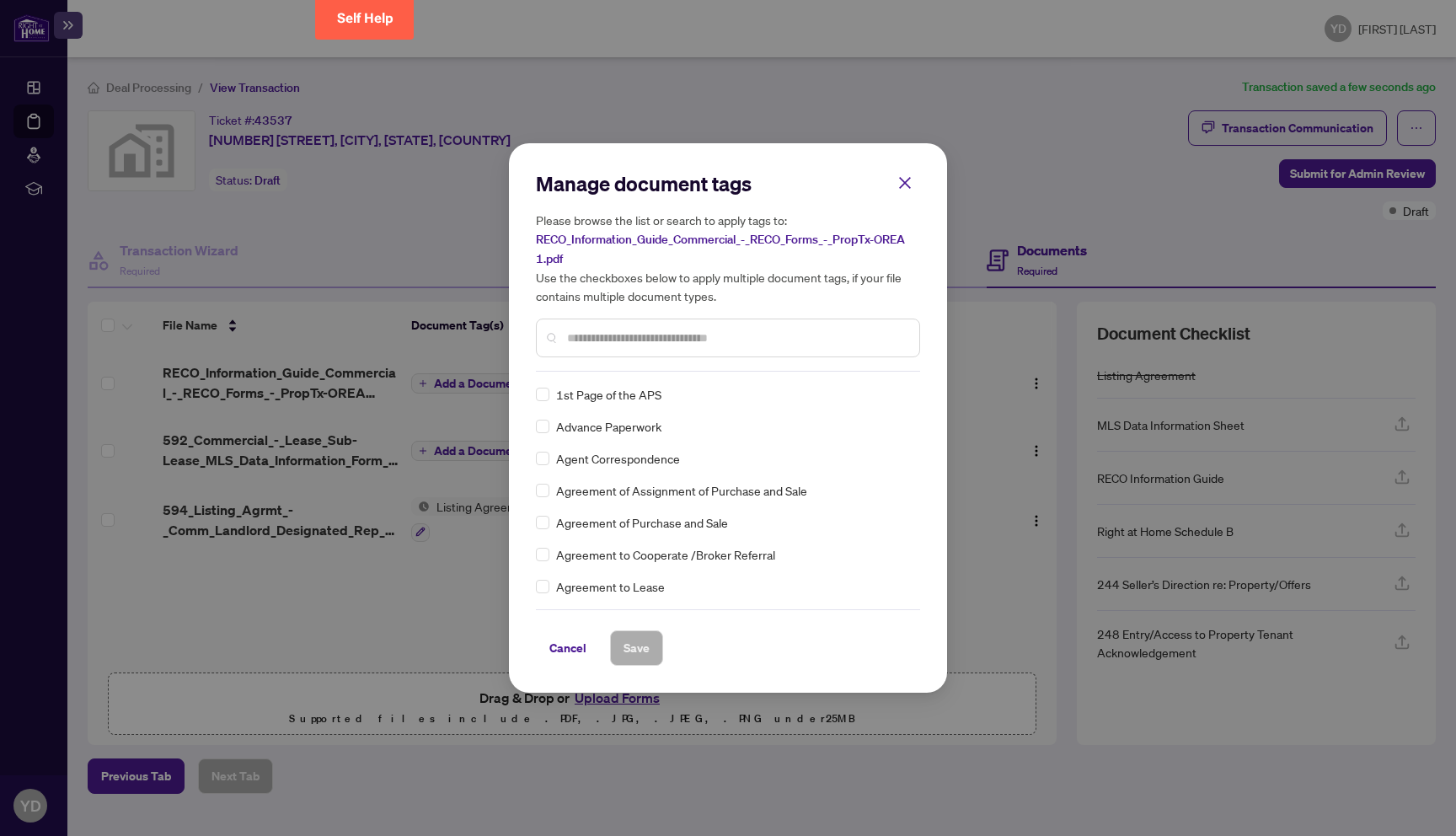 click at bounding box center (728, 338) 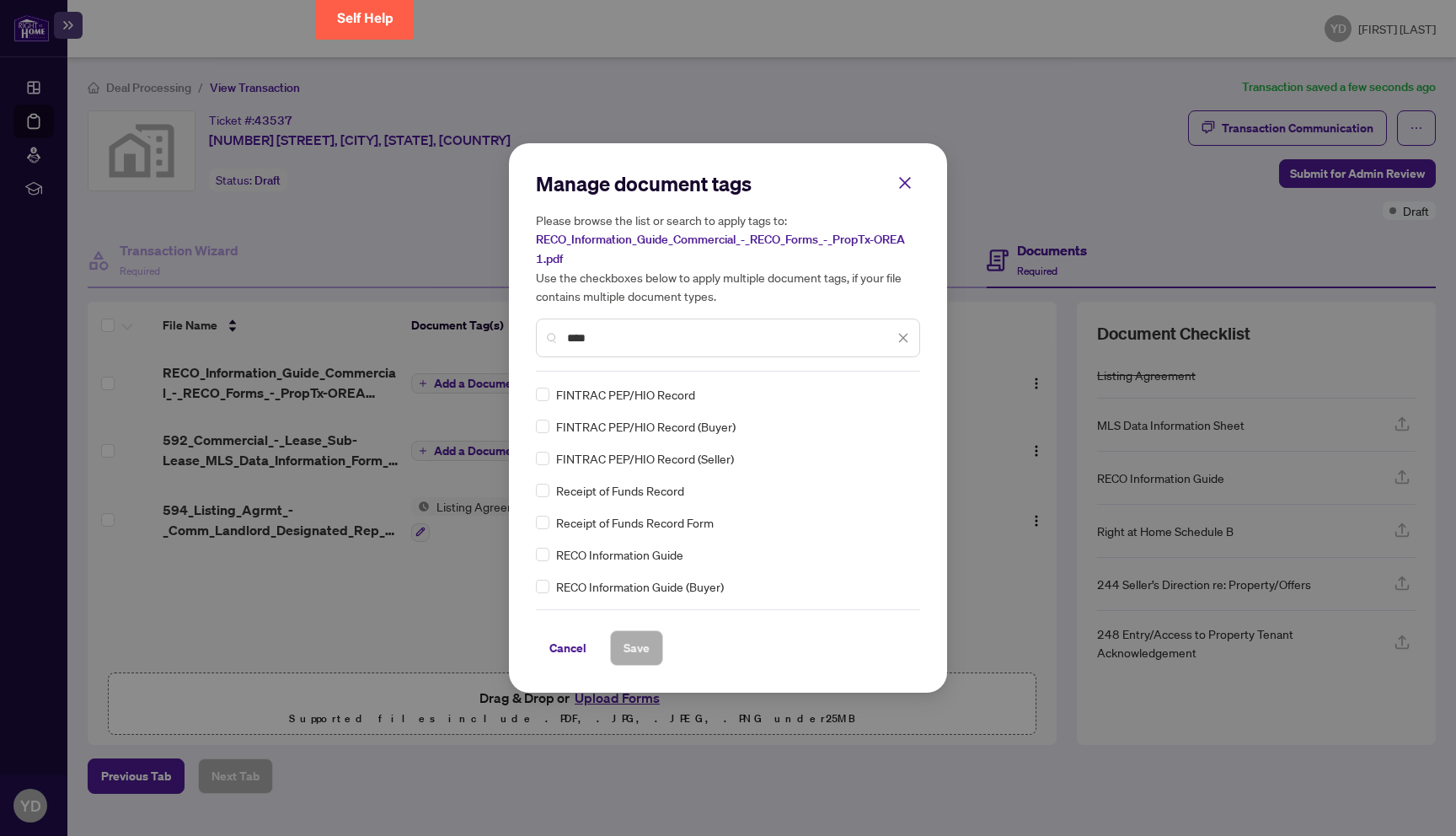 scroll, scrollTop: 34, scrollLeft: 0, axis: vertical 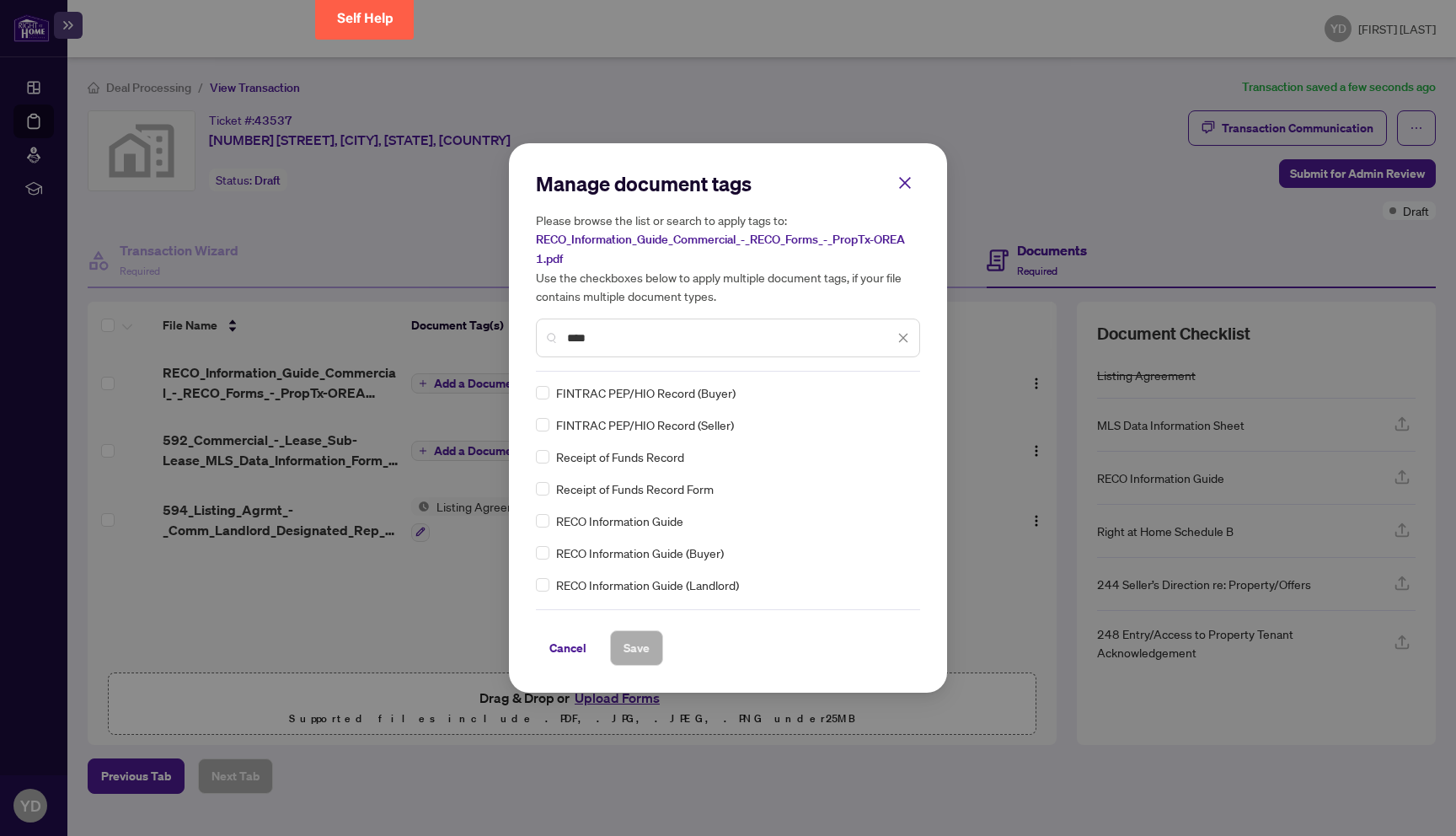 type on "****" 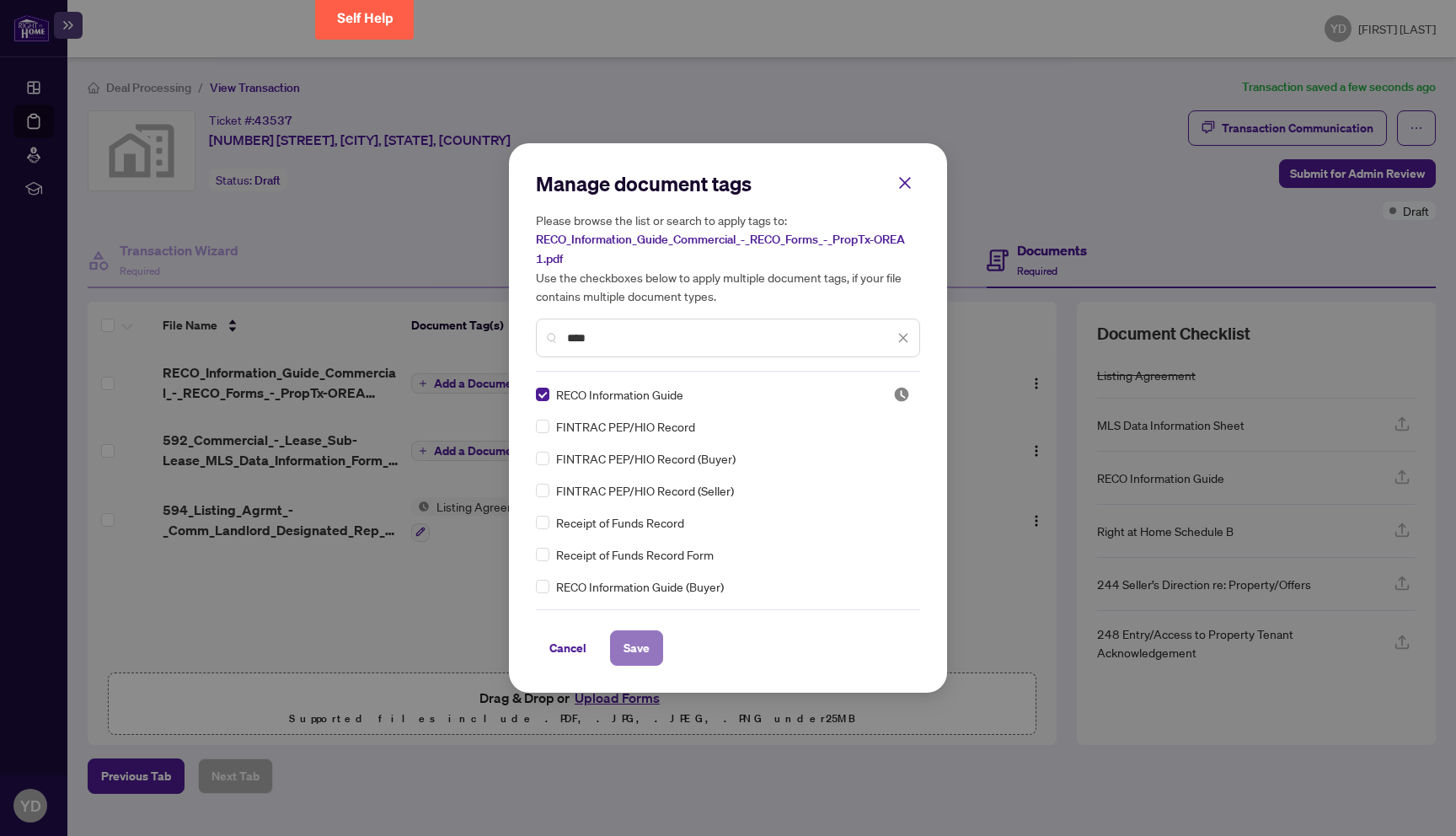 click on "Save" at bounding box center (636, 648) 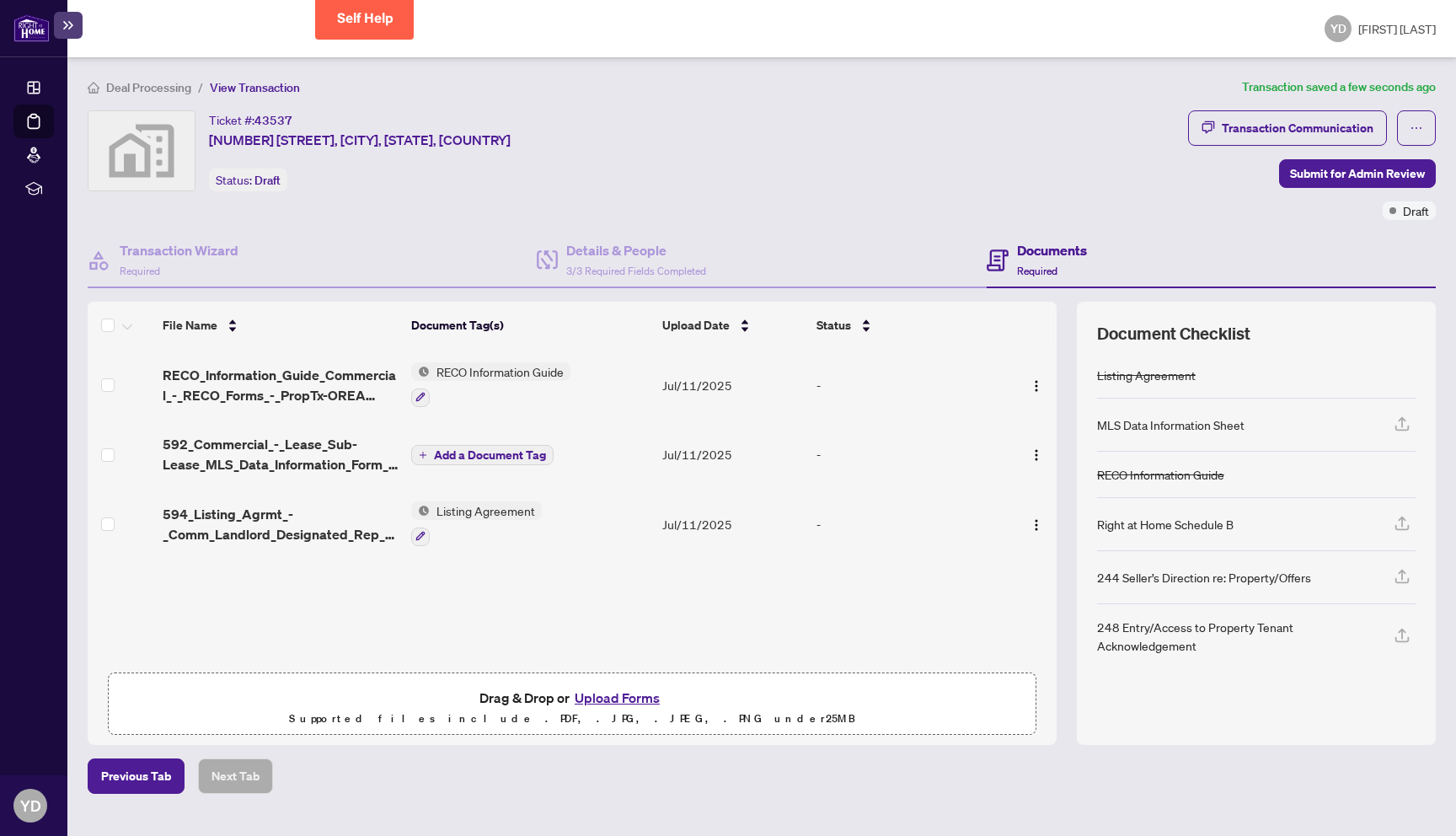 click on "Add a Document Tag" at bounding box center (490, 455) 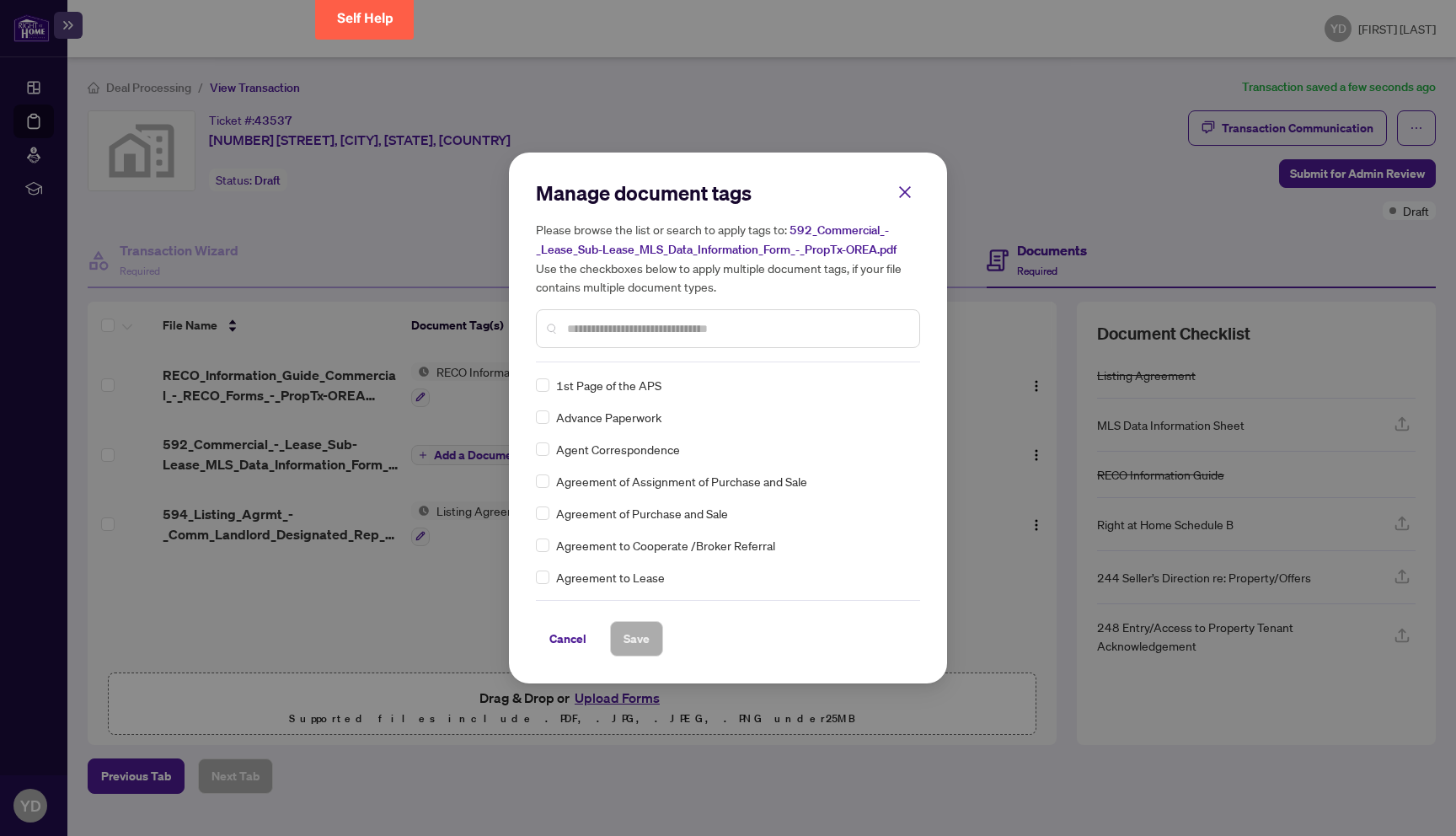 click at bounding box center [736, 329] 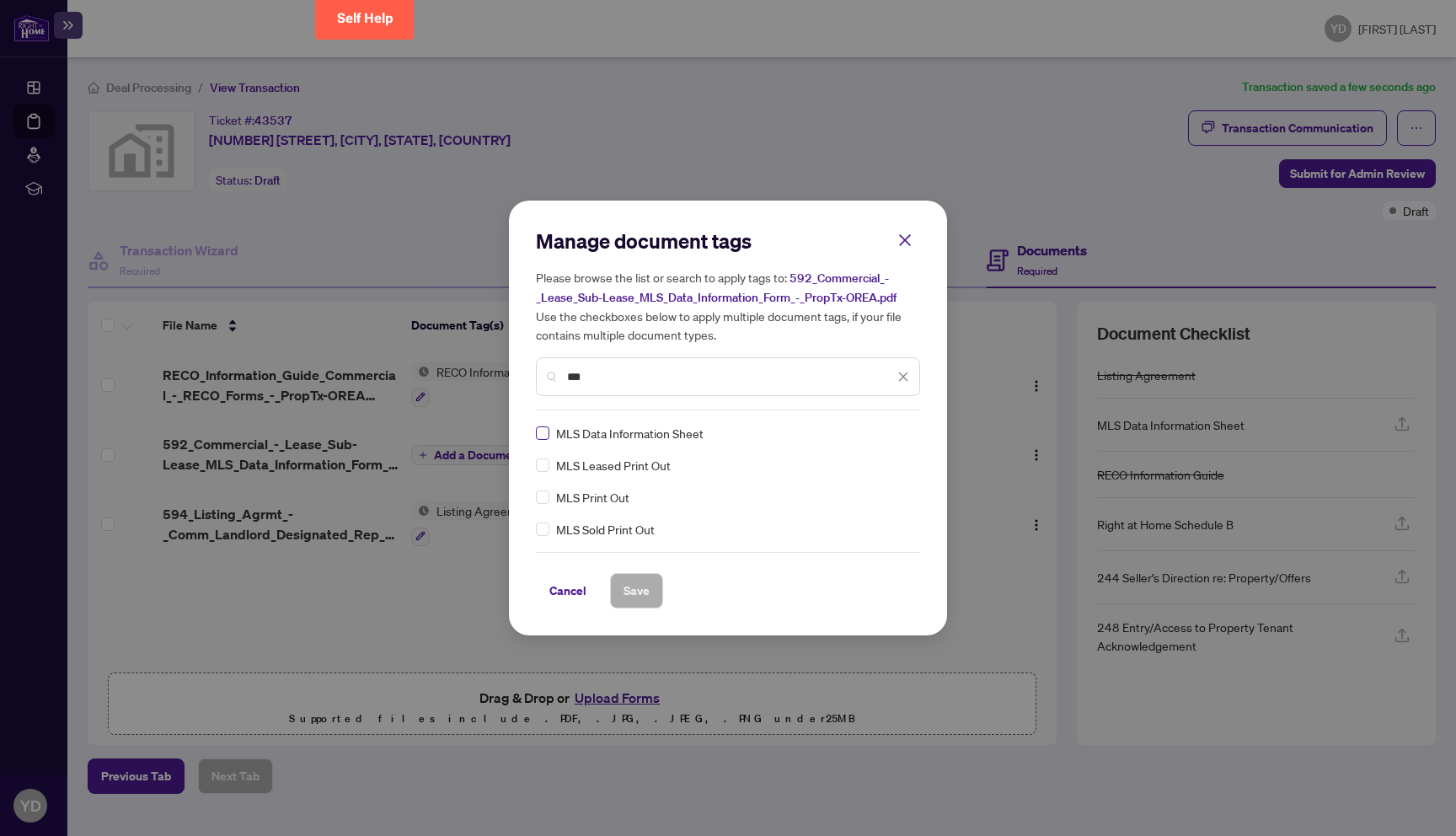 type on "***" 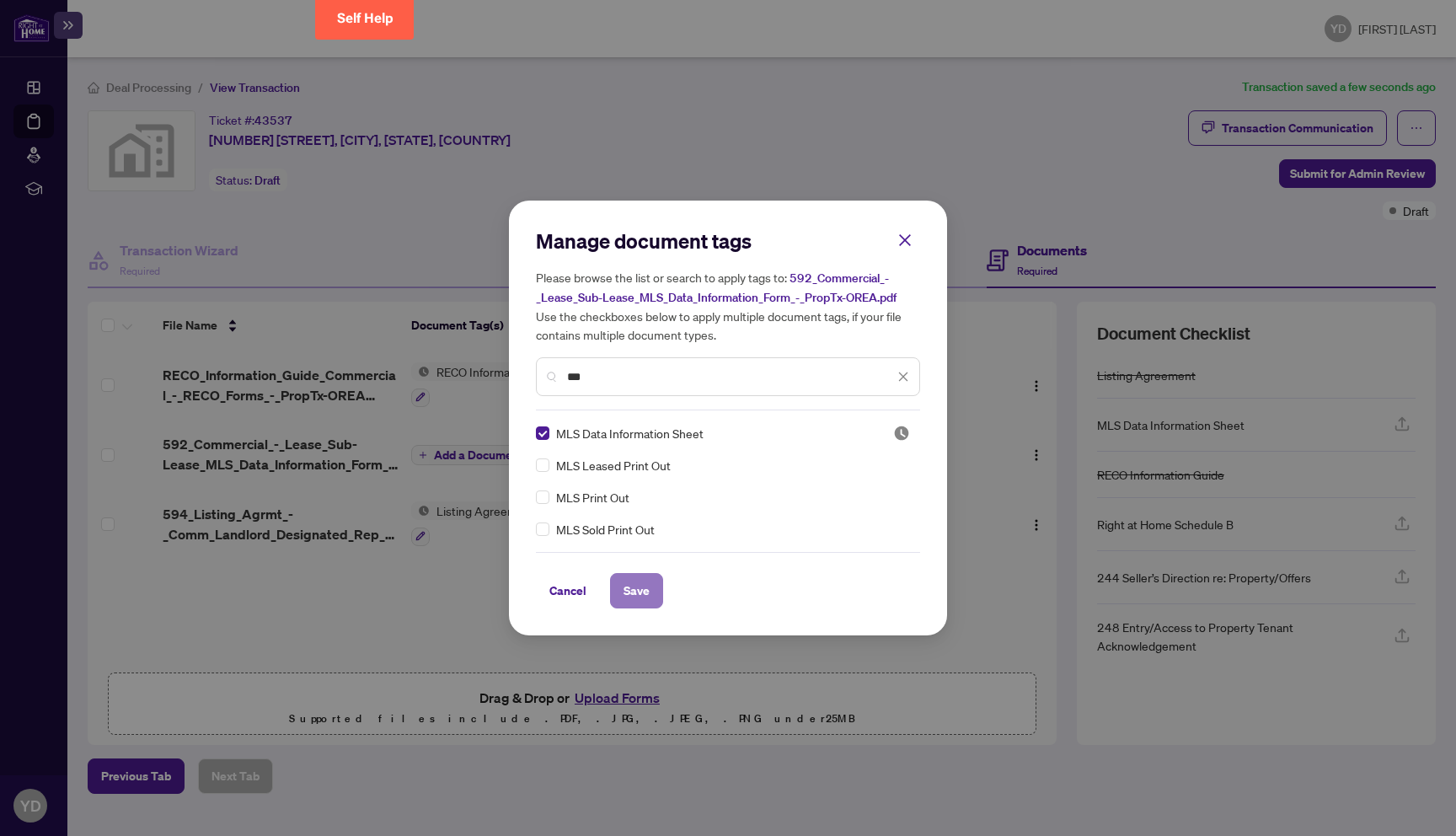 click on "Save" at bounding box center (636, 591) 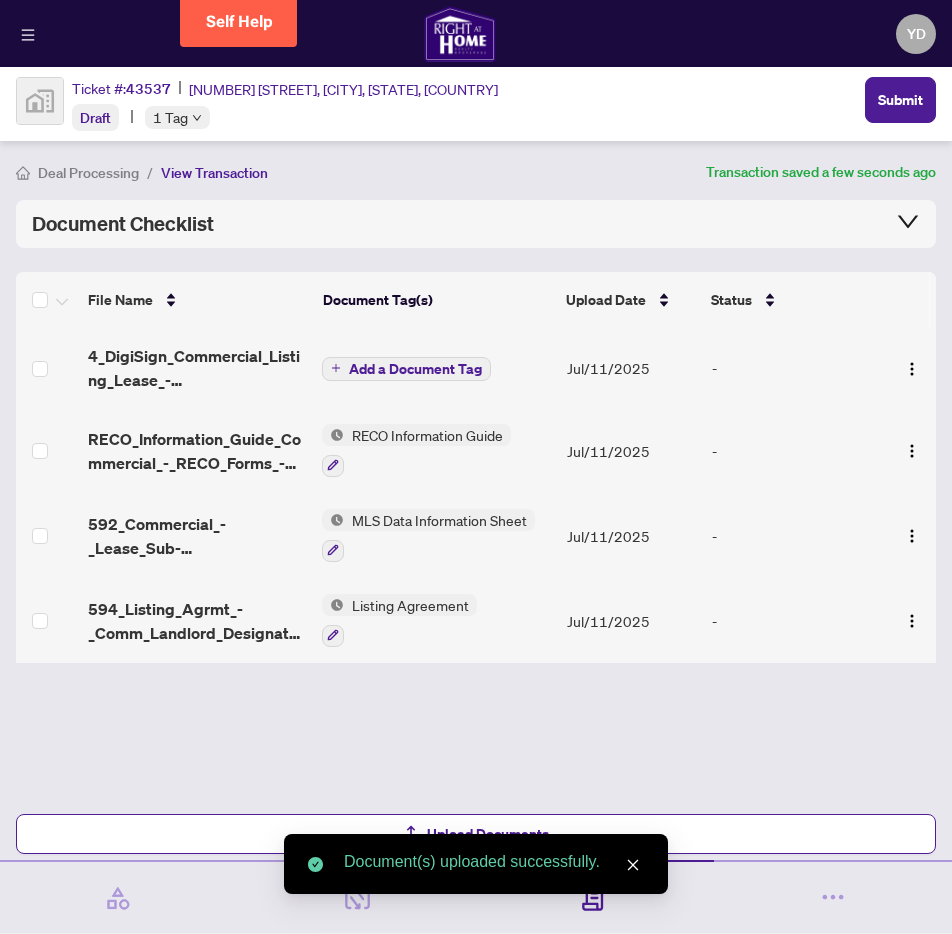 click on "Add a Document Tag" at bounding box center (415, 369) 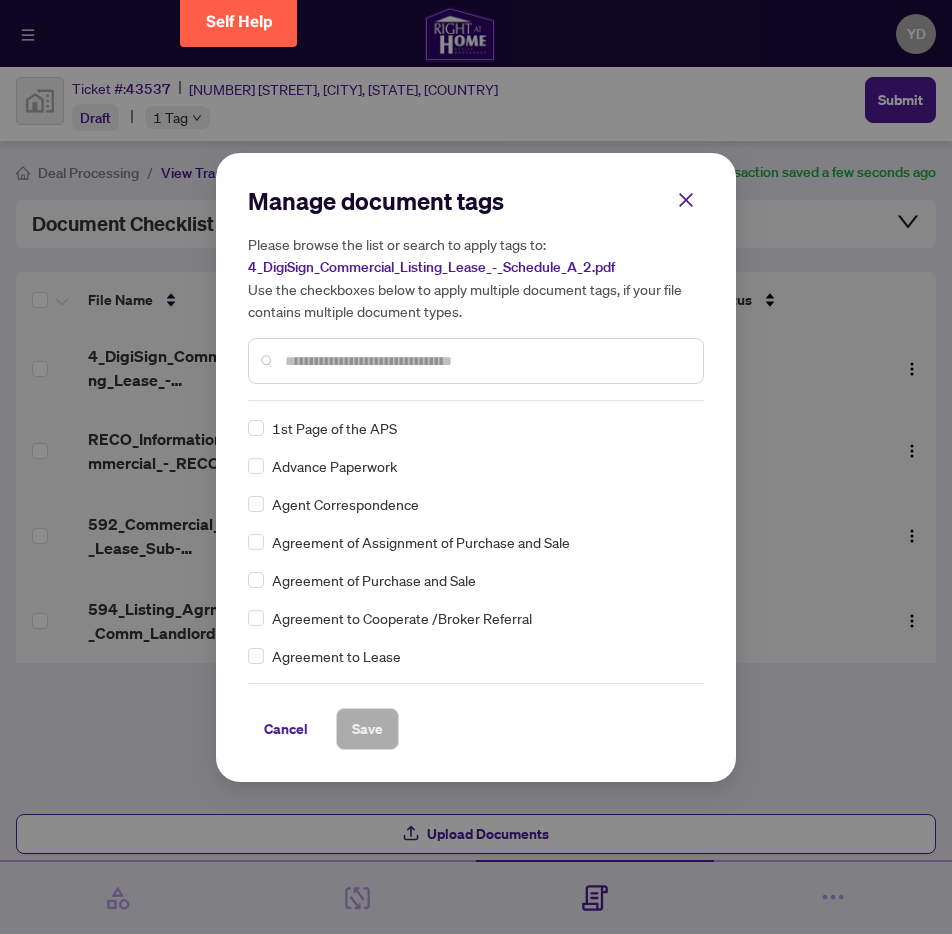 click at bounding box center [486, 361] 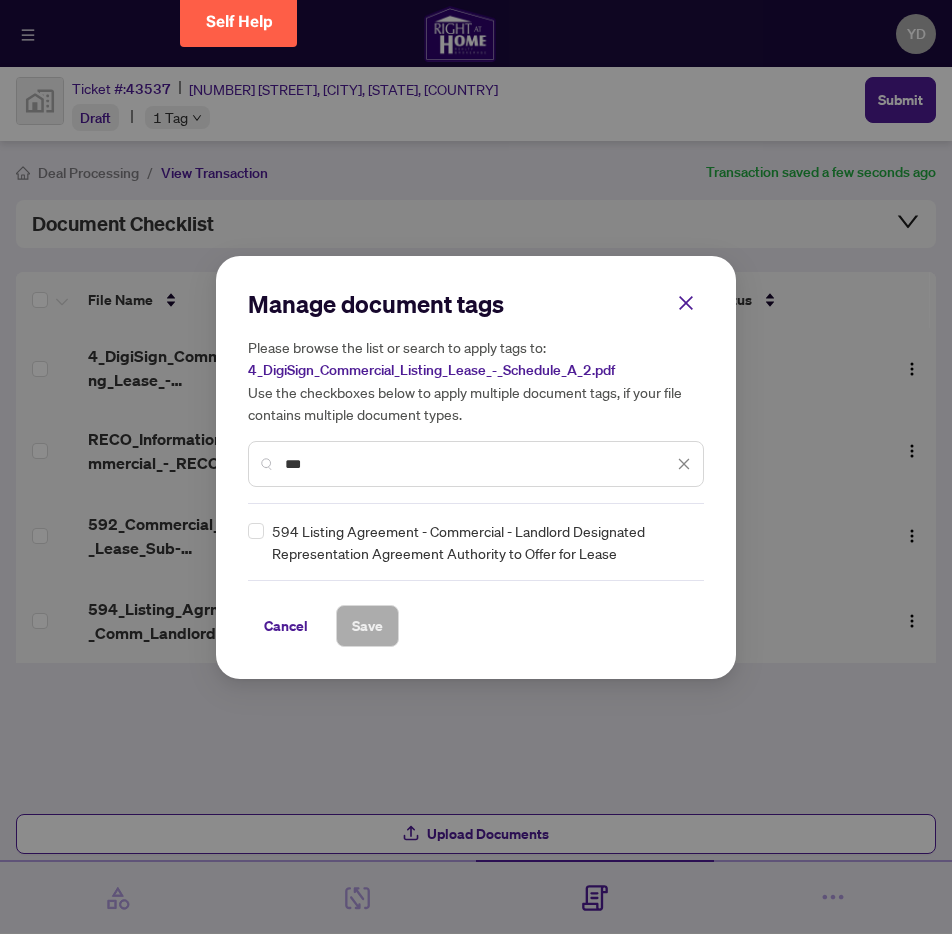 type on "***" 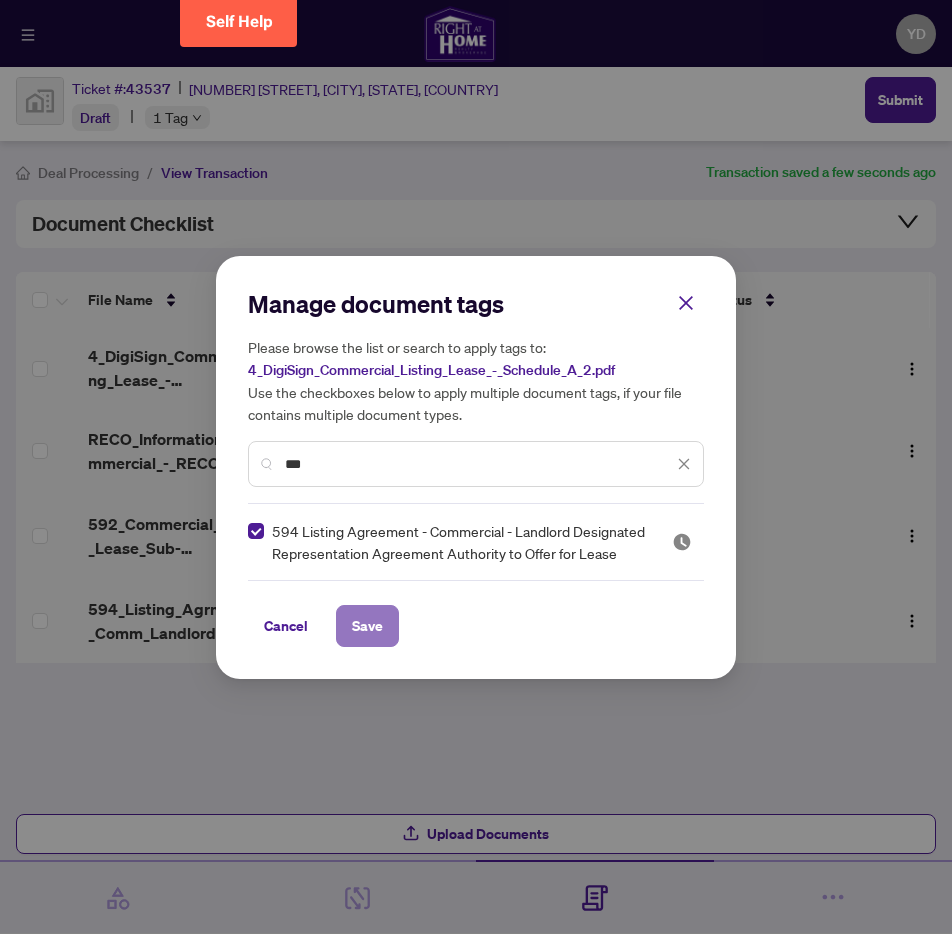 click on "Save" at bounding box center [367, 626] 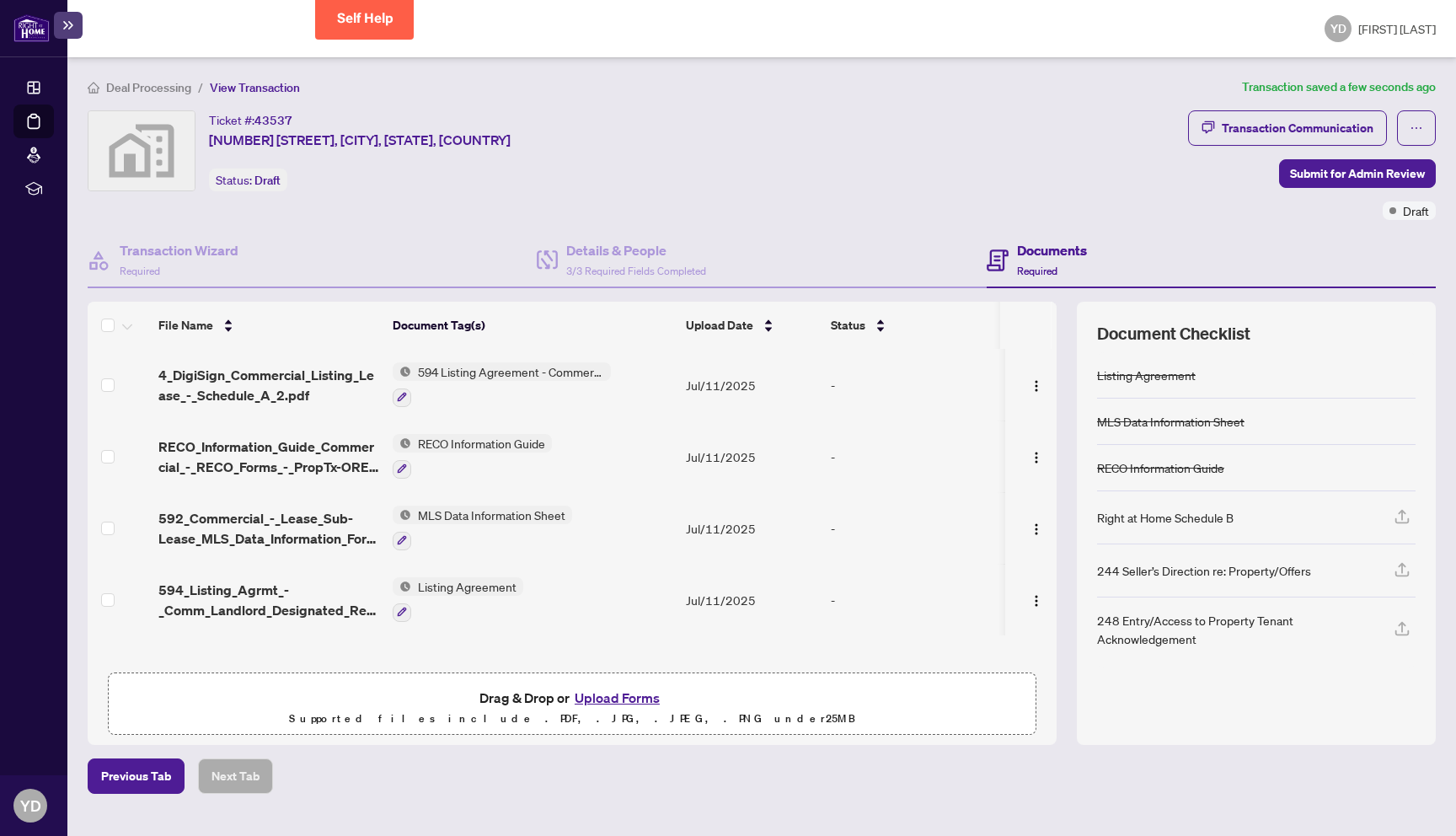 click on "Ticket #:  43537 [NUMBER] [STREET], [CITY], [STATE], [COUNTRY] Status:   Draft Submit for Admin Review" at bounding box center [634, 165] 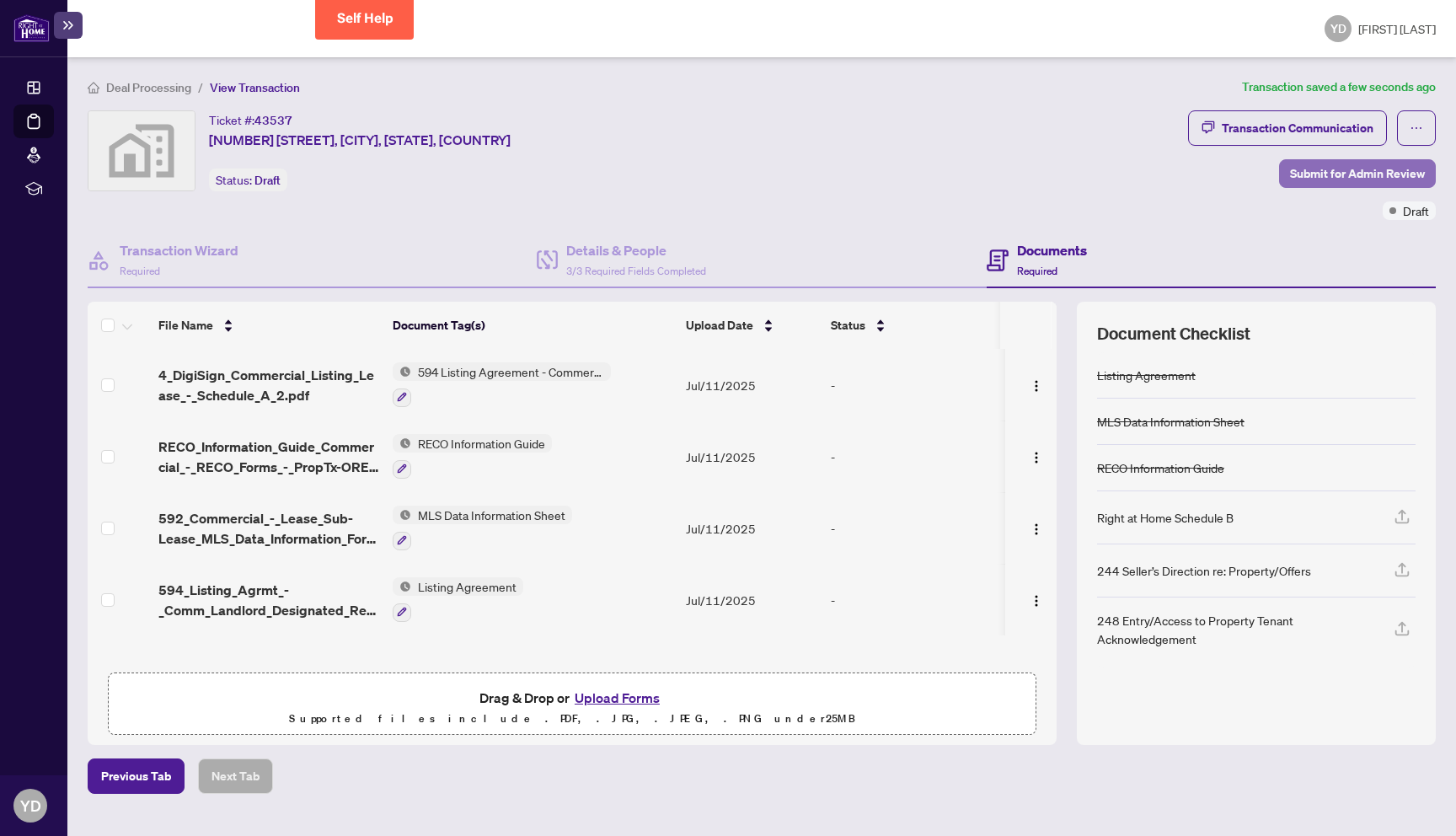 click on "Submit for Admin Review" at bounding box center (1357, 174) 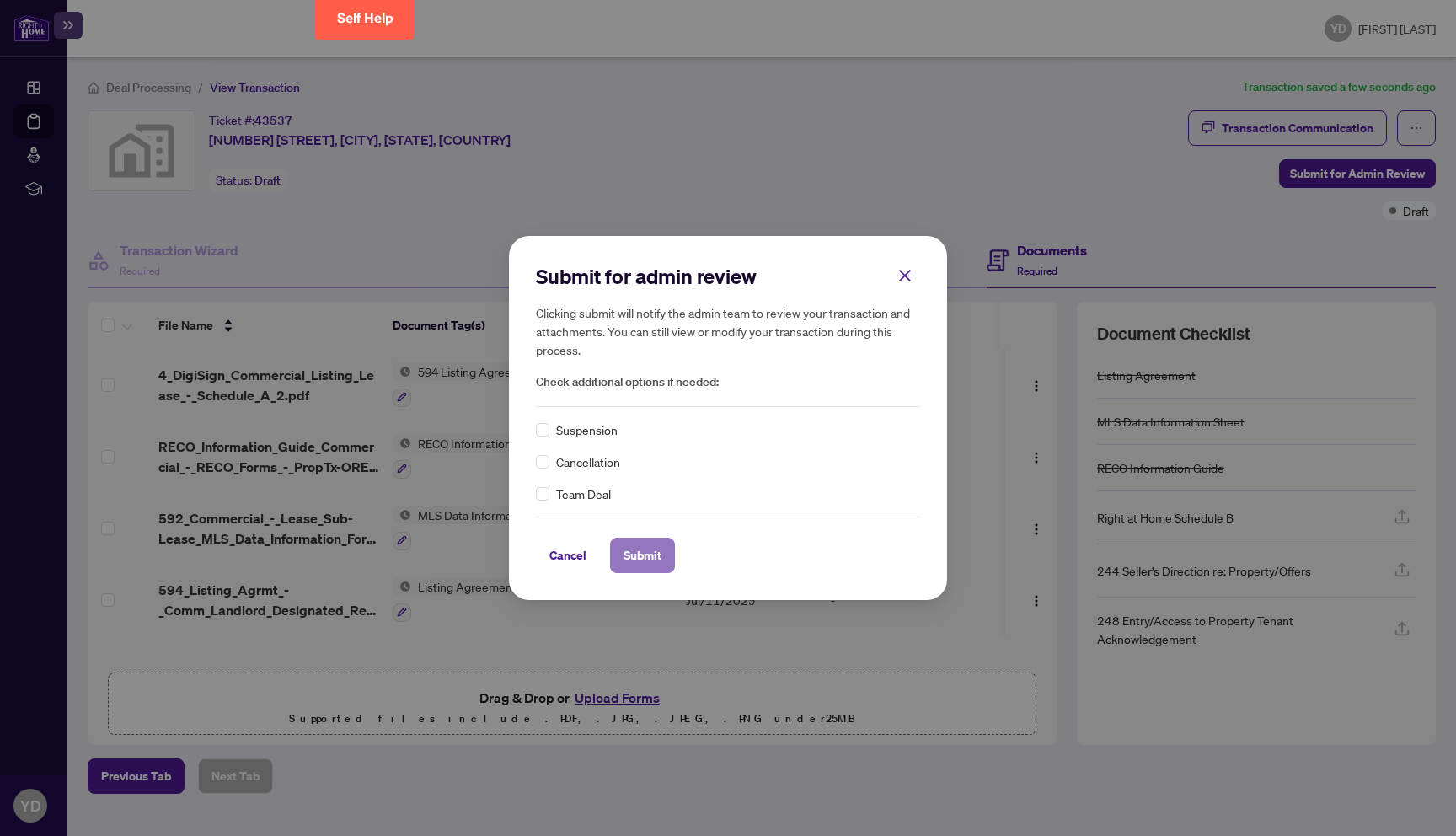 click on "Submit" at bounding box center [642, 555] 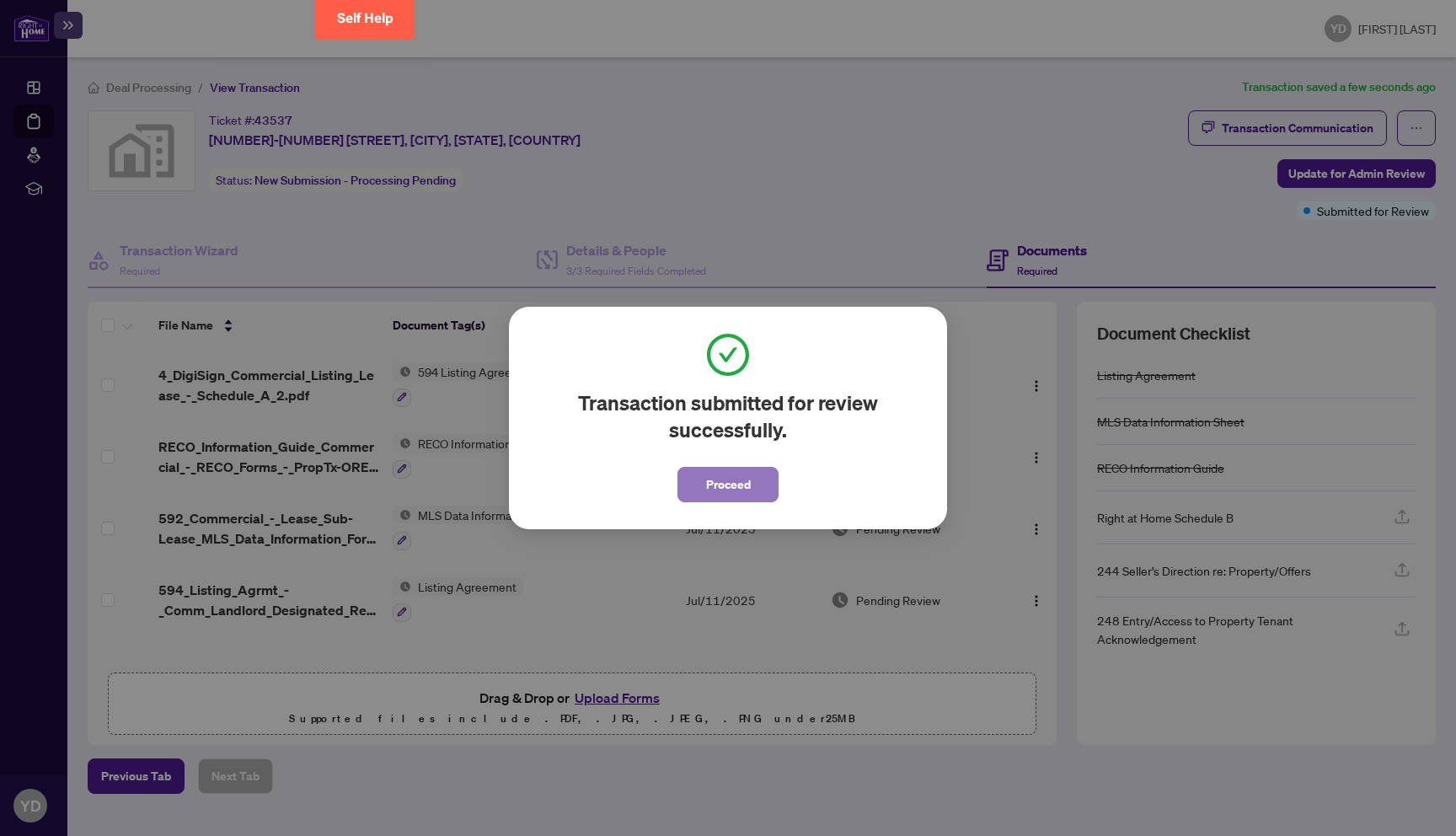 click on "Proceed" at bounding box center [728, 485] 